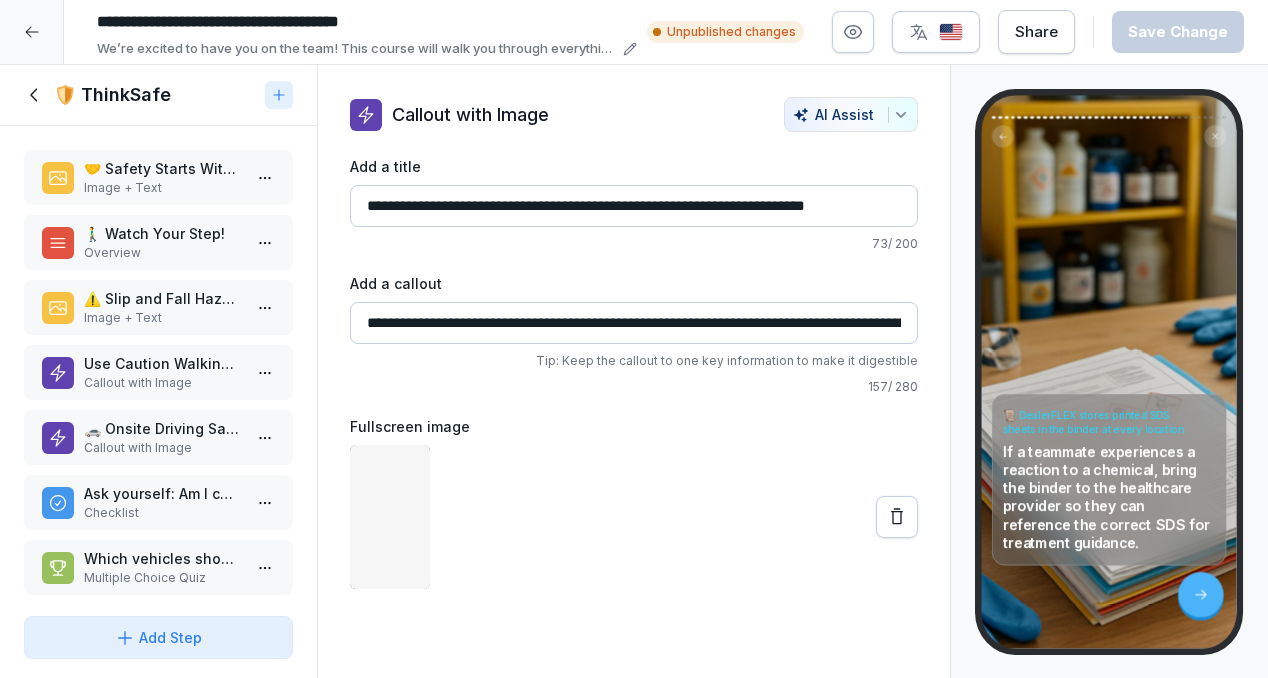 scroll, scrollTop: 0, scrollLeft: 0, axis: both 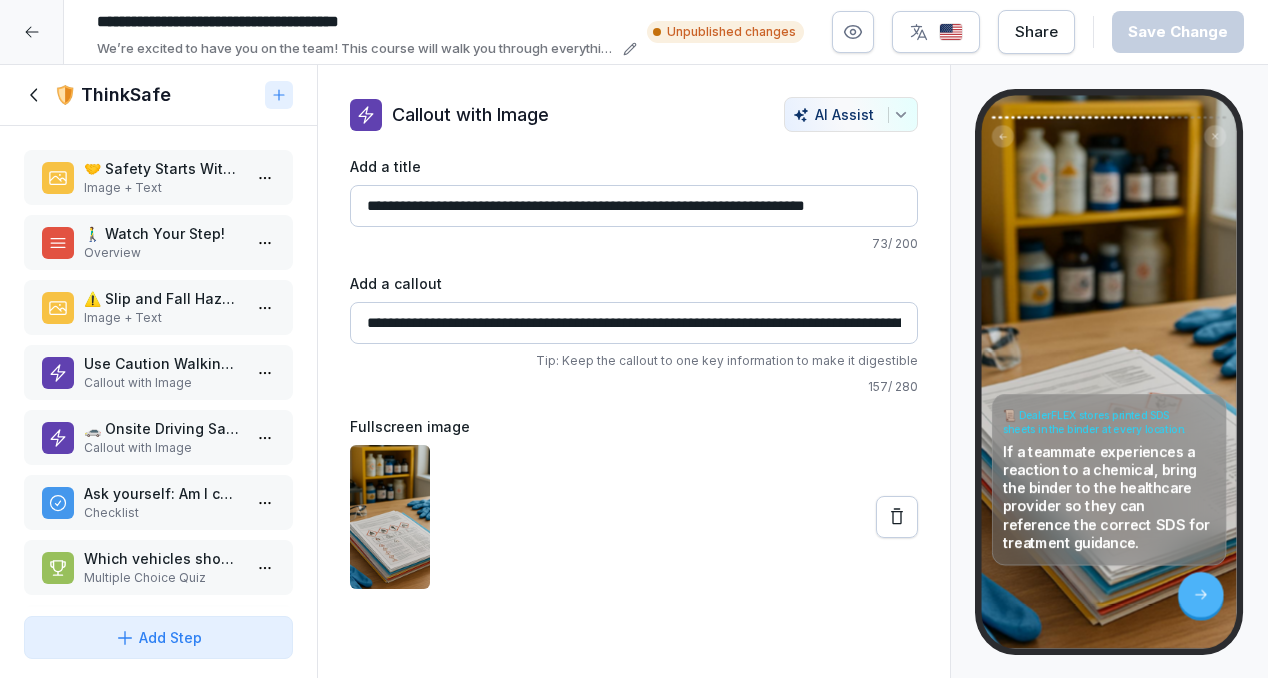 click 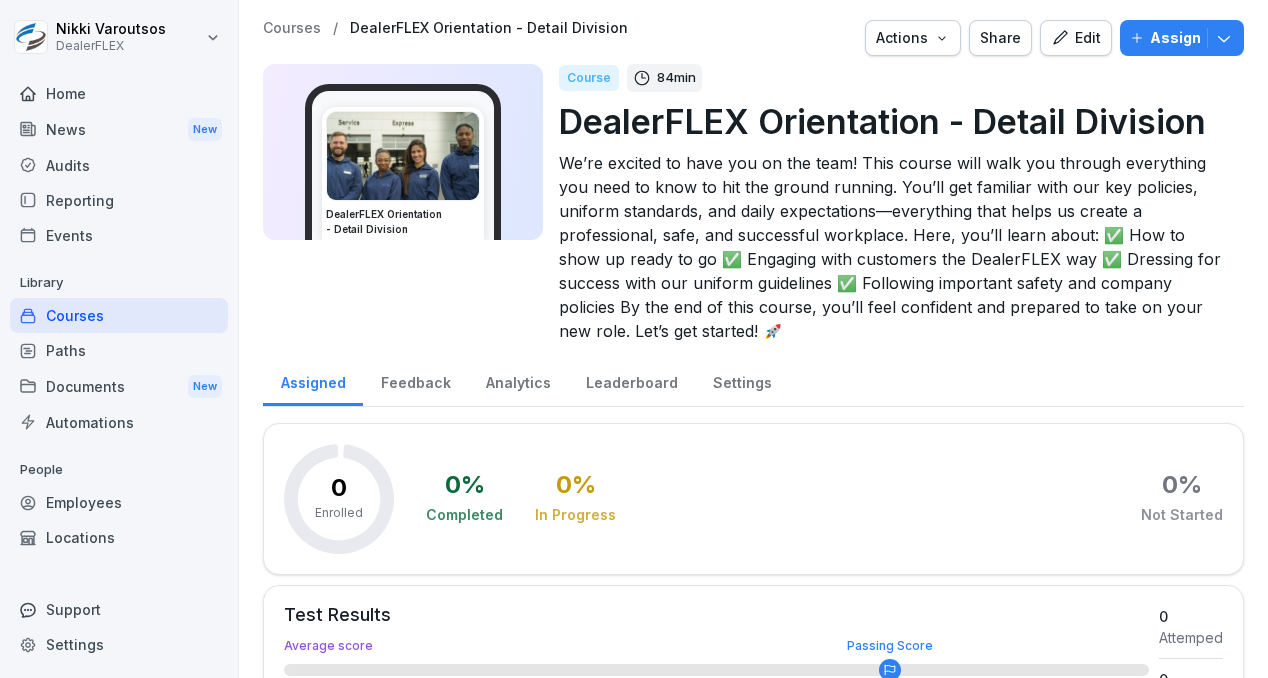 click on "Courses" at bounding box center [119, 315] 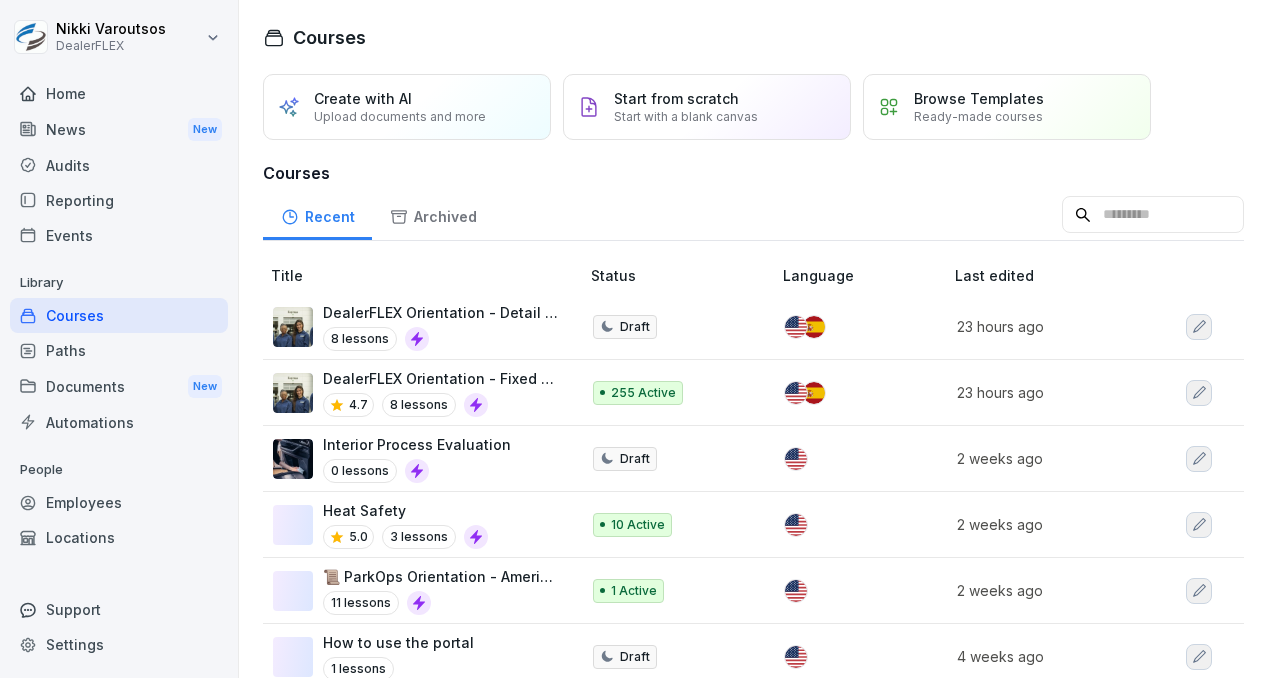 click on "Upload documents and more" at bounding box center (400, 116) 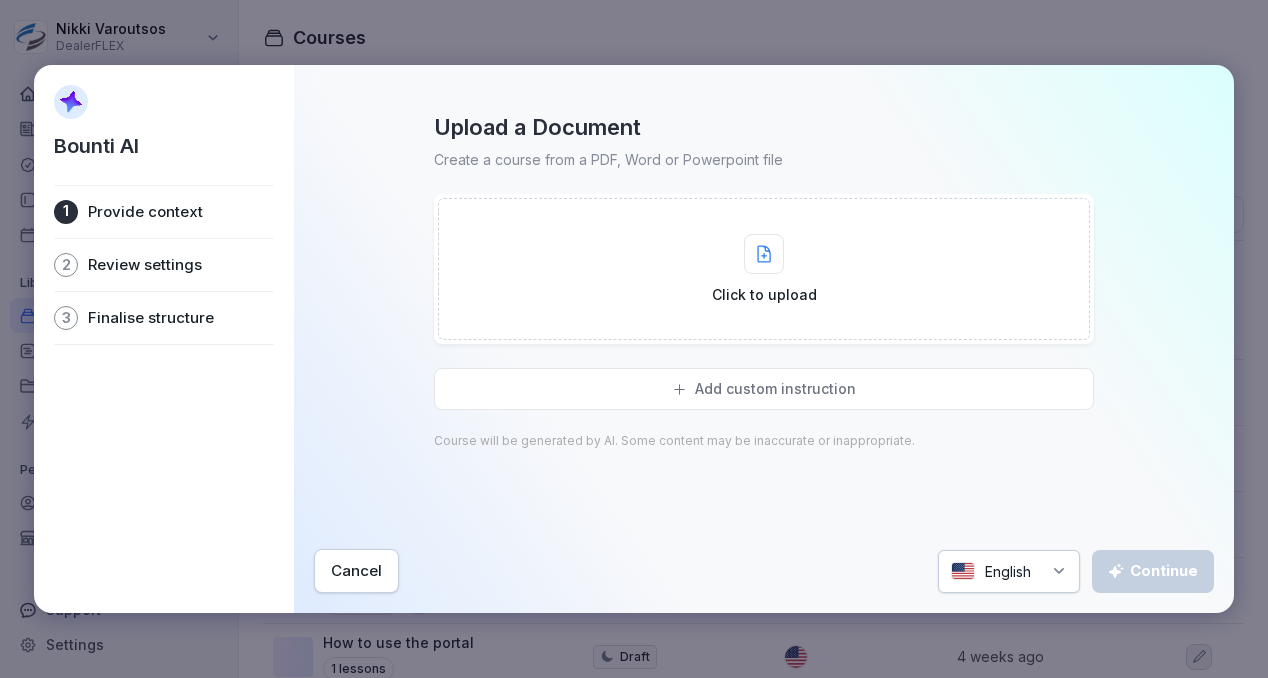 click at bounding box center [764, 254] 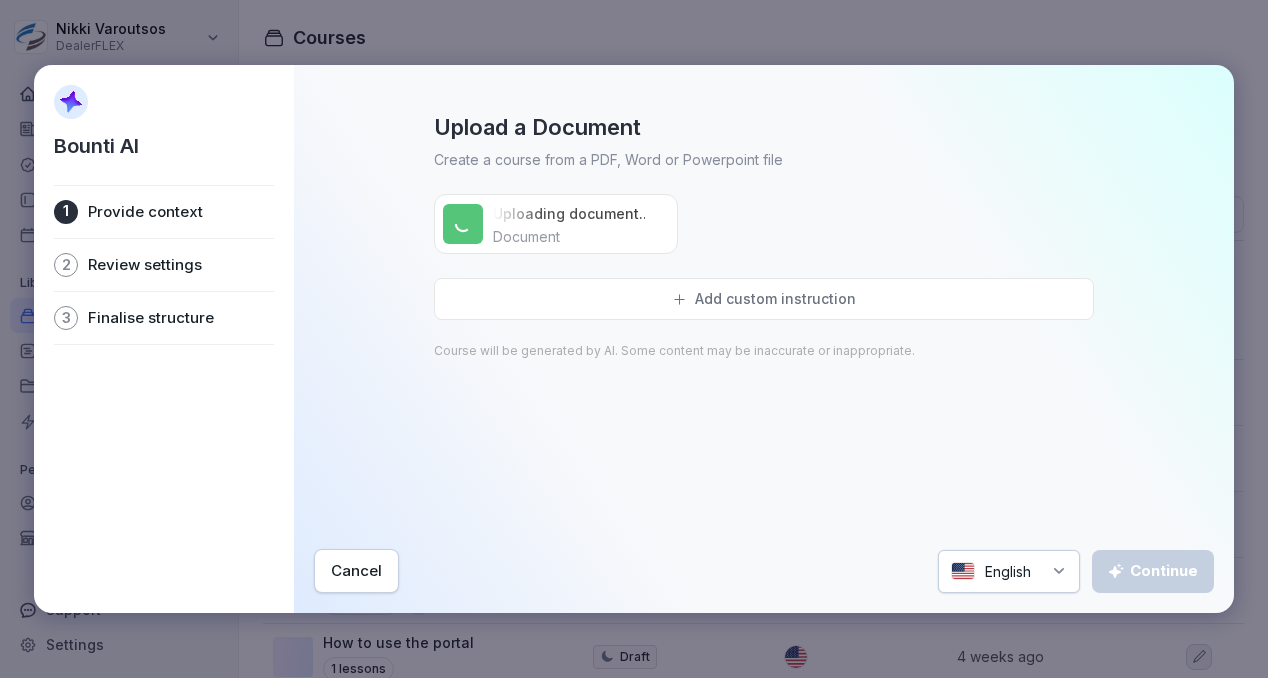 click on "Add custom instruction" at bounding box center (775, 299) 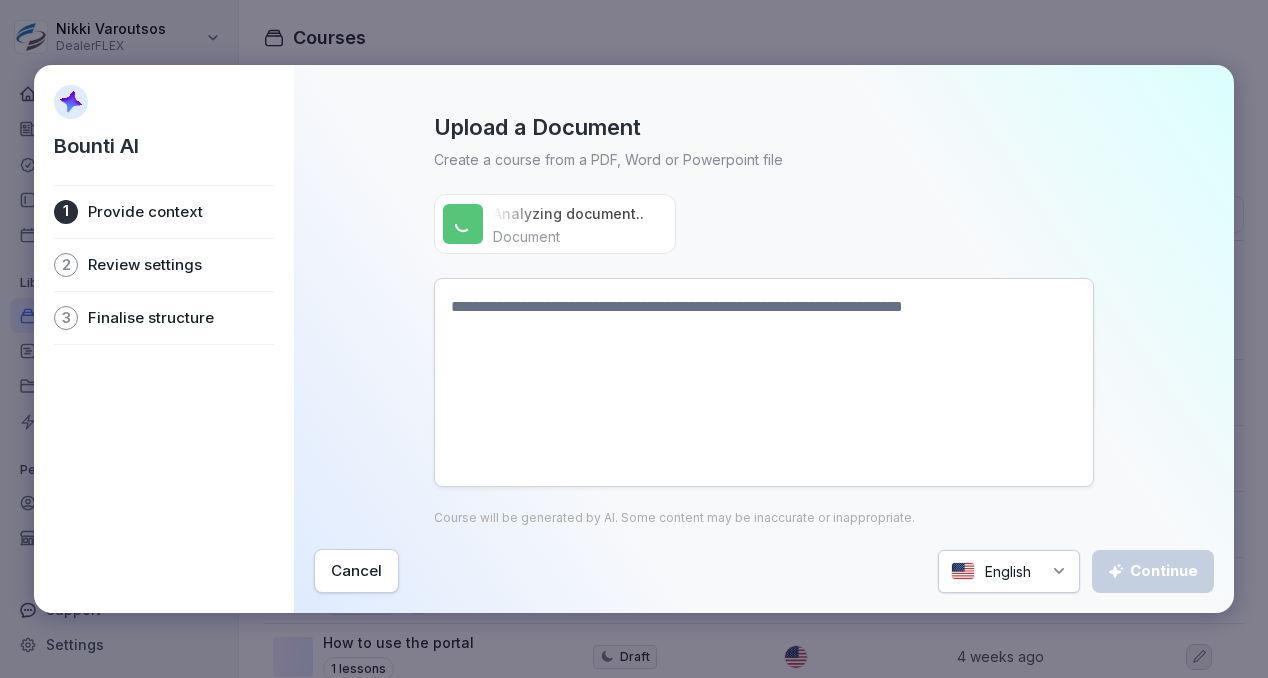 click at bounding box center (764, 382) 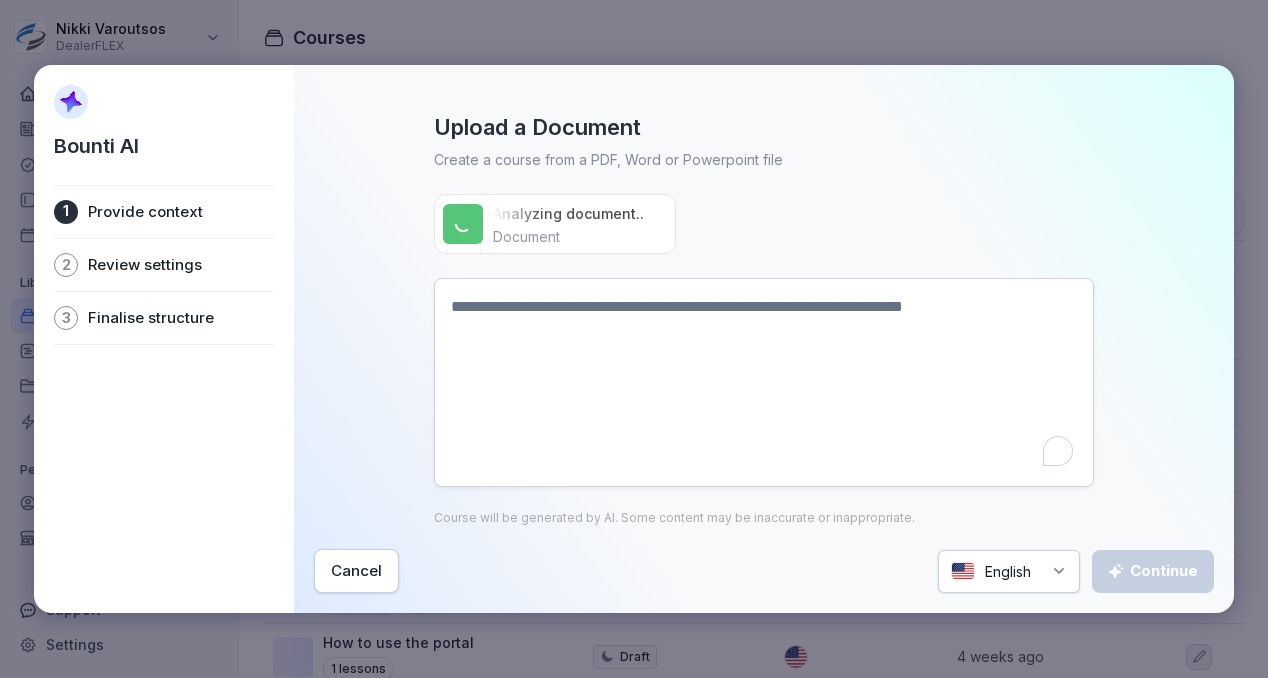 paste on "**********" 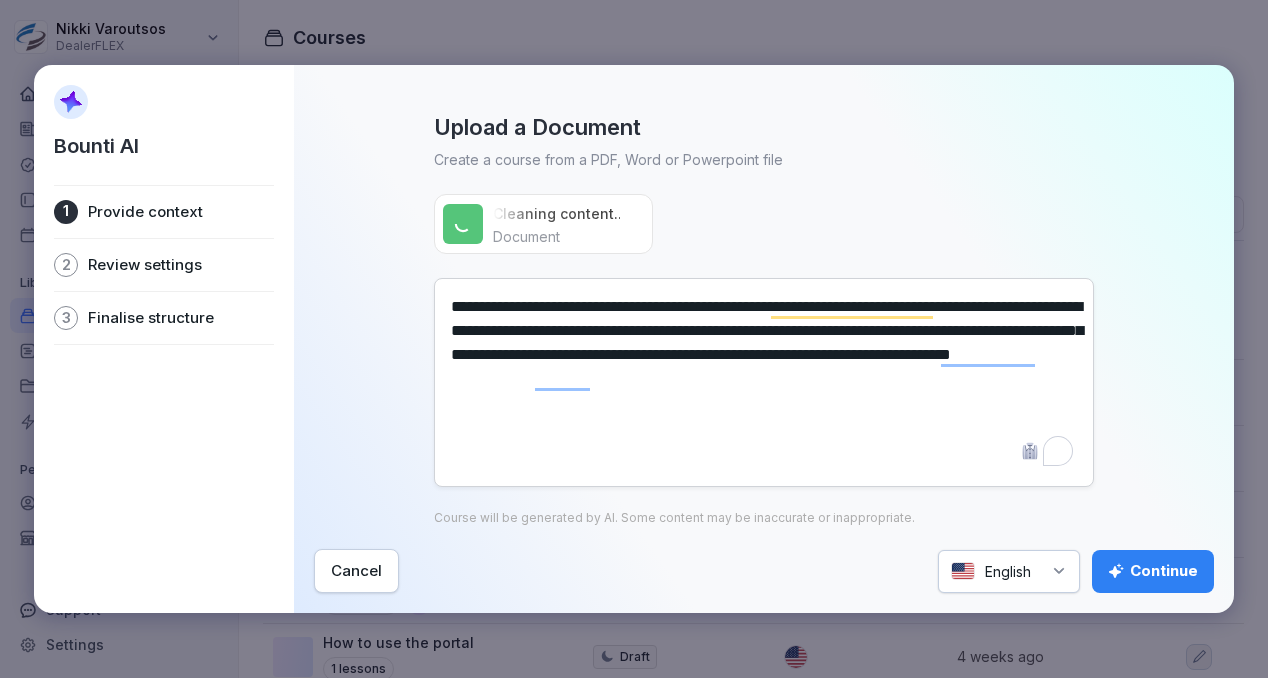 drag, startPoint x: 542, startPoint y: 311, endPoint x: 565, endPoint y: 313, distance: 23.086792 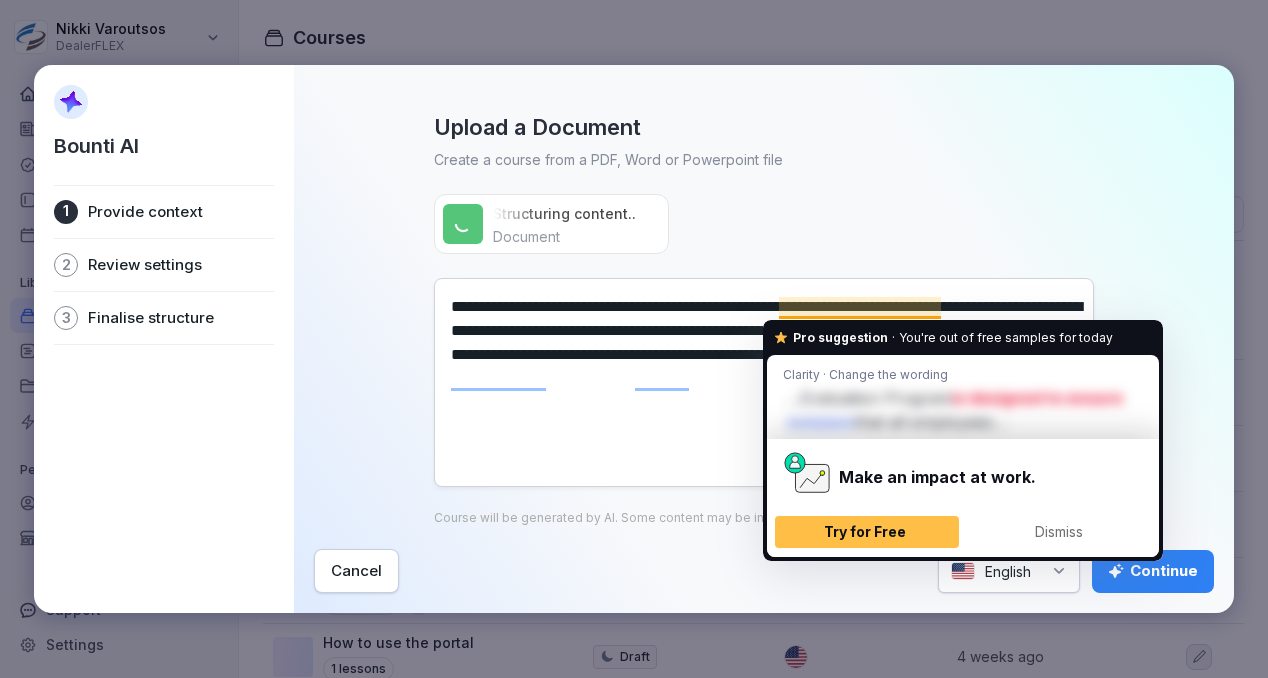 click on "**********" at bounding box center (764, 382) 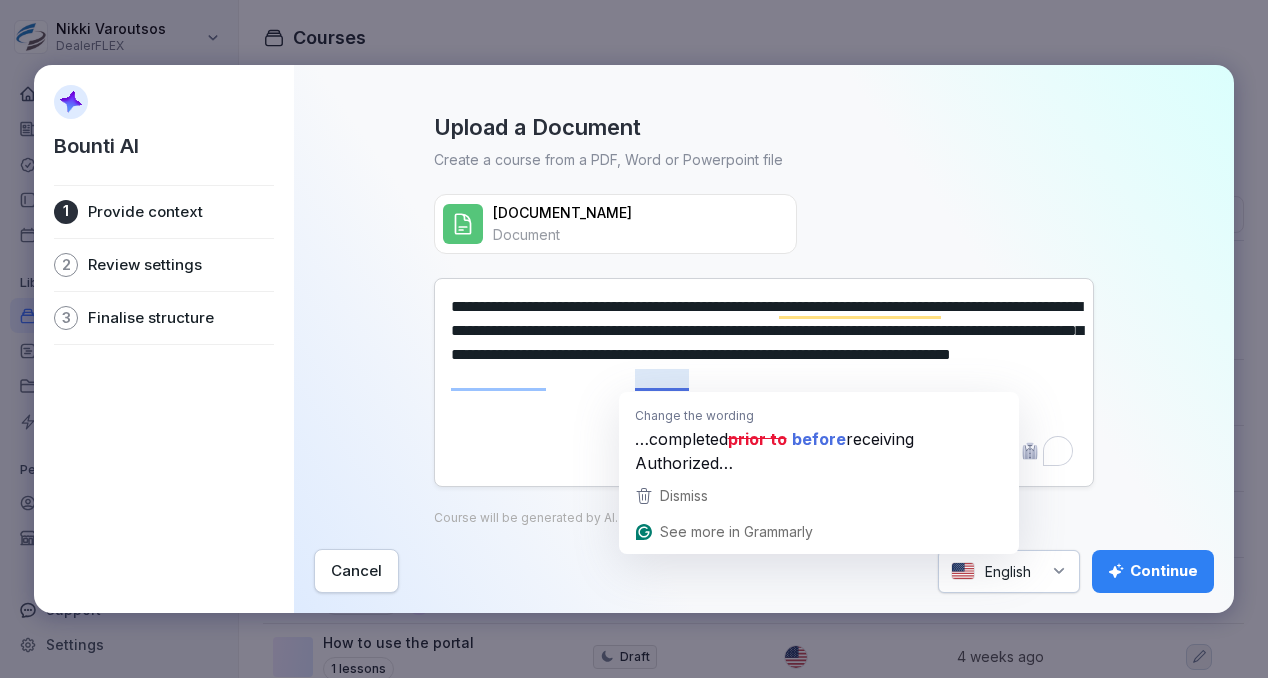 click on "**********" at bounding box center (764, 382) 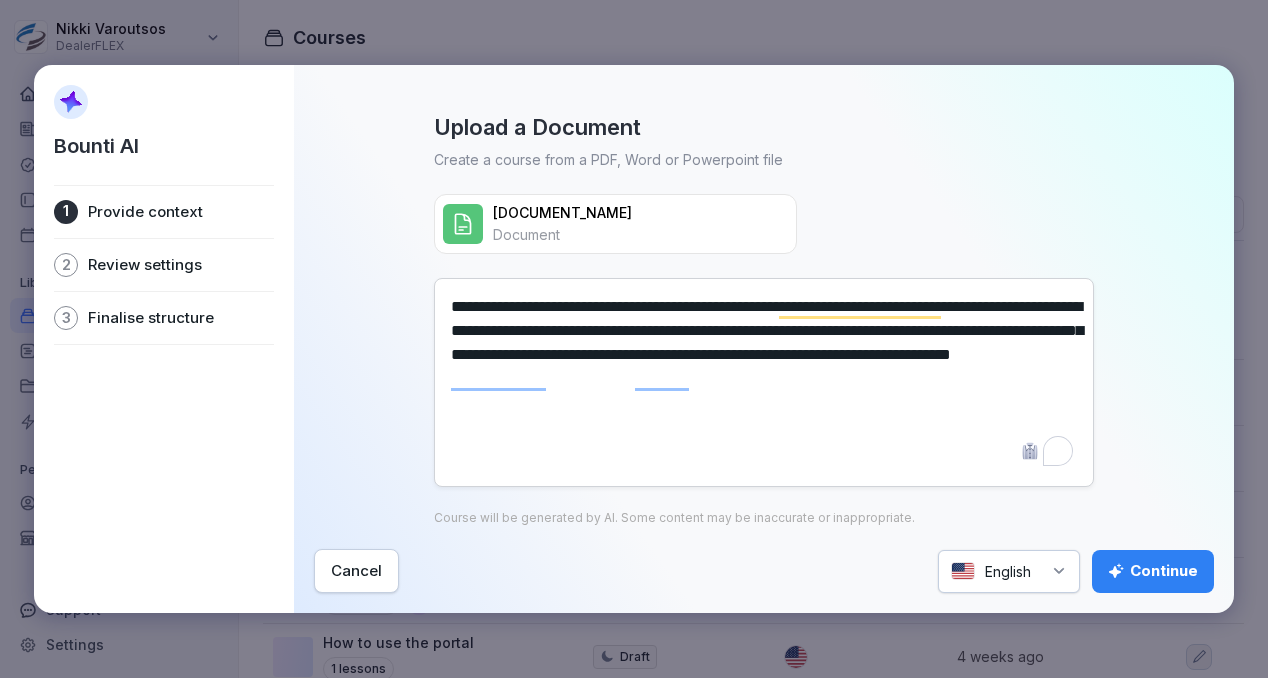 type on "**********" 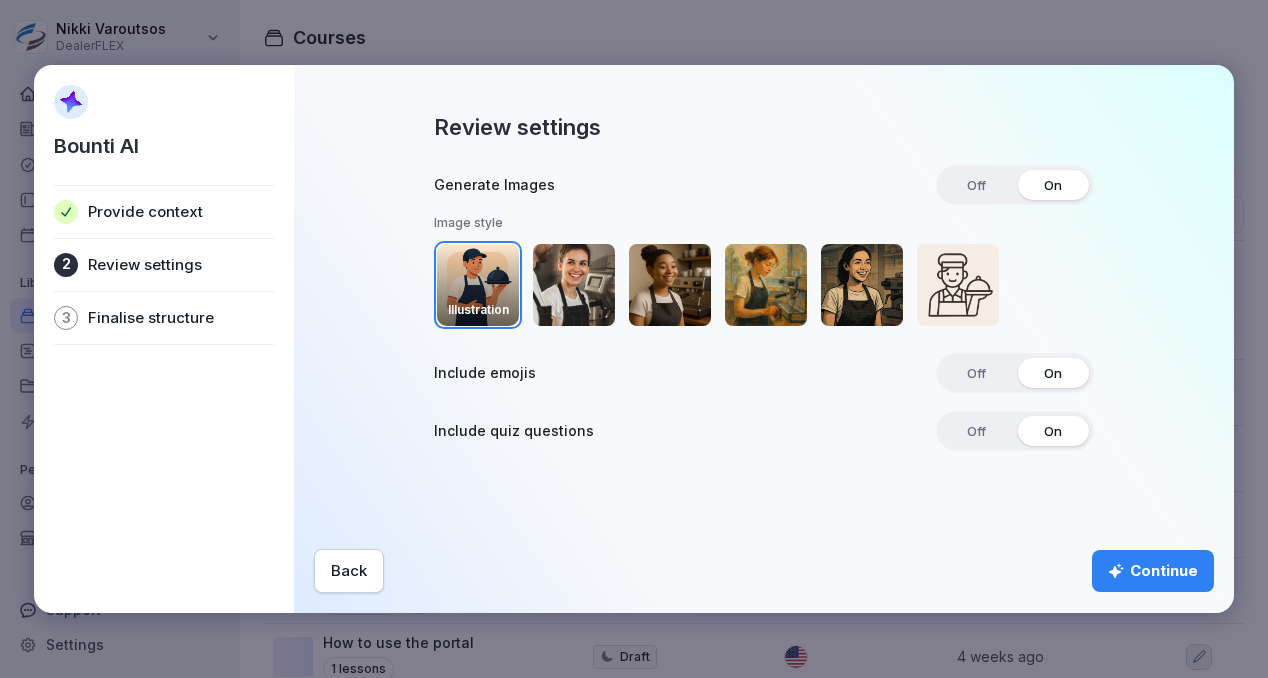 click at bounding box center [574, 285] 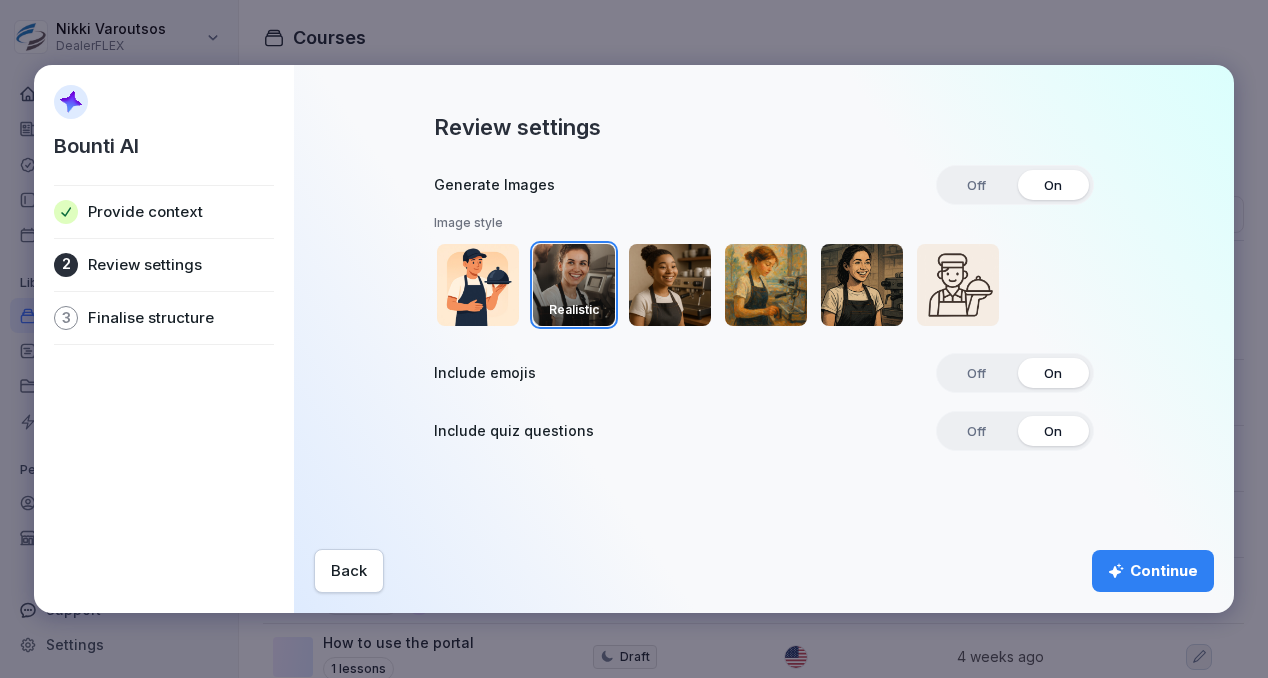 click on "Continue" at bounding box center [1153, 571] 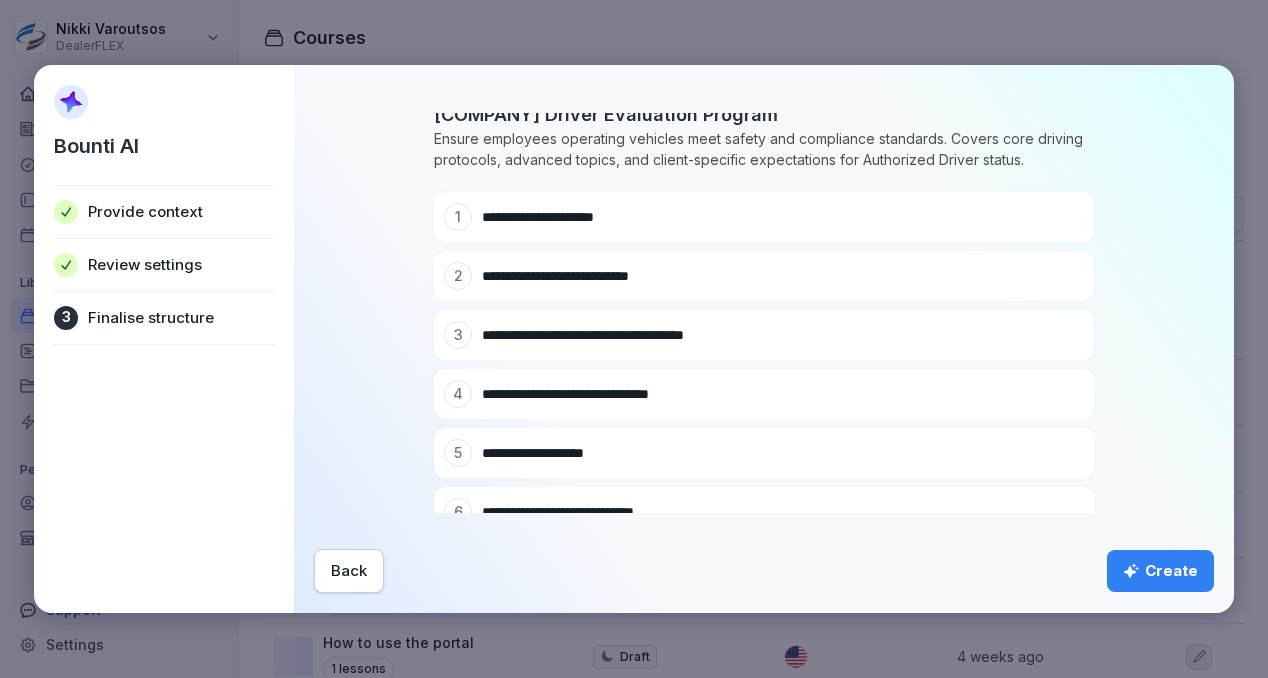 scroll, scrollTop: 0, scrollLeft: 0, axis: both 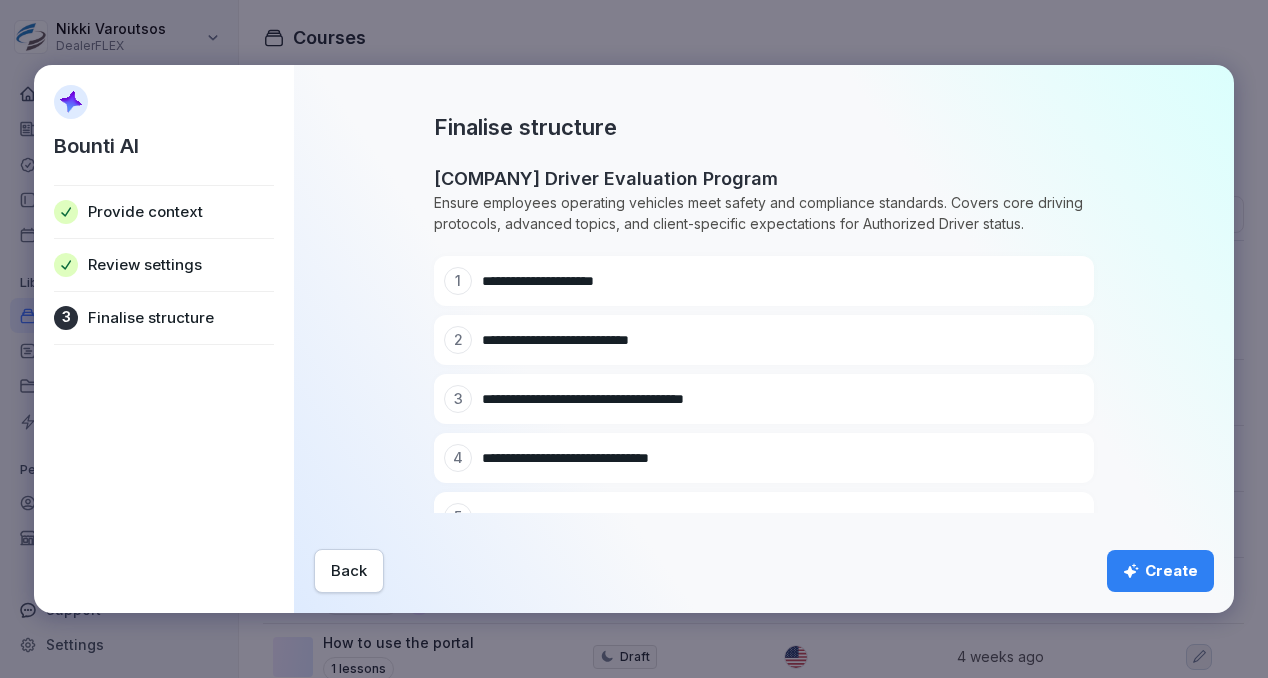 click on "**********" at bounding box center (764, 313) 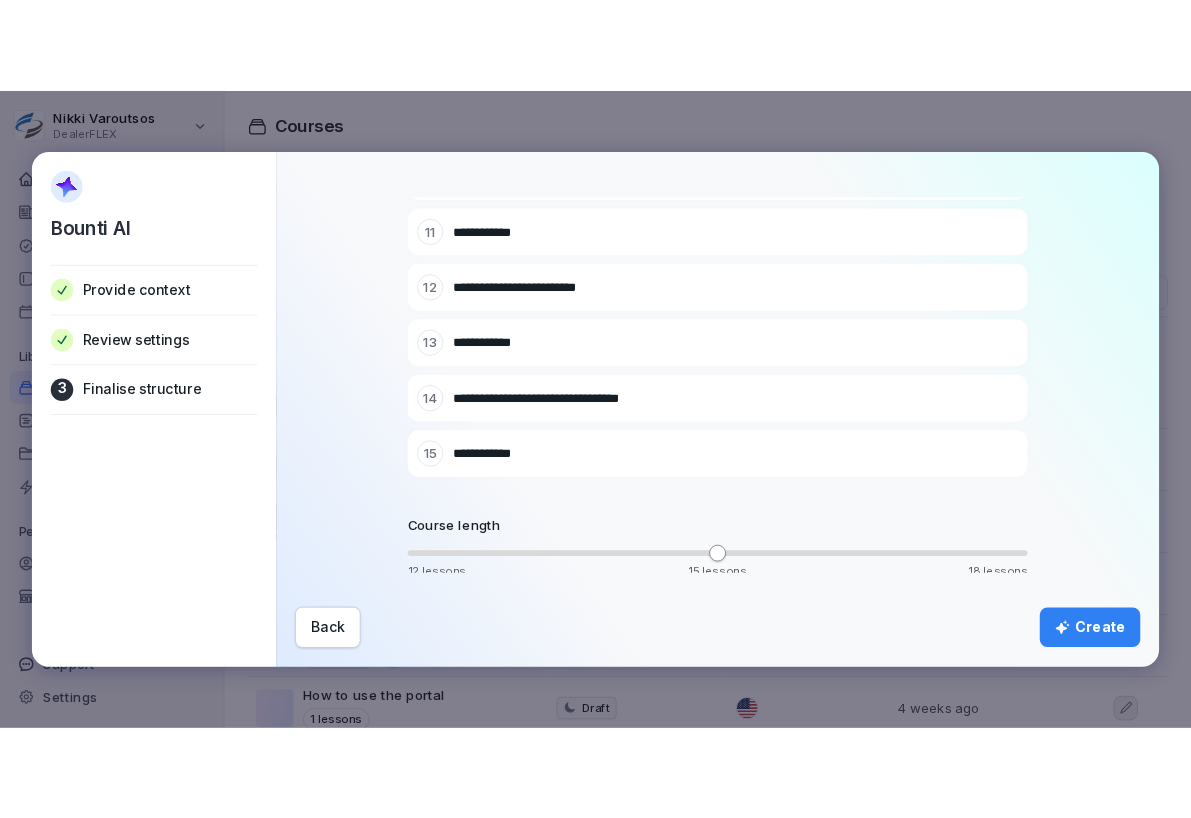 scroll, scrollTop: 730, scrollLeft: 0, axis: vertical 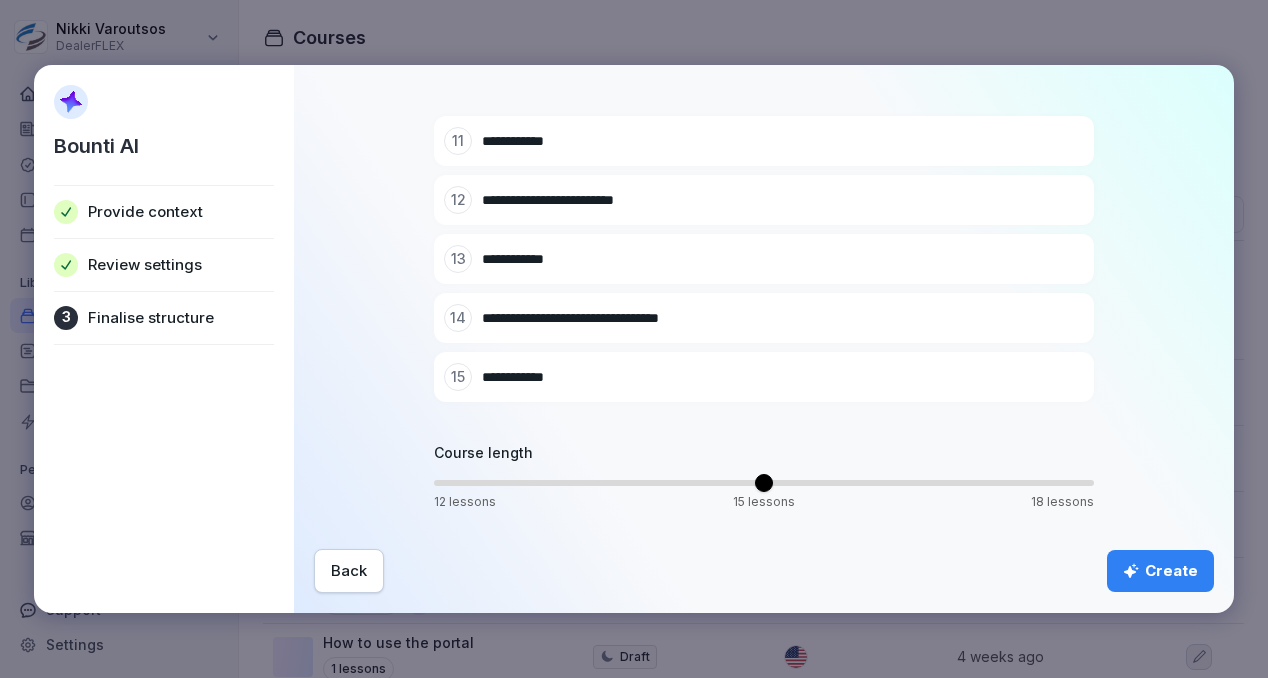 click at bounding box center [764, 483] 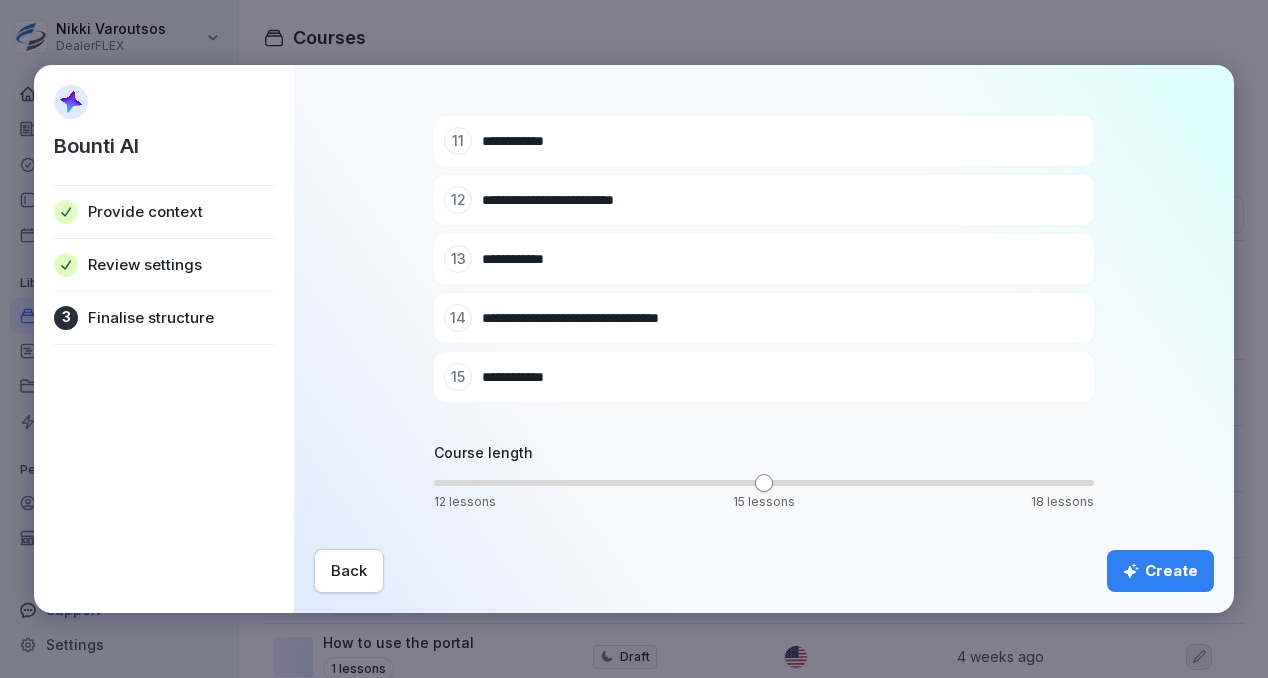 click on "Create" at bounding box center (1160, 571) 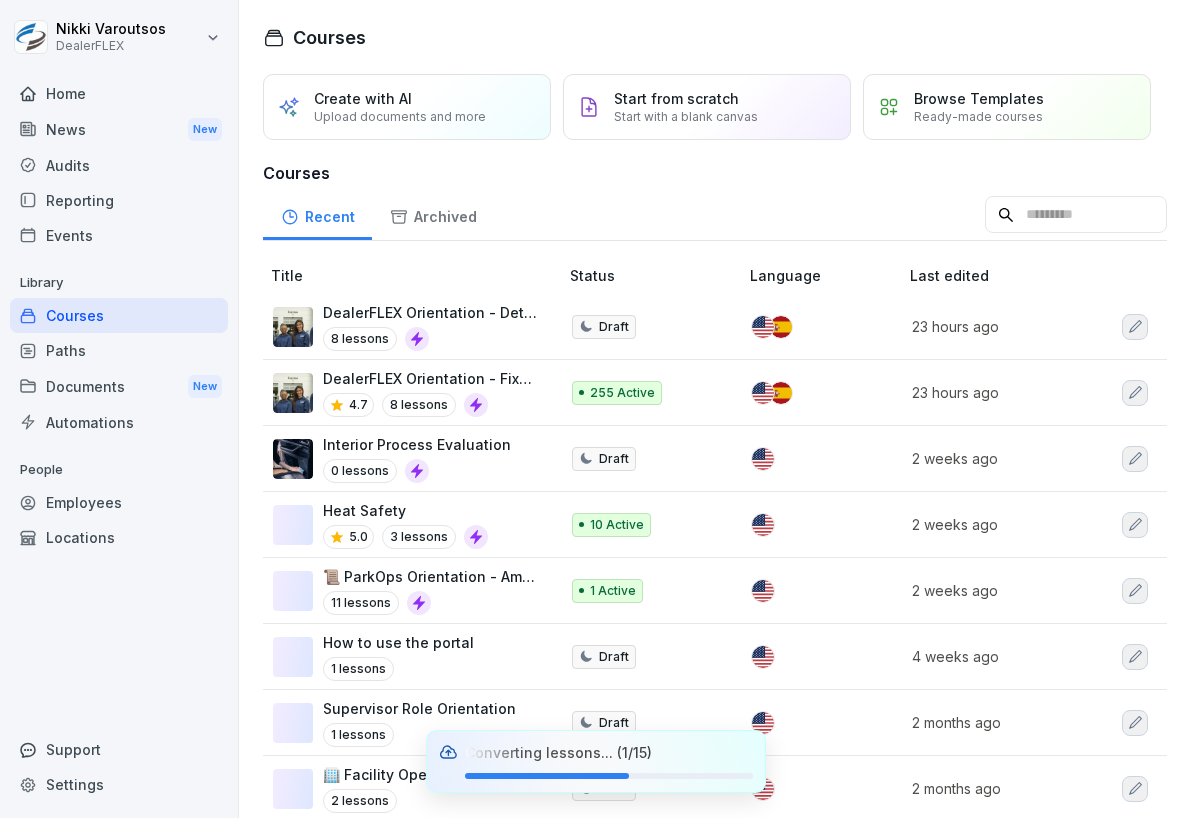 click on "Courses Create with AI Upload documents and more Start from scratch Start with a blank canvas Browse Templates Ready-made courses Courses Recent Archived Title Status Language Last edited DealerFLEX Orientation - Detail Division 8 lessons Draft 23 hours ago DealerFLEX Orientation - Fixed Operations Division 4.7 8 lessons 255   Active 23 hours ago Interior Process Evaluation 0 lessons Draft 2 weeks ago Heat Safety 5.0 3 lessons 10   Active 2 weeks ago 📜 ParkOps Orientation - American Dream Mall 11 lessons 1   Active 2 weeks ago How to use the portal 1 lessons Draft 4 weeks ago Supervisor Role Orientation 1 lessons Draft 2 months ago 🏢 Facility Operations: AM and PM Duties 2 lessons Draft 2 months ago 🚗 Rideshare Zone Management Training 1 lessons Draft 2 months ago Orientation Course: Parking Deck Roles and Procedures at American Dream Mall 3 lessons Draft 2 months ago Mastering Weekly Administrative Tasks 4.2 1 lessons 68   Active 2 months ago 1 lessons 1   Active 3 months ago Open Forum AI Demo 4.8" at bounding box center [715, 409] 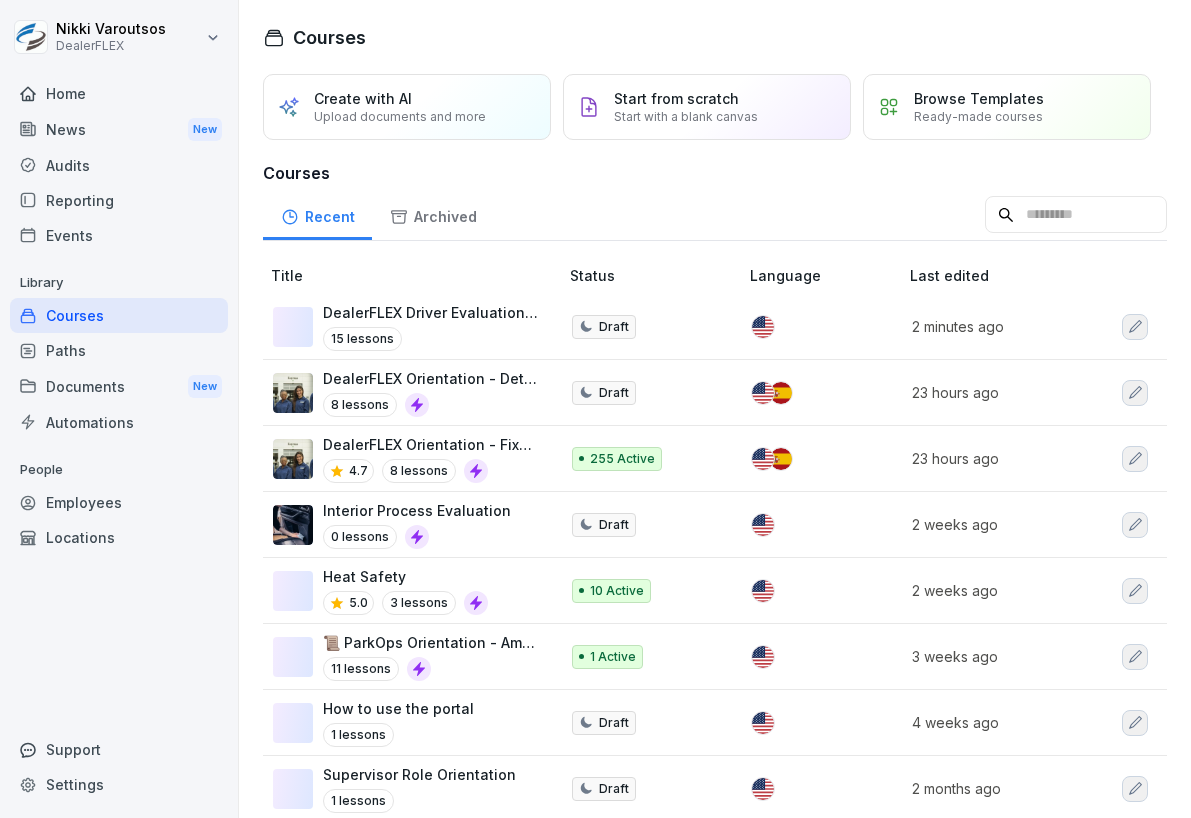 scroll, scrollTop: 0, scrollLeft: 0, axis: both 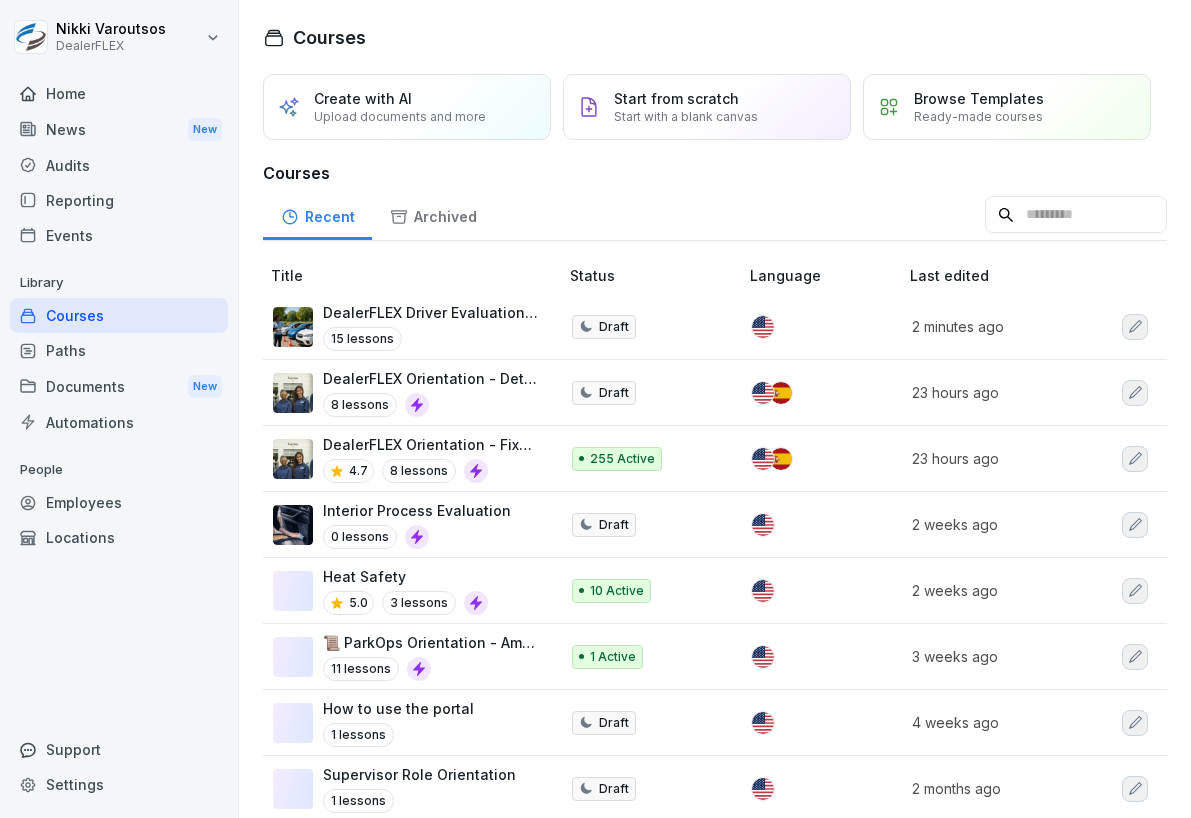 click on "DealerFLEX Driver Evaluation Program" at bounding box center (430, 312) 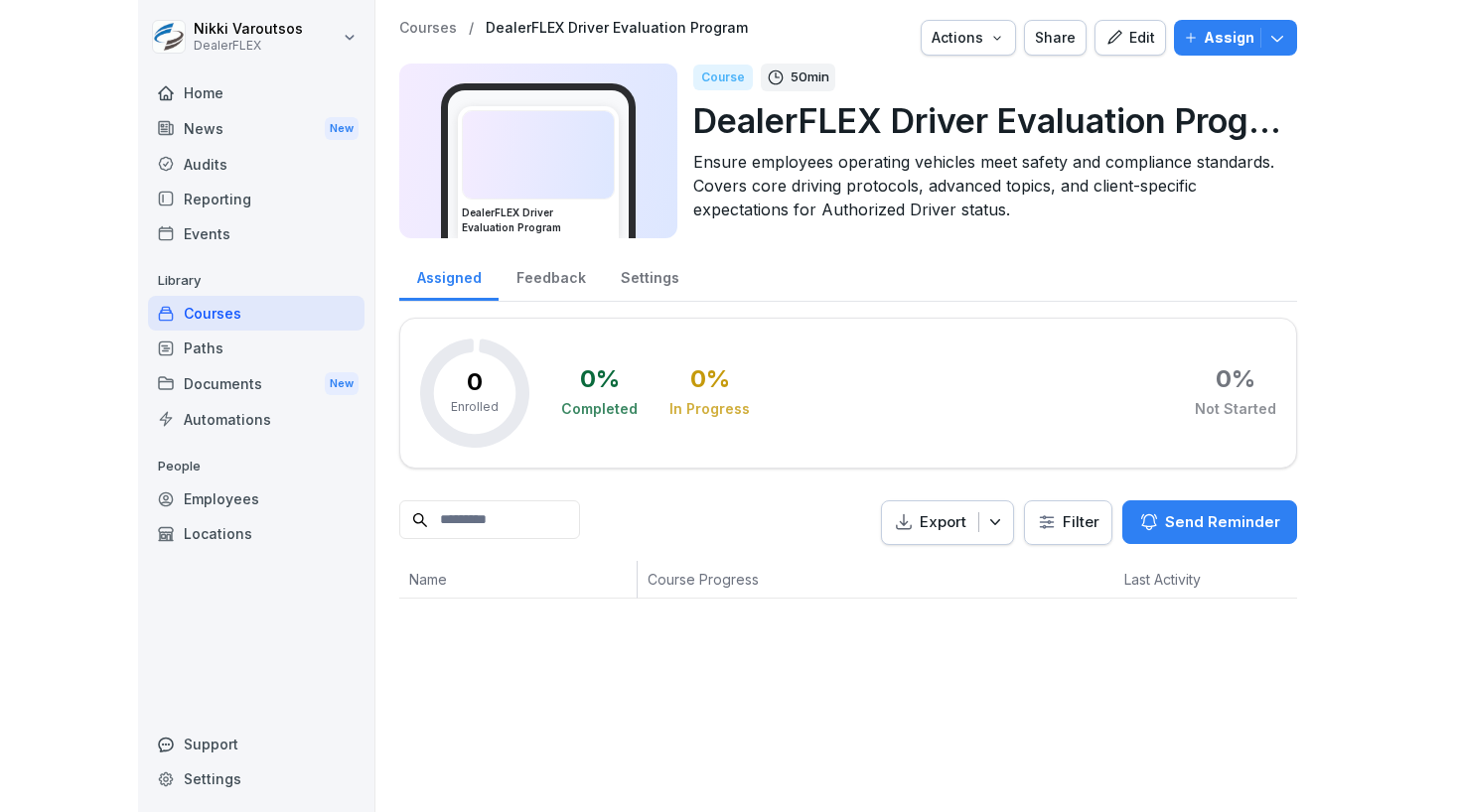 scroll, scrollTop: 0, scrollLeft: 0, axis: both 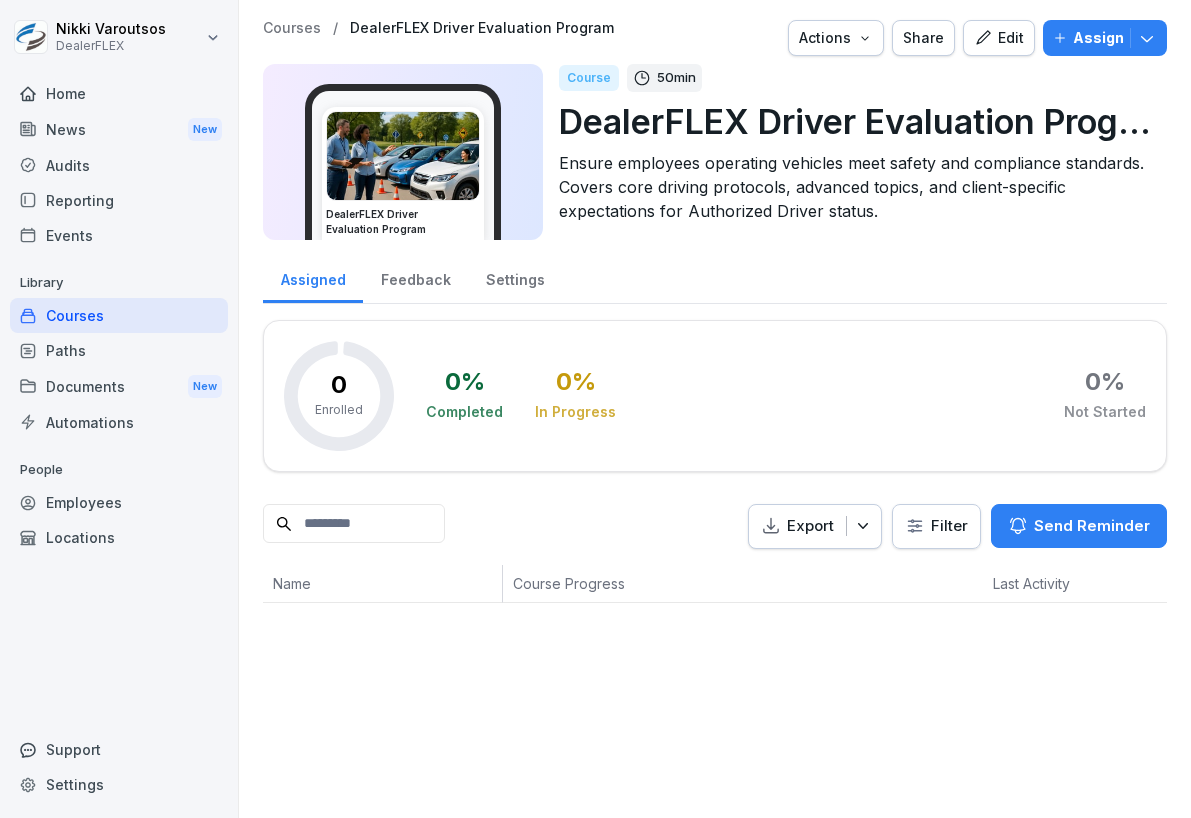click on "DealerFLEX Driver Evaluation Program" at bounding box center [855, 121] 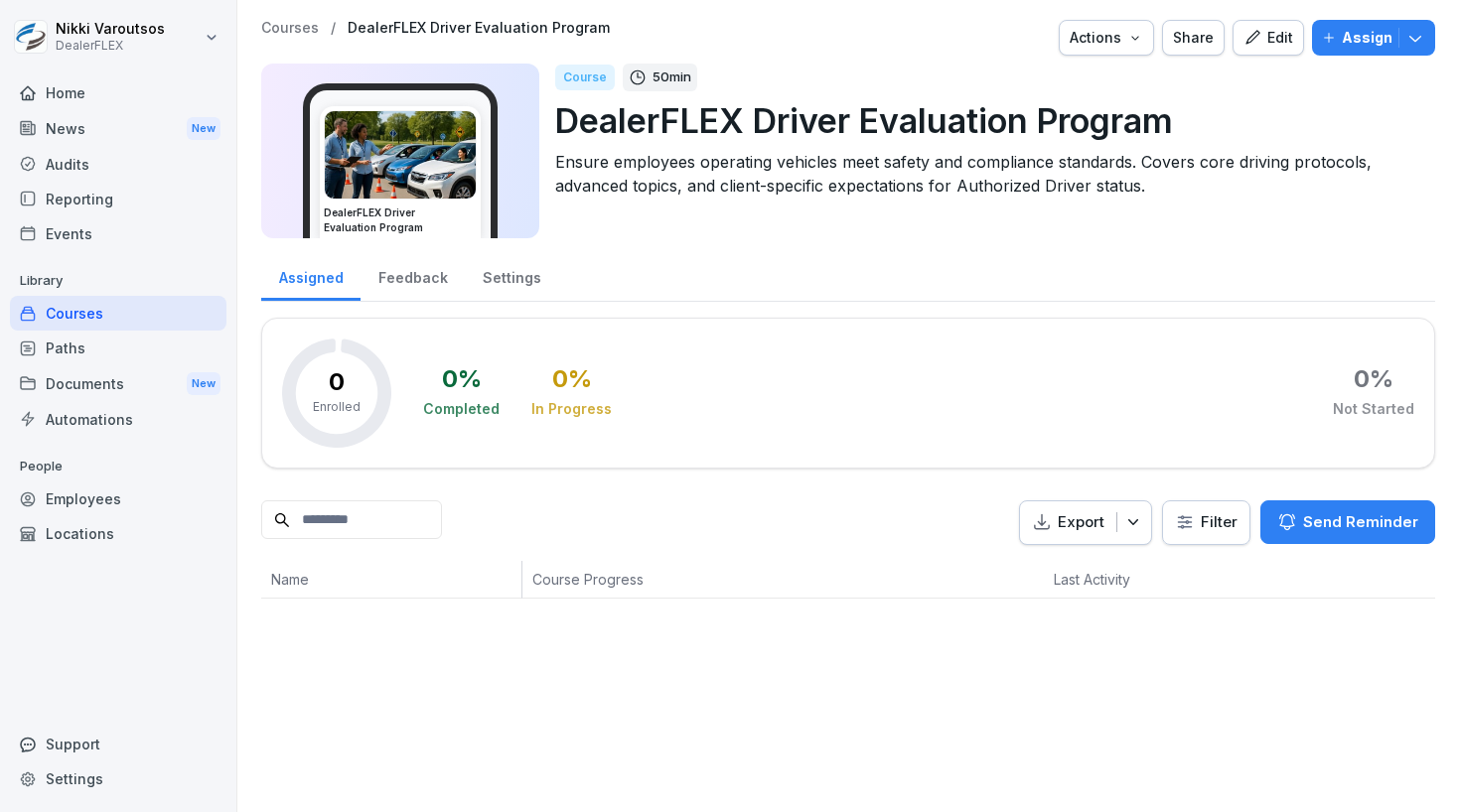 click on "DealerFLEX Driver Evaluation Program" at bounding box center [987, 120] 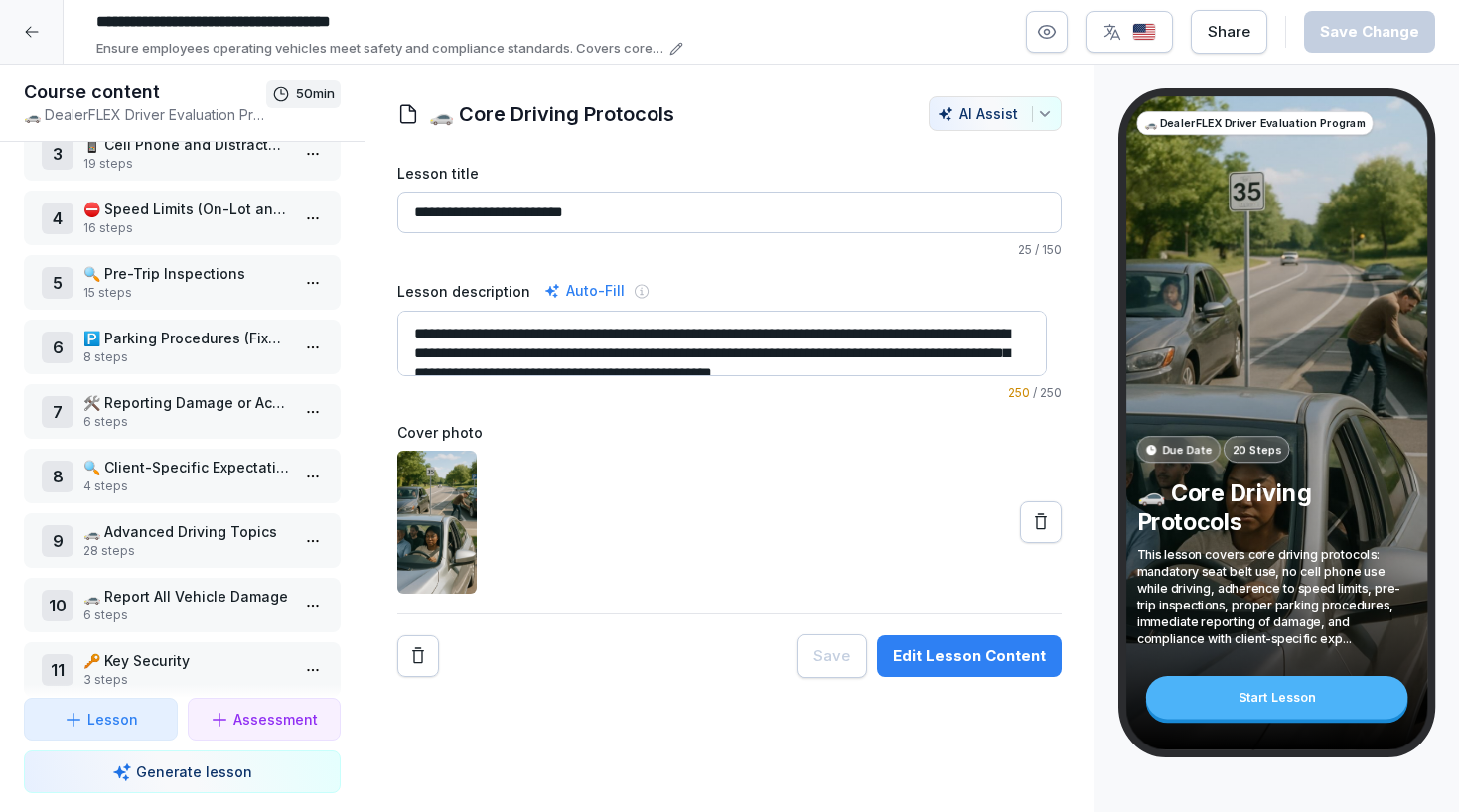 scroll, scrollTop: 0, scrollLeft: 0, axis: both 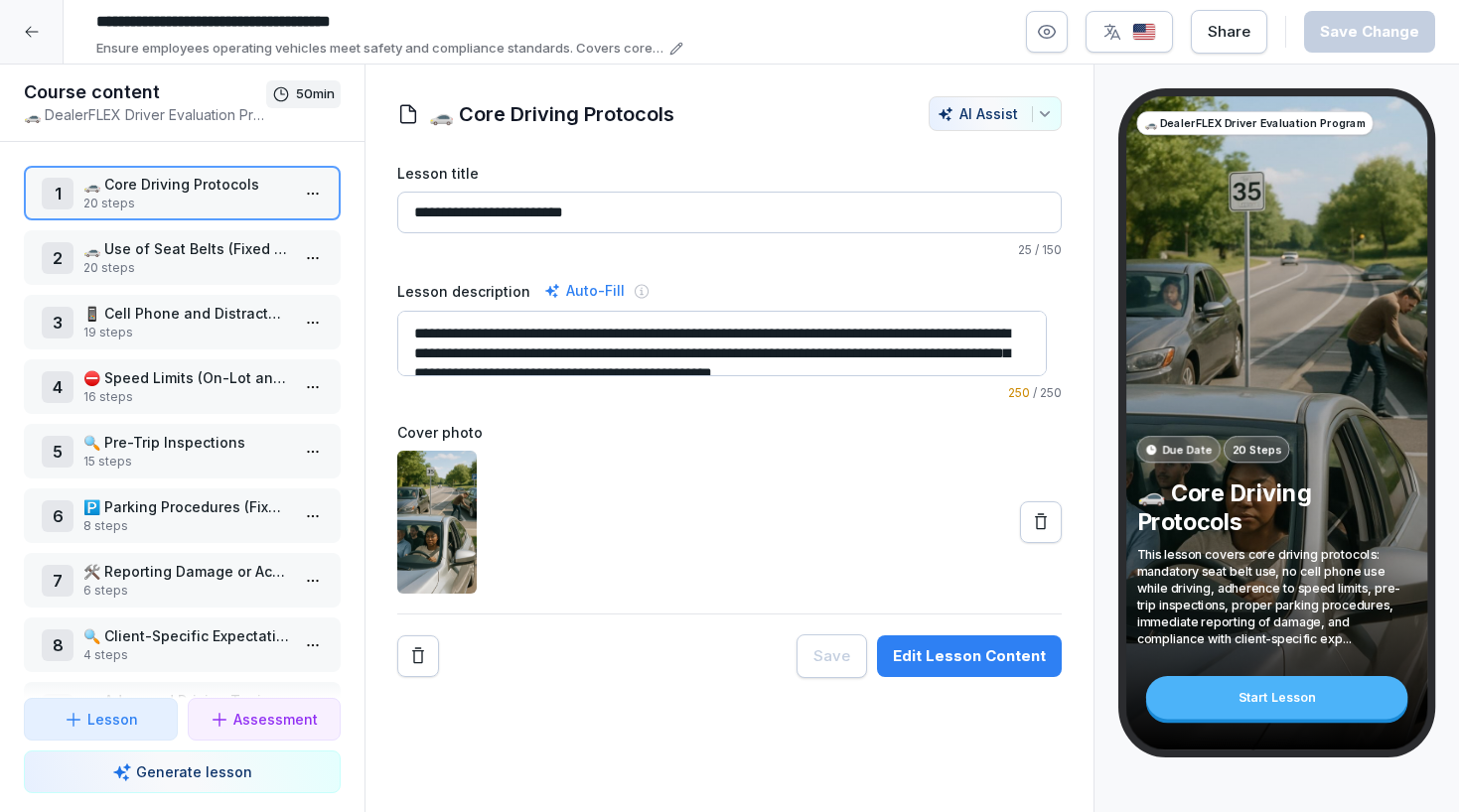 click on "**********" at bounding box center [385, 22] 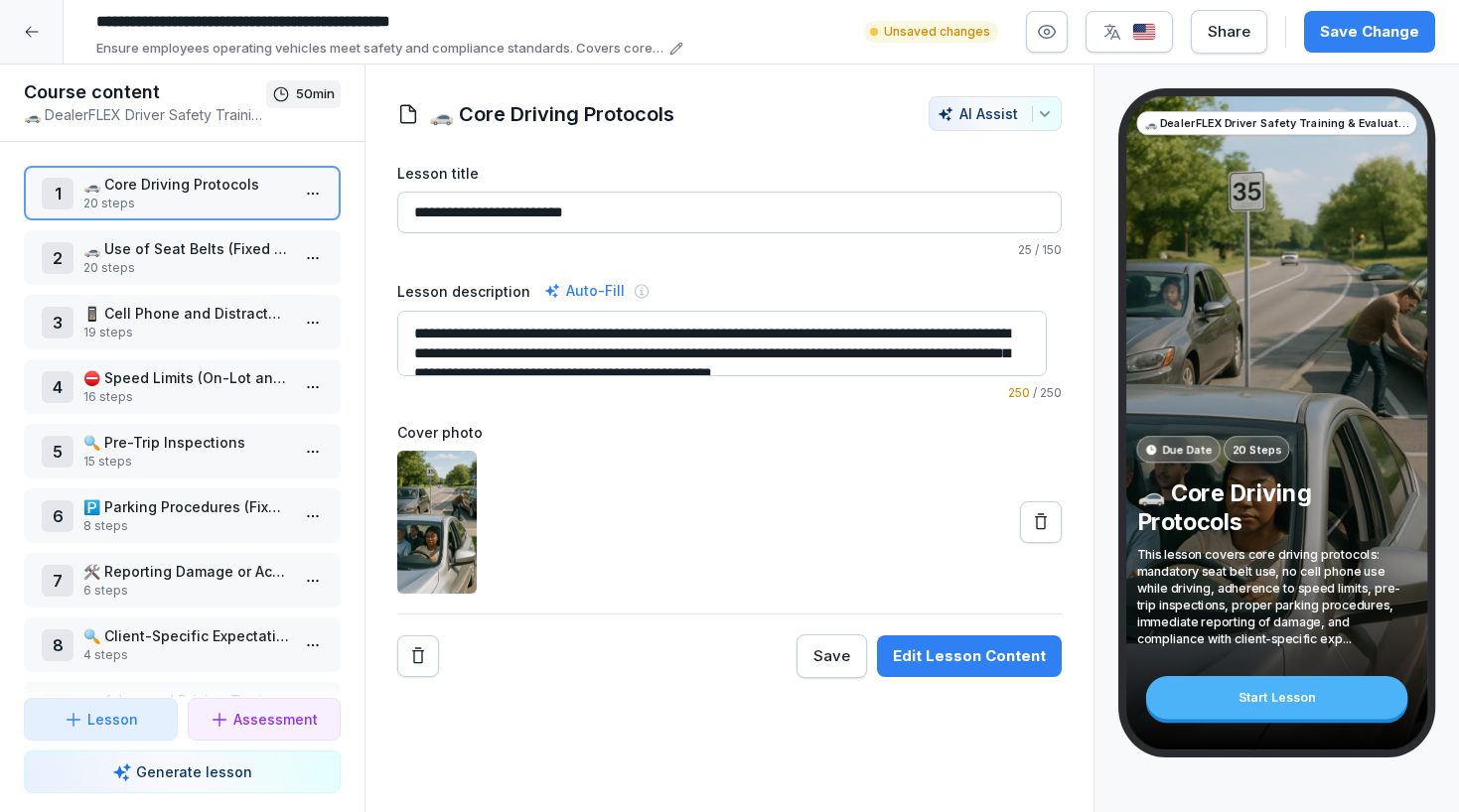 type on "**********" 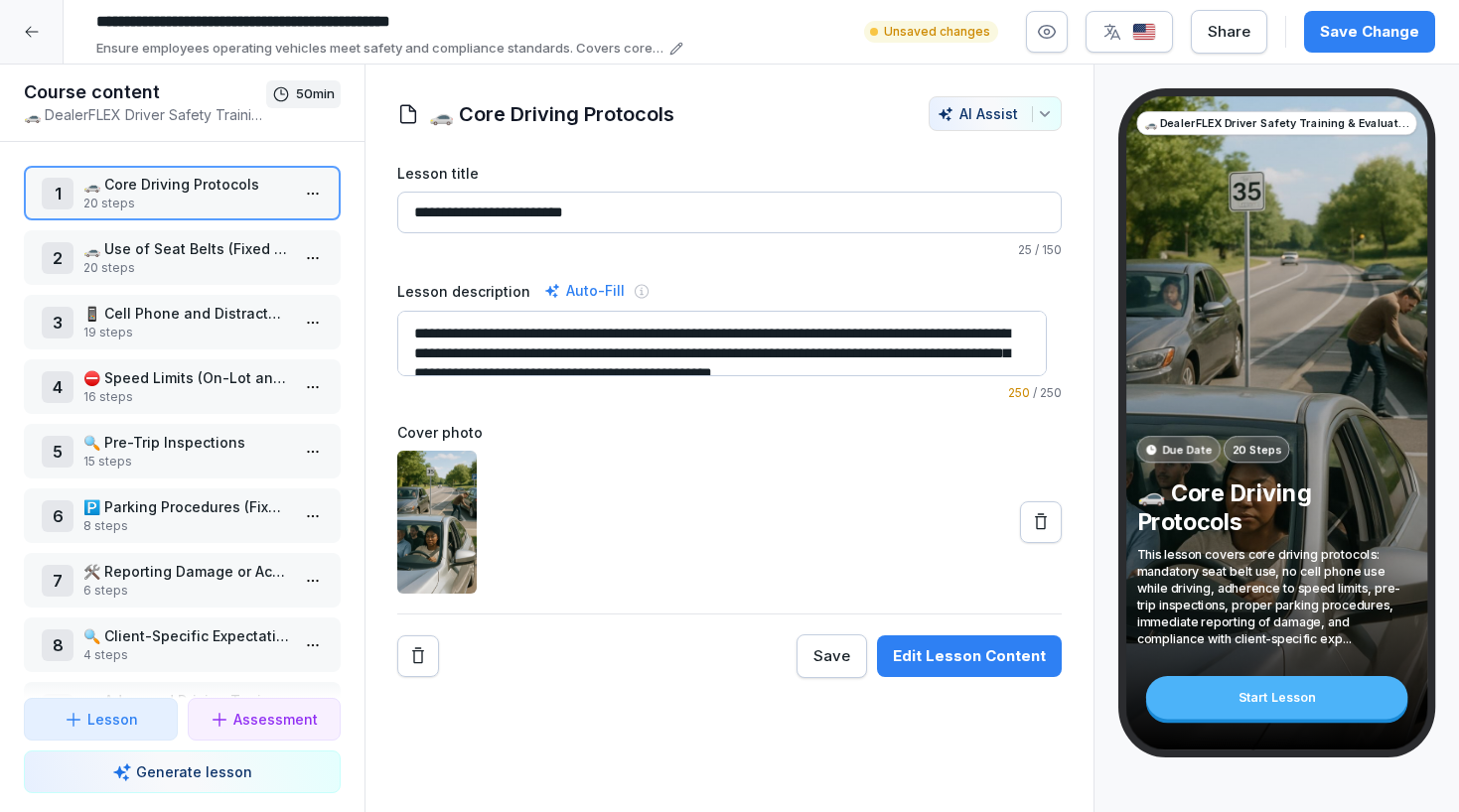 click on "Course content" at bounding box center [145, 92] 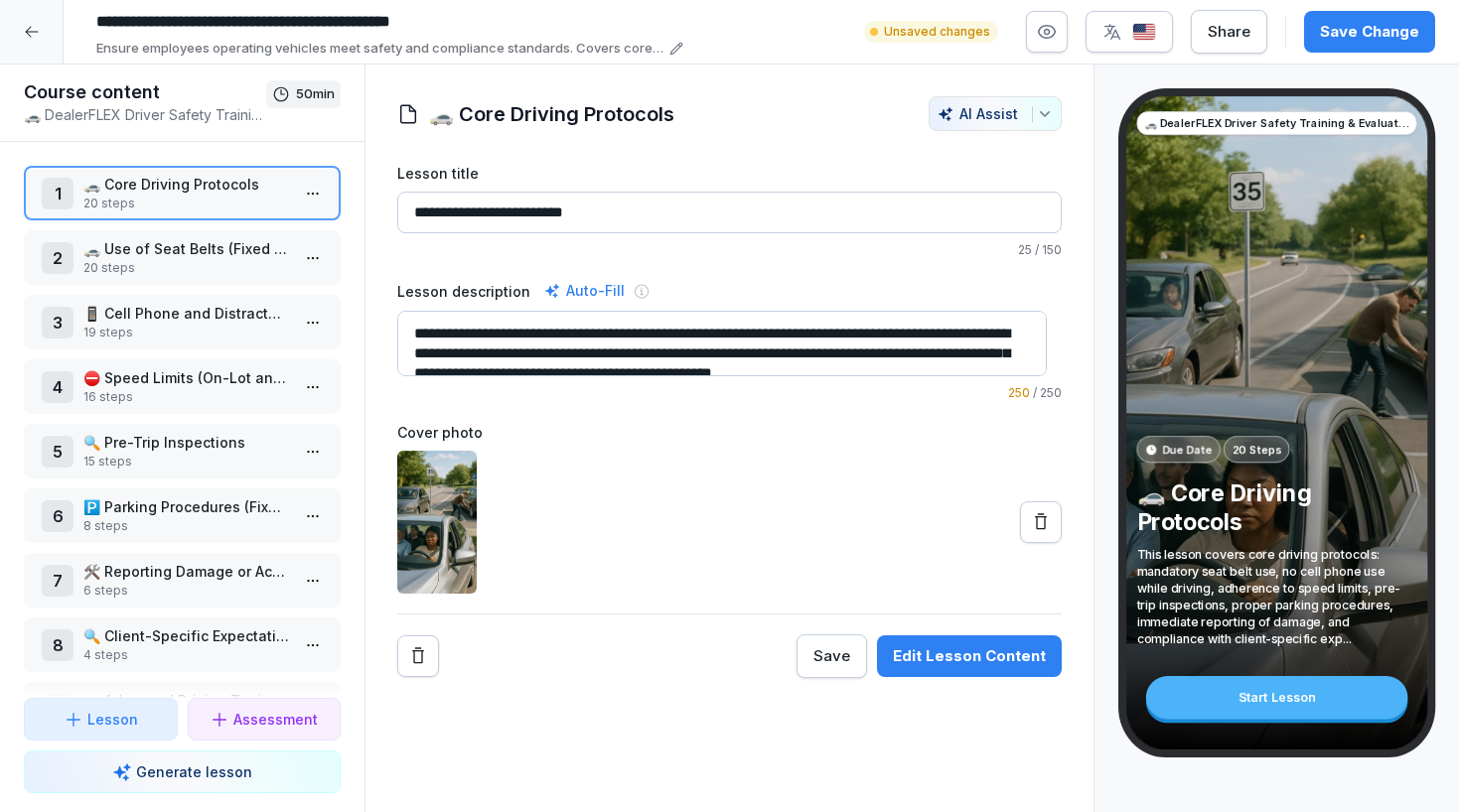 click 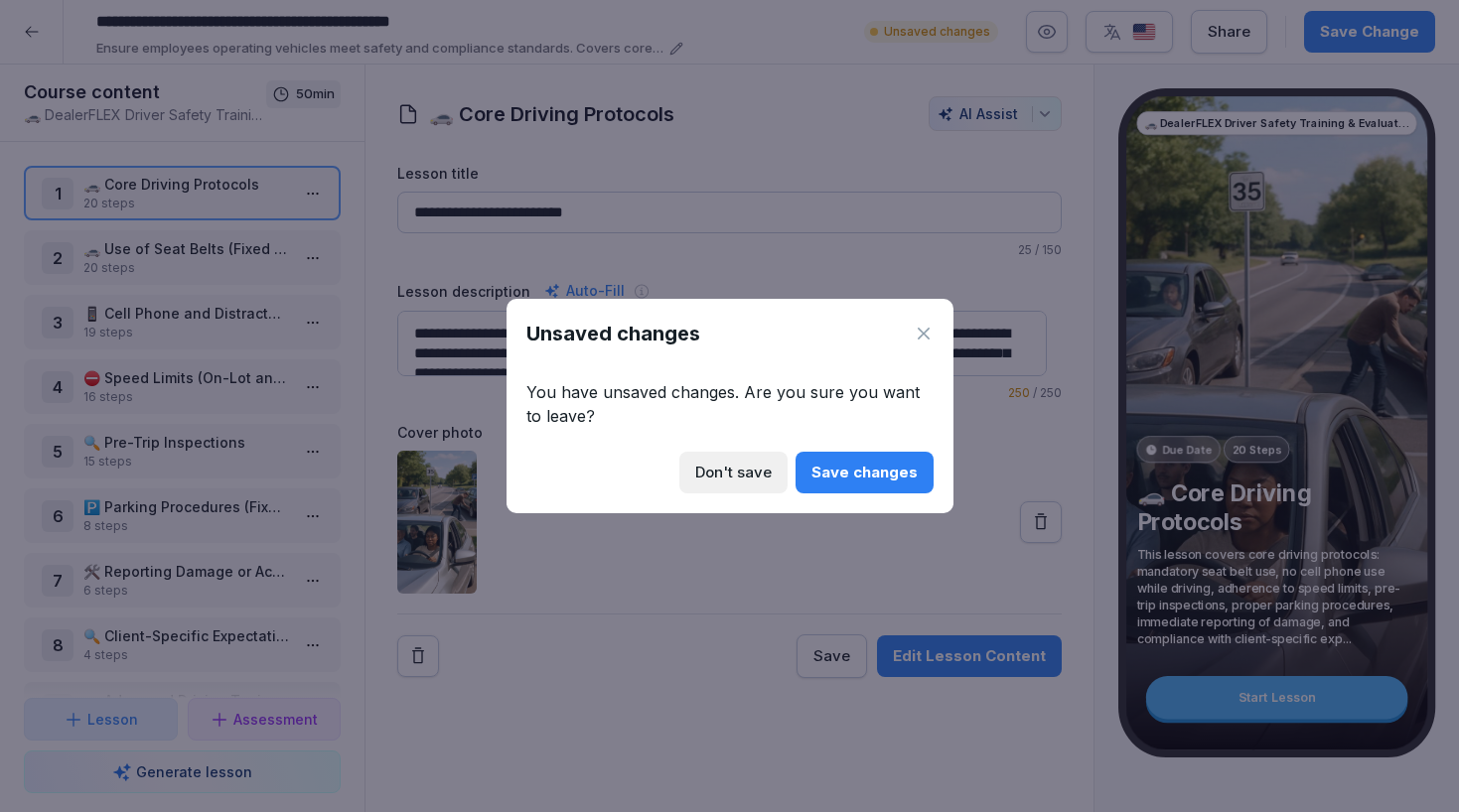 click on "Save changes" at bounding box center (864, 473) 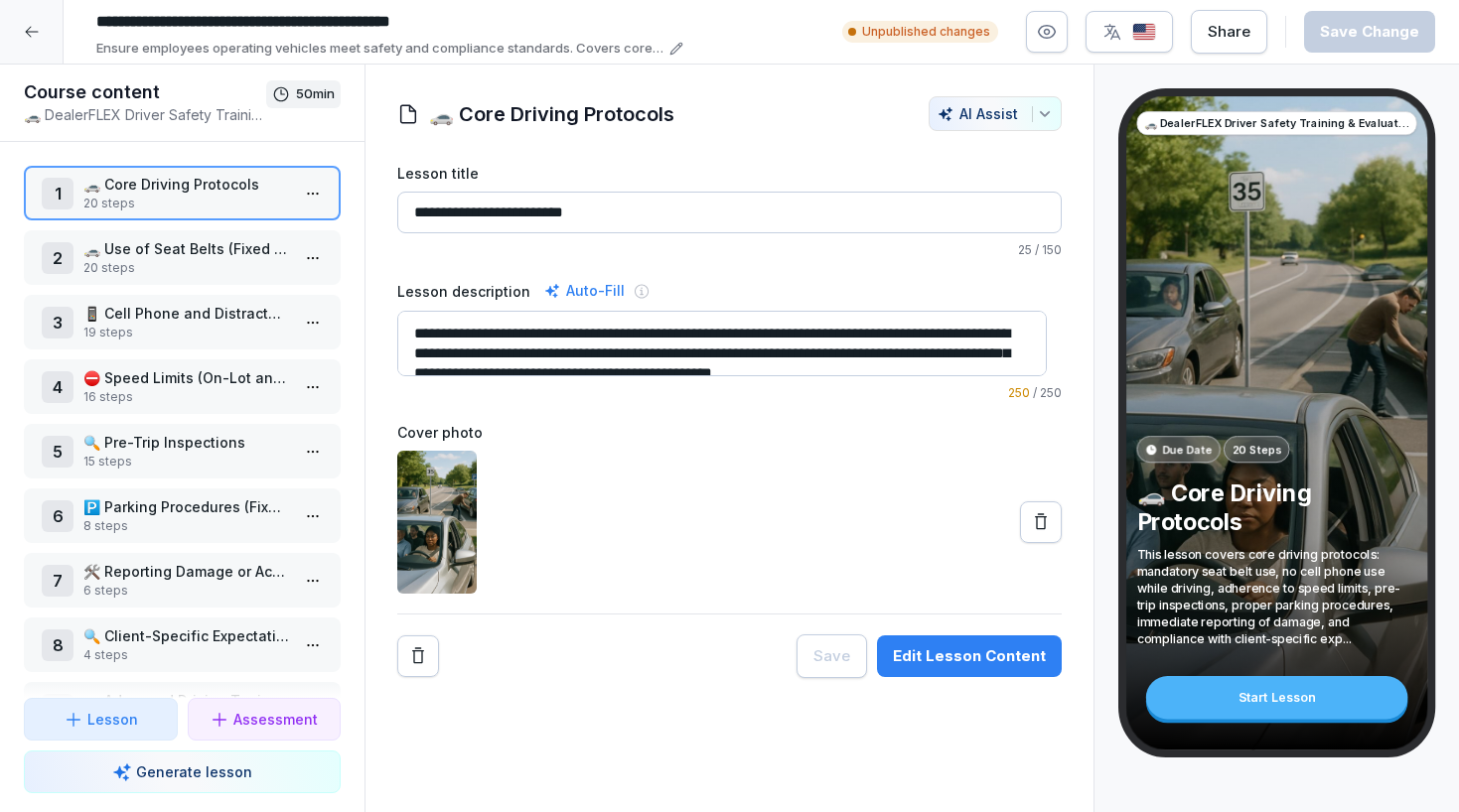 click at bounding box center [32, 32] 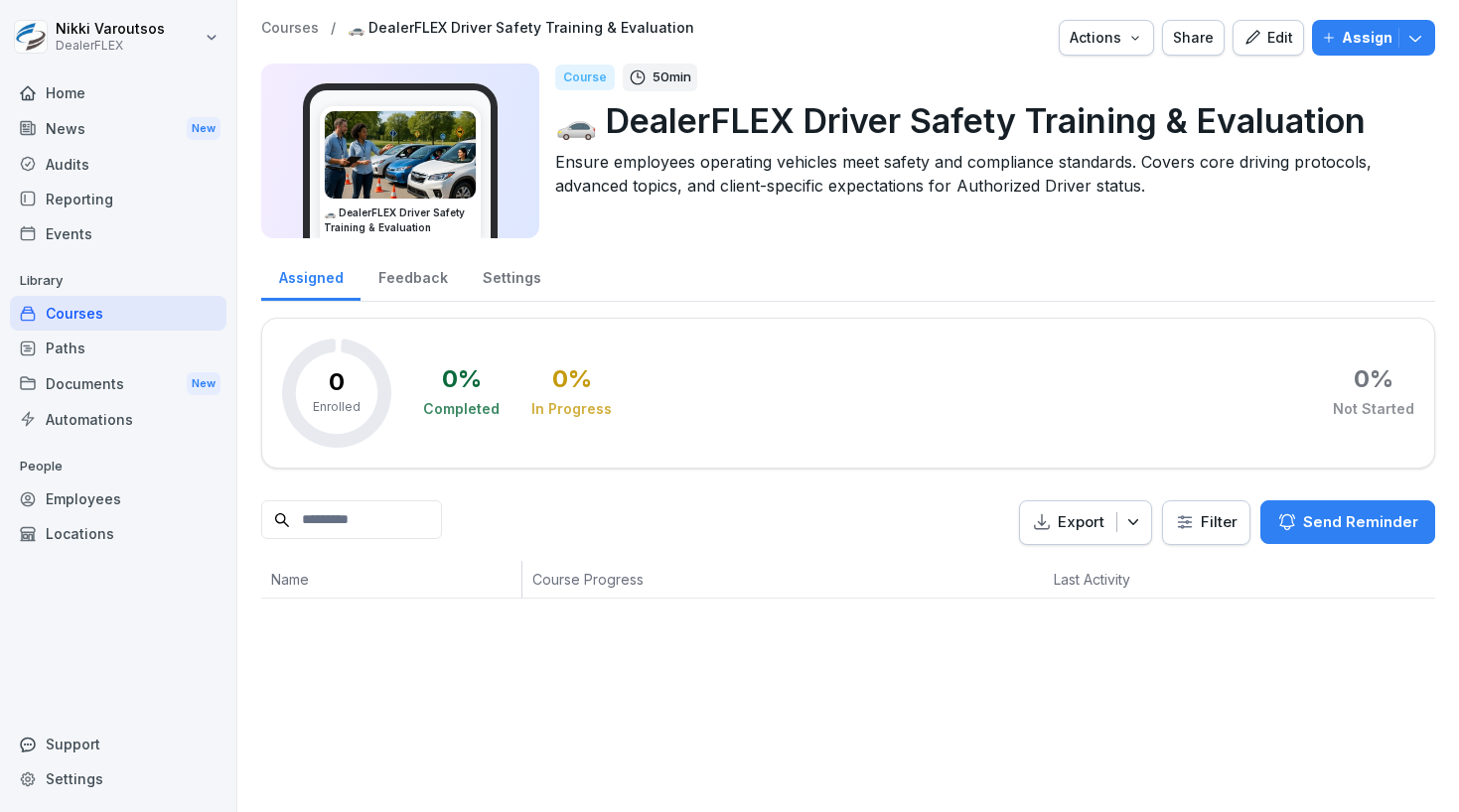 click at bounding box center (400, 155) 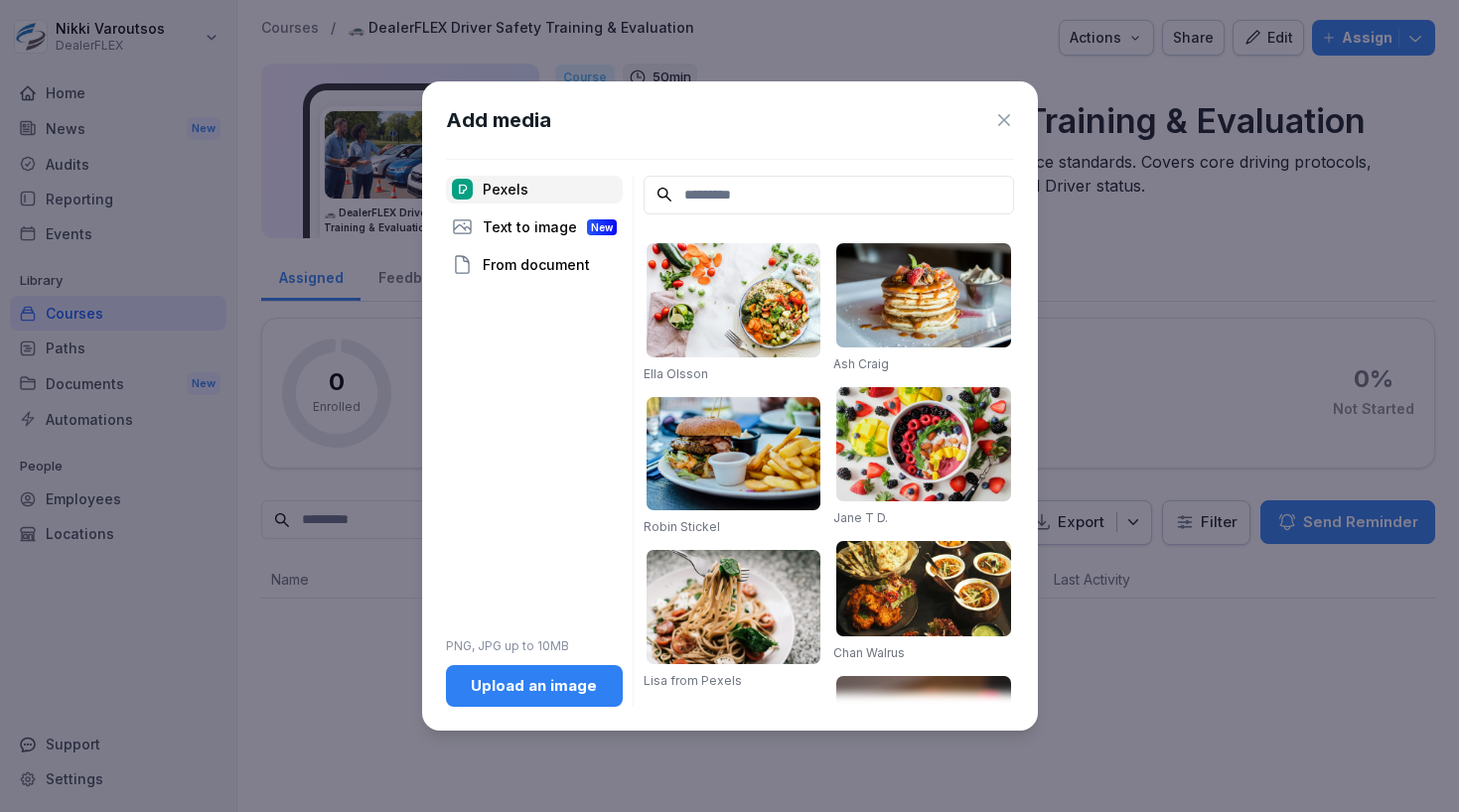 click on "Upload an image" at bounding box center [534, 686] 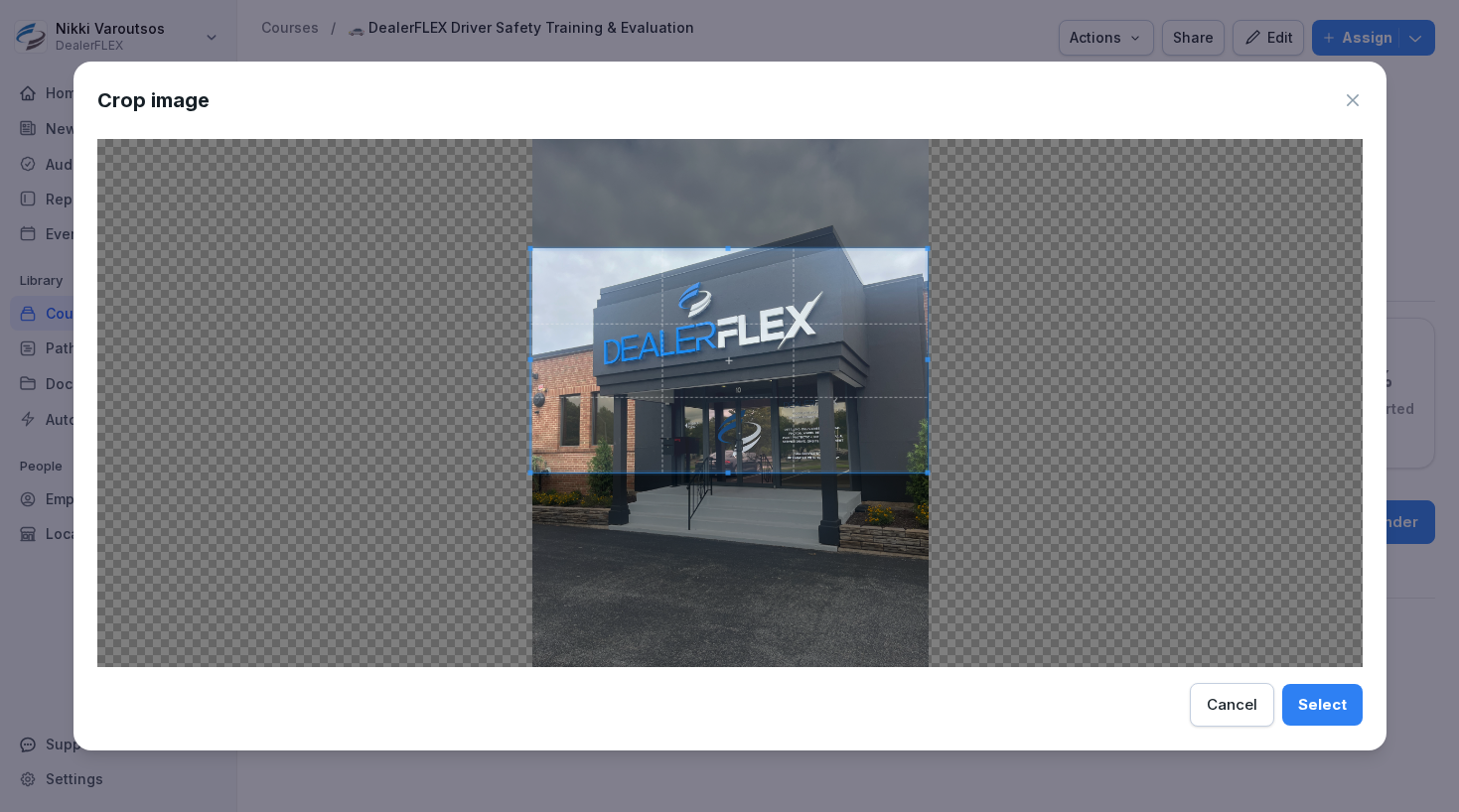 click at bounding box center (728, 360) 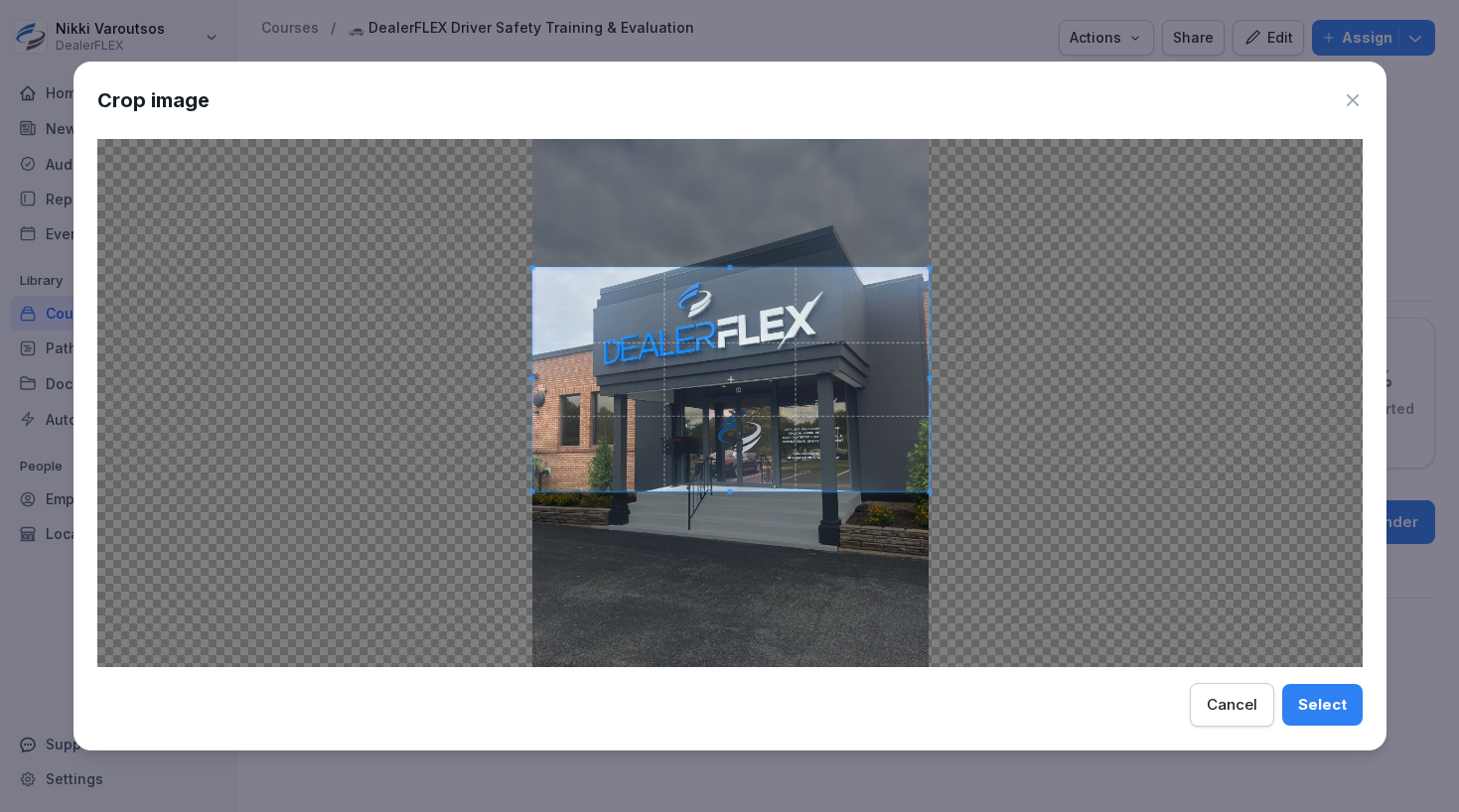 click at bounding box center (730, 379) 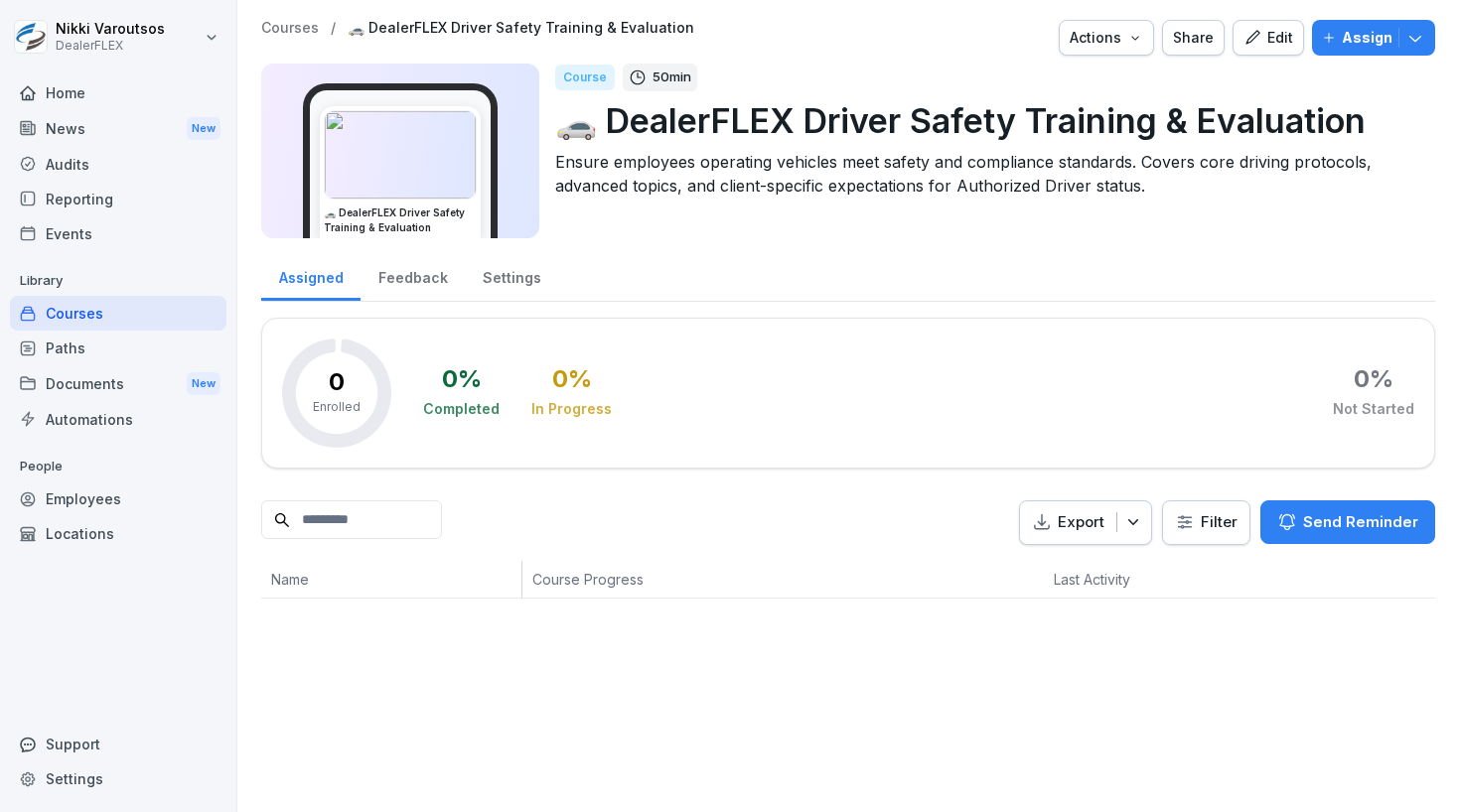 click on "Ensure employees operating vehicles meet safety and compliance standards. Covers core driving protocols, advanced topics, and client-specific expectations for Authorized Driver status." at bounding box center [987, 174] 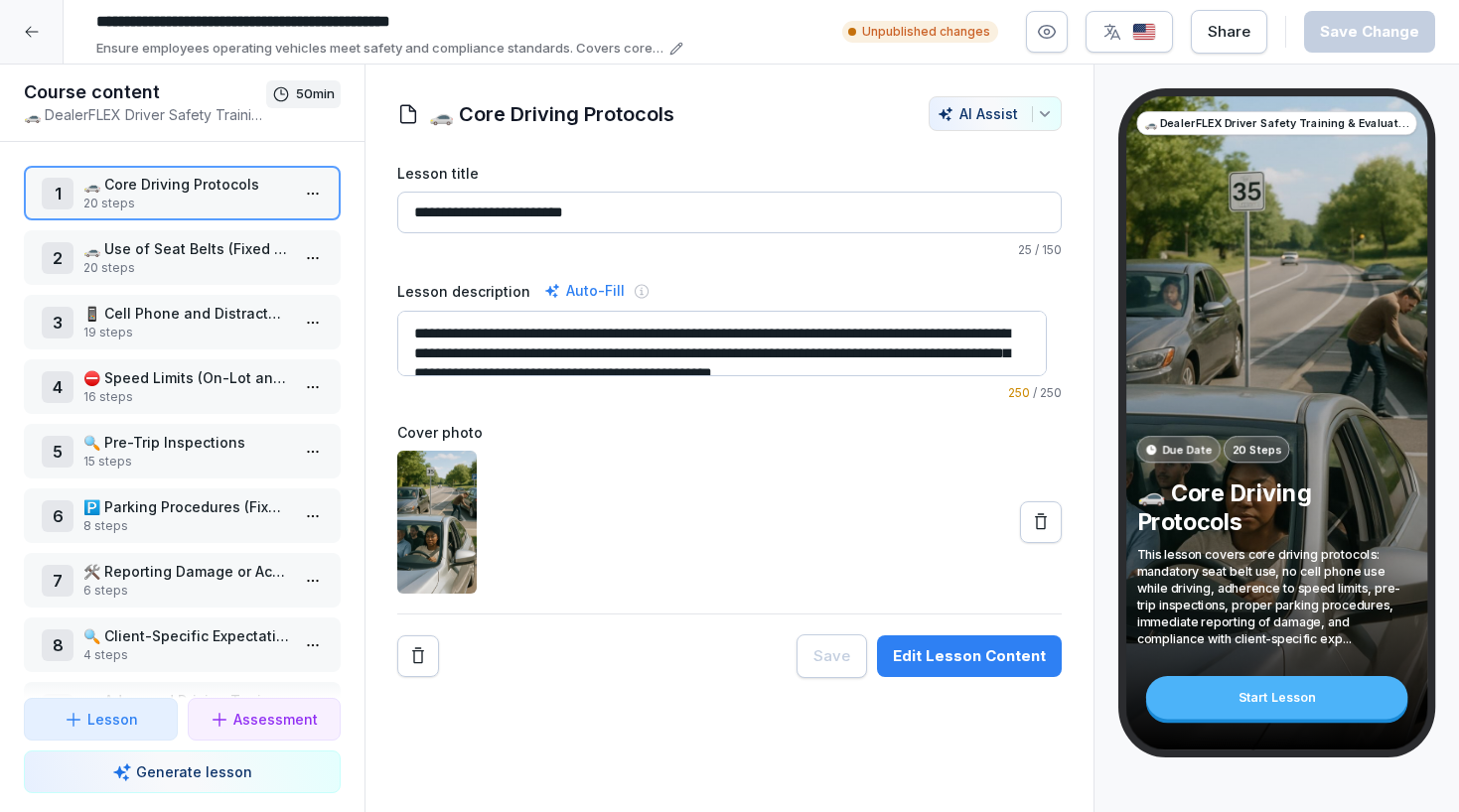 click on "Ensure employees operating vehicles meet safety and compliance standards. Covers core driving protocols, advanced topics, and client-specific expectations for Authorized Driver status." at bounding box center [379, 49] 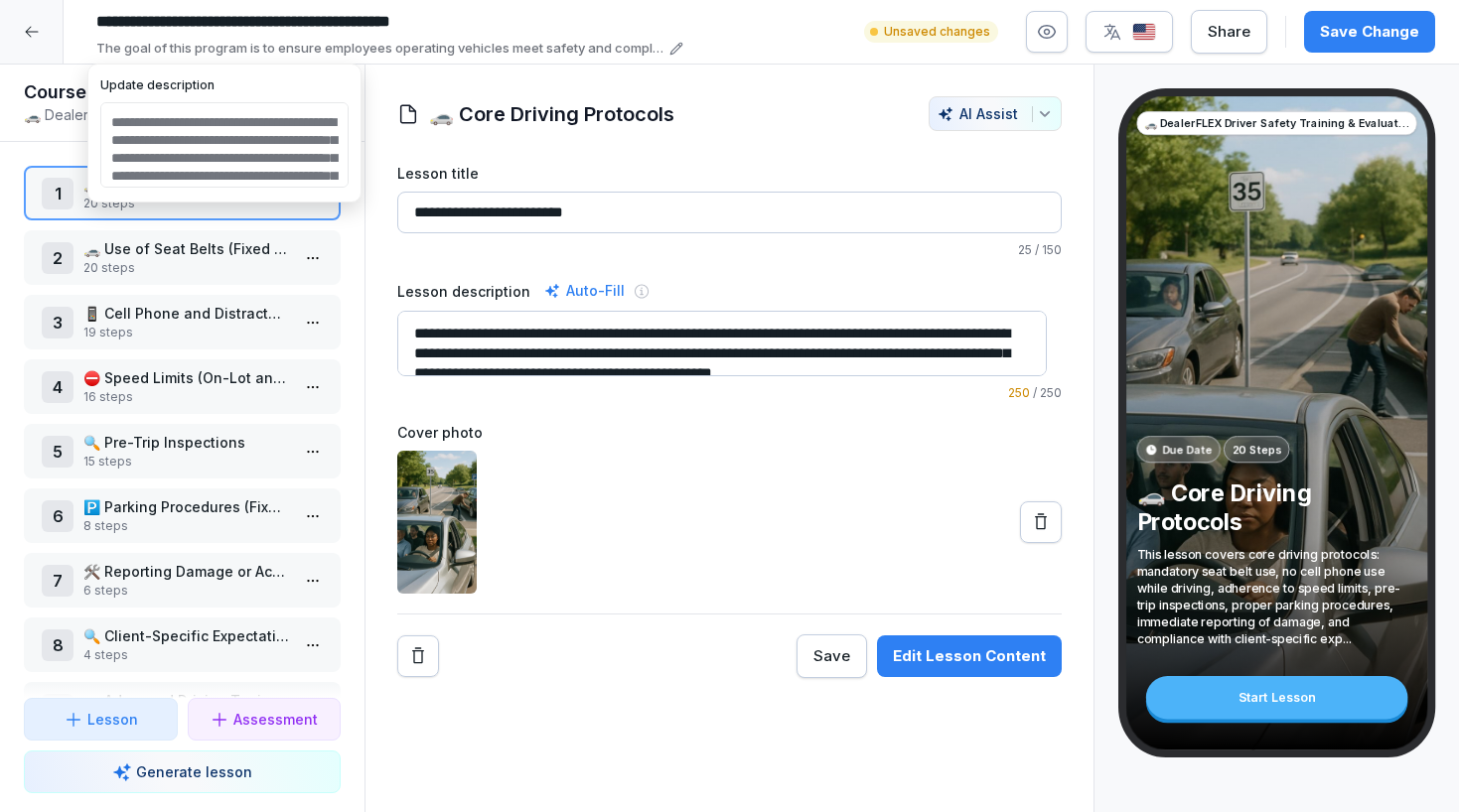 click on "**********" at bounding box center [224, 145] 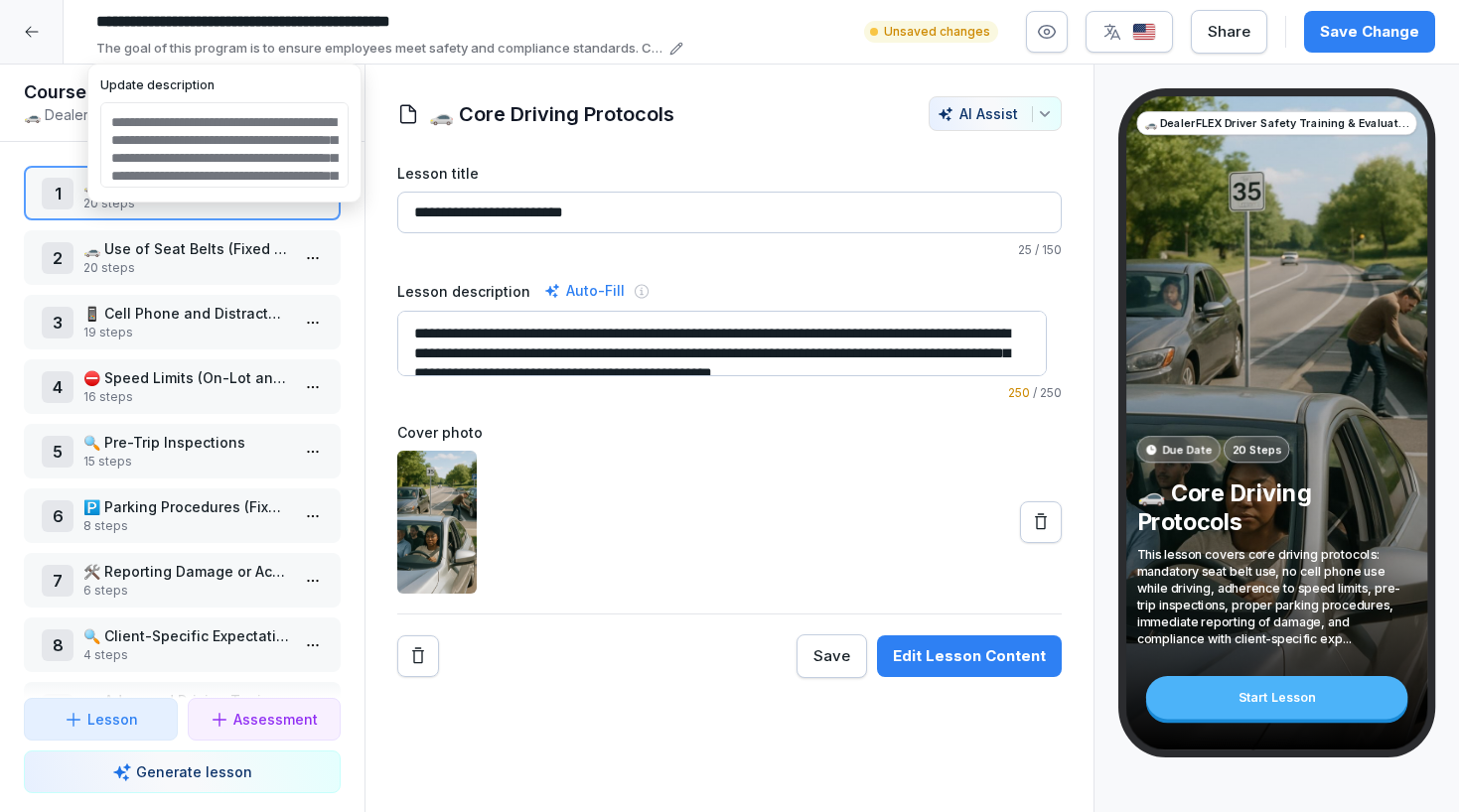 click on "**********" at bounding box center (224, 145) 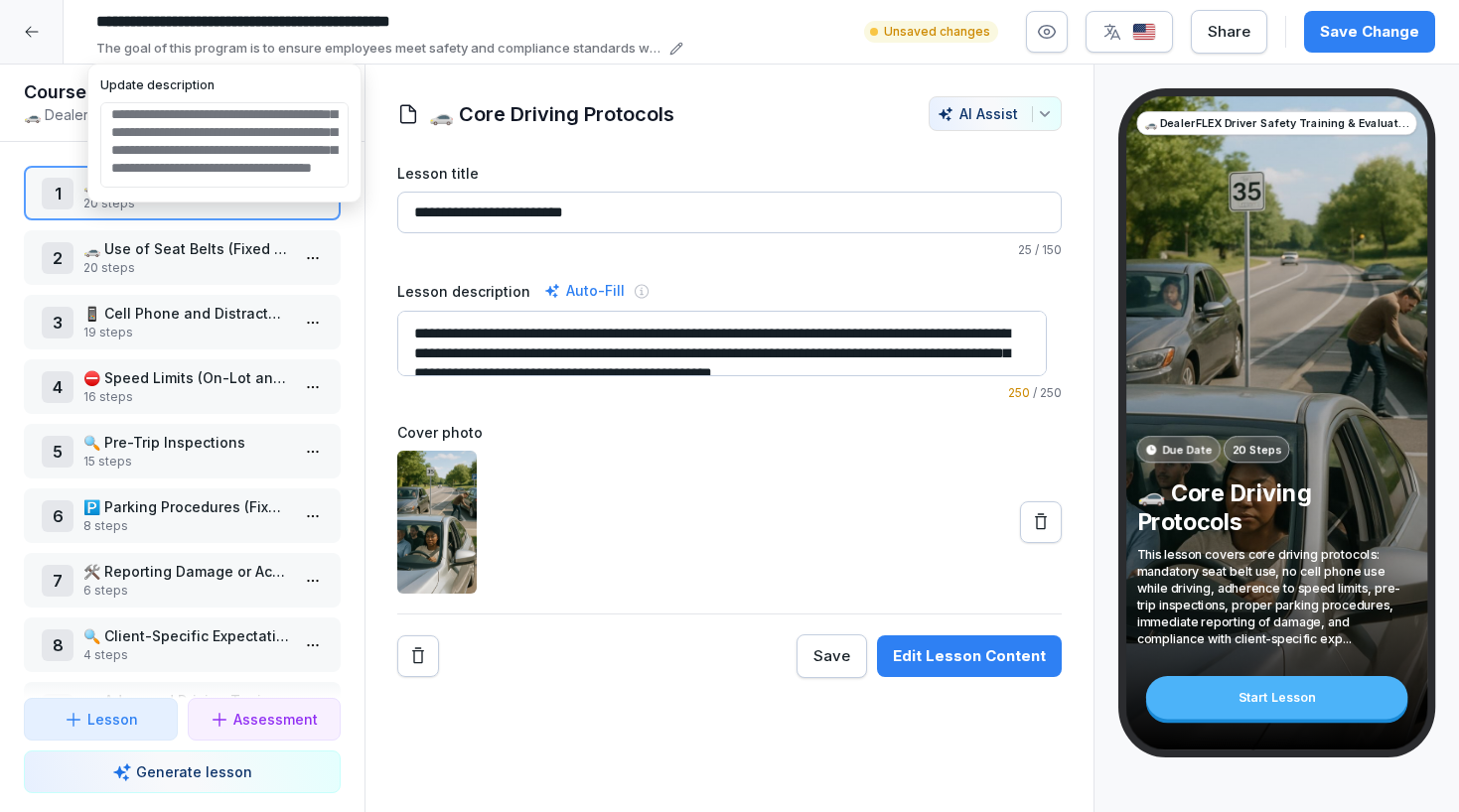 scroll, scrollTop: 63, scrollLeft: 0, axis: vertical 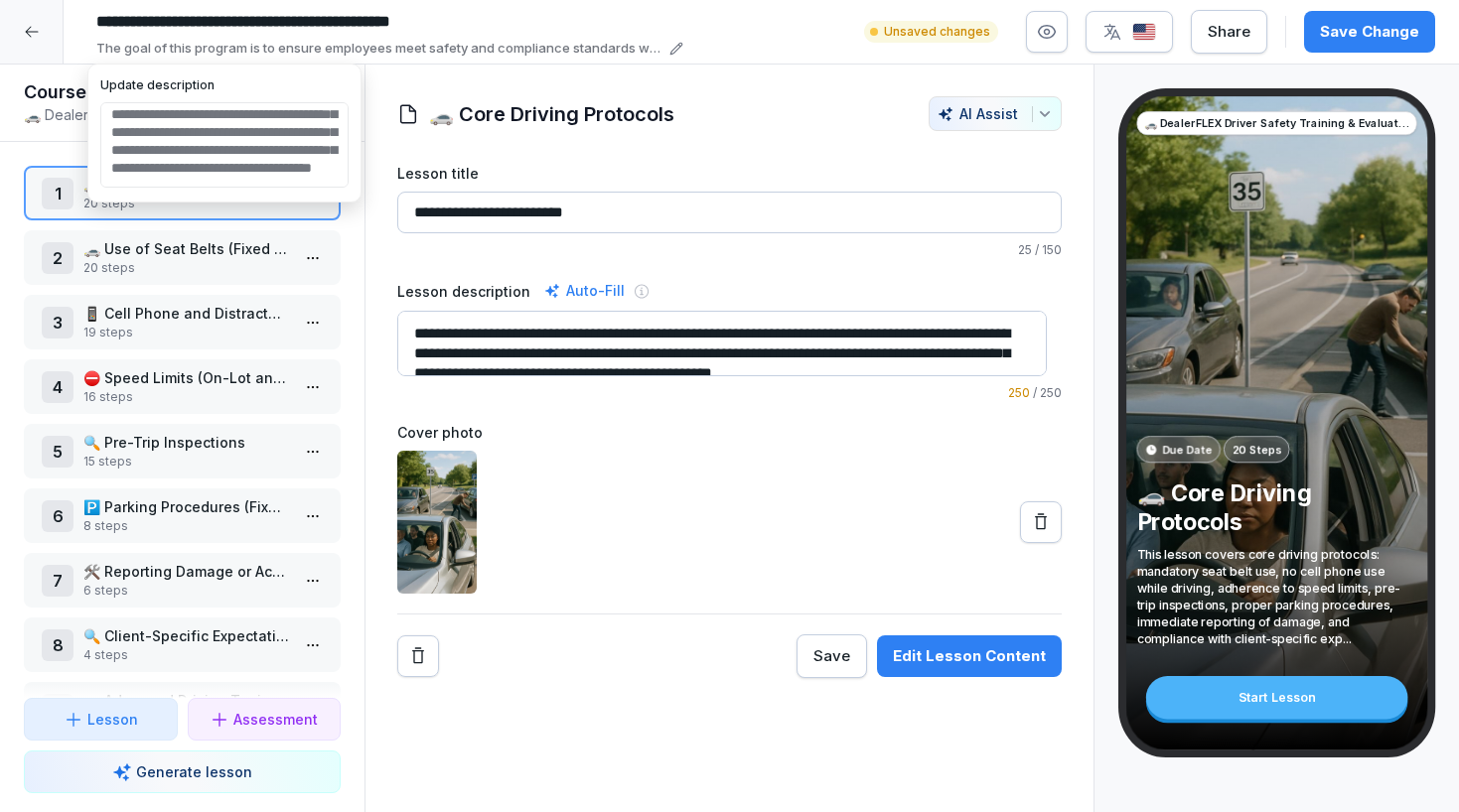 click on "**********" at bounding box center [224, 145] 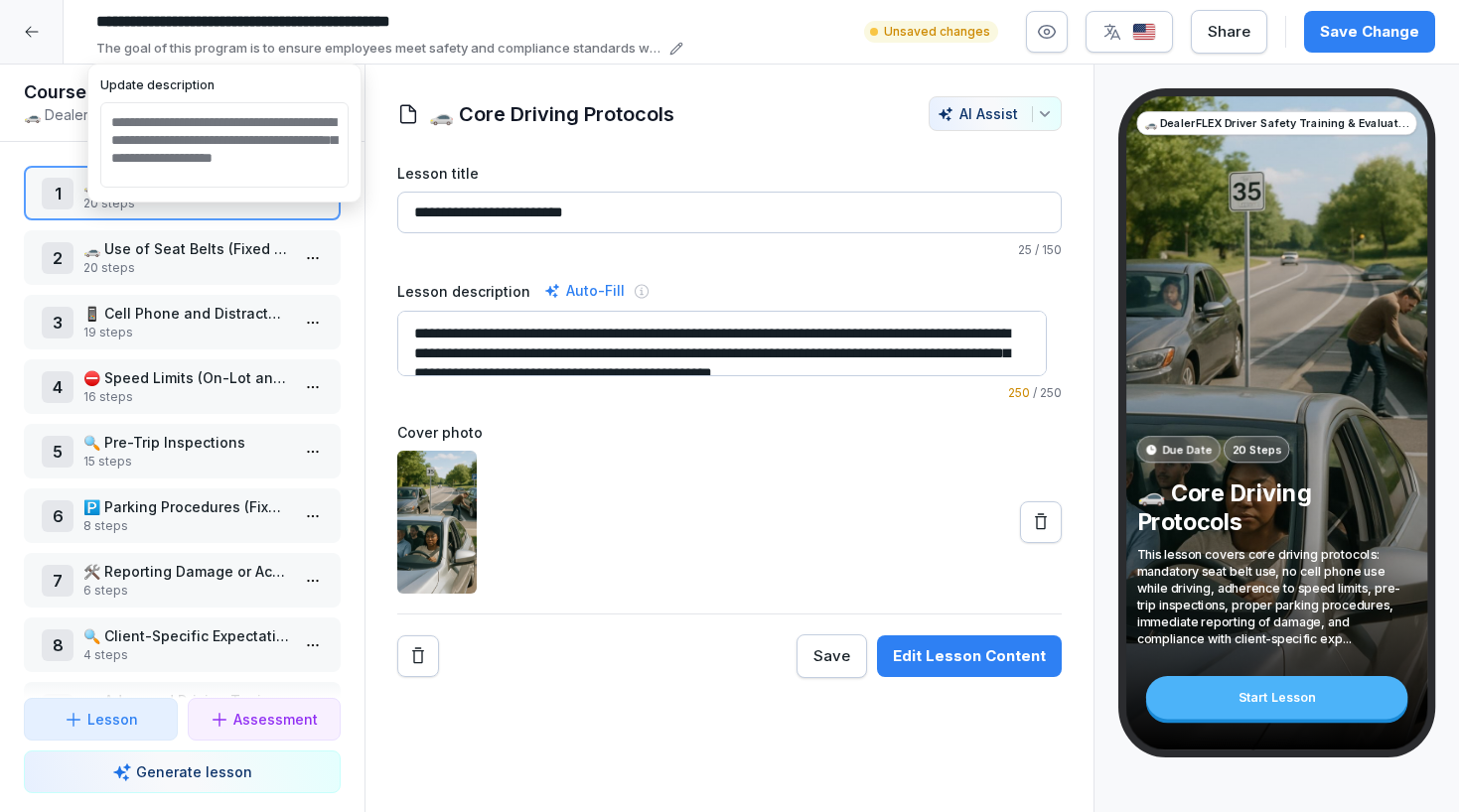 scroll, scrollTop: 8, scrollLeft: 0, axis: vertical 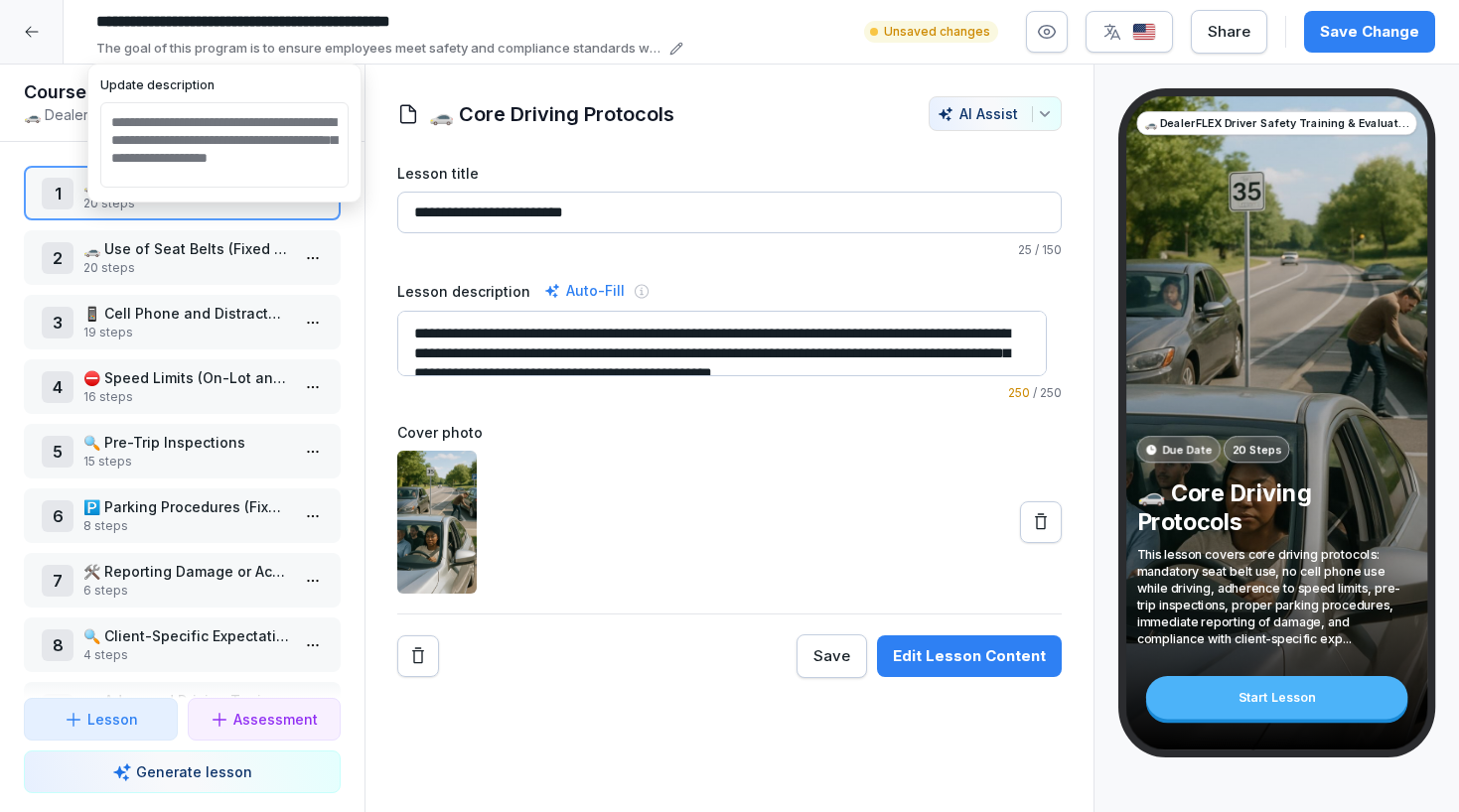 click on "**********" at bounding box center (729, 387) 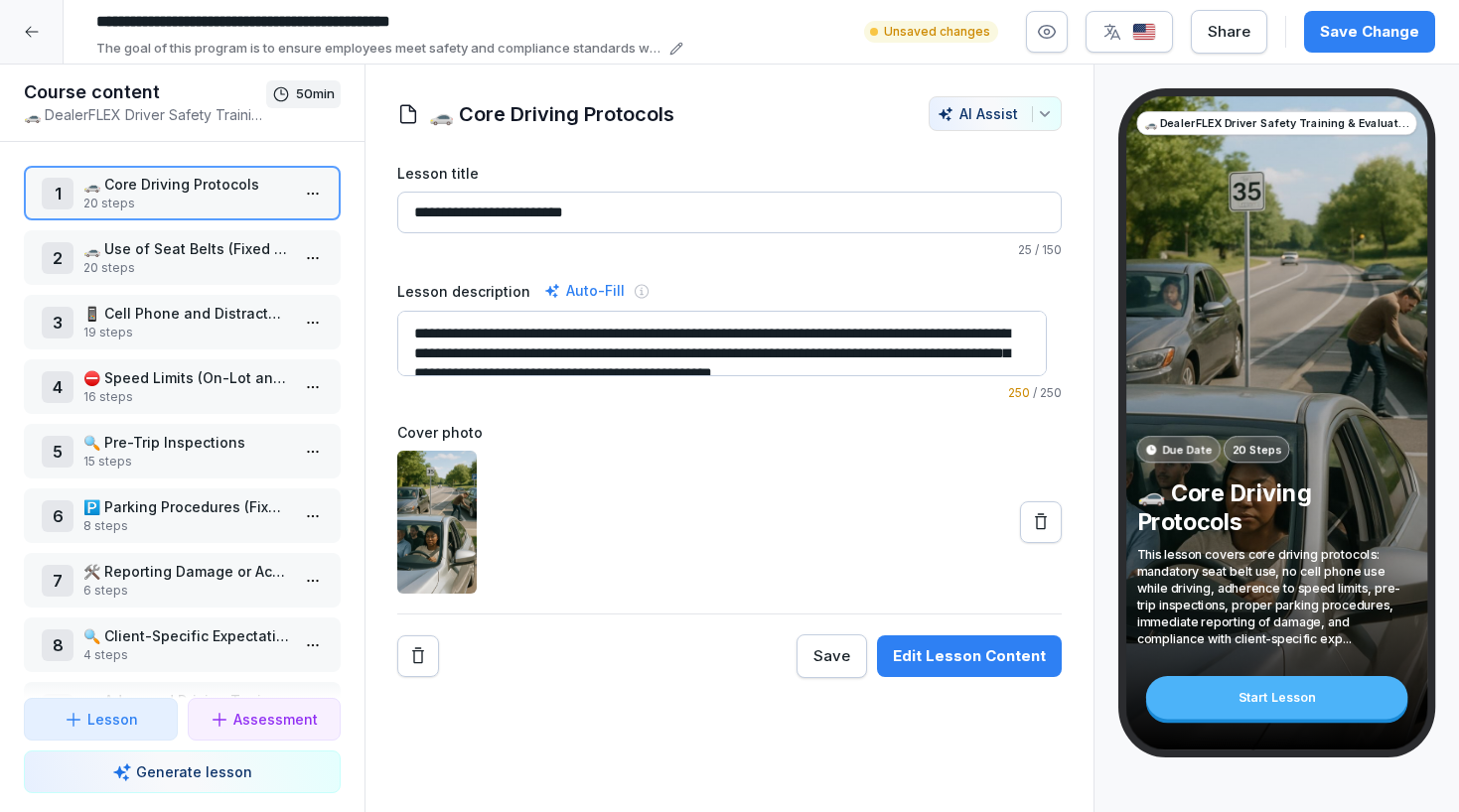 click on "Save Change" at bounding box center [1370, 32] 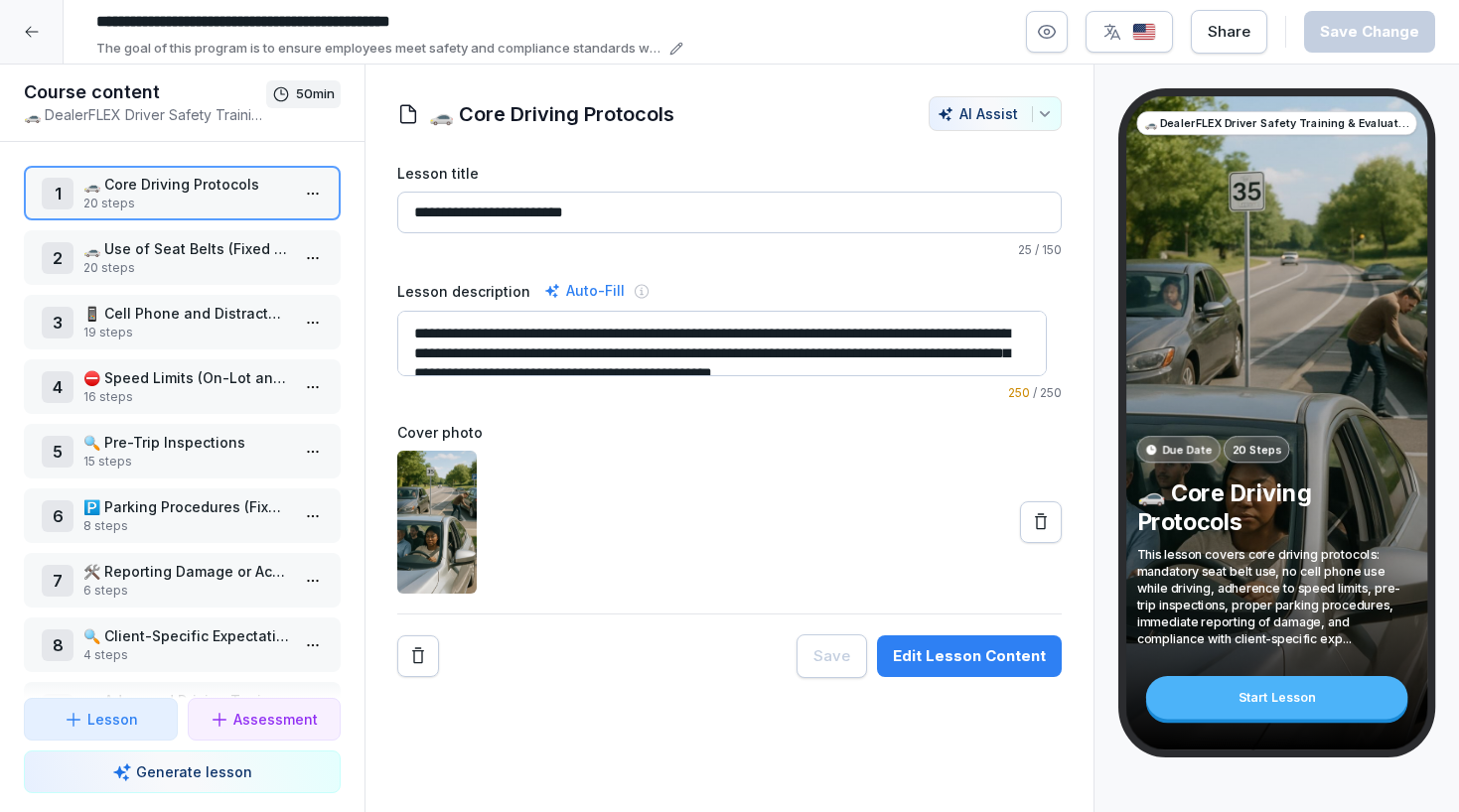 click on "20 steps" at bounding box center [186, 203] 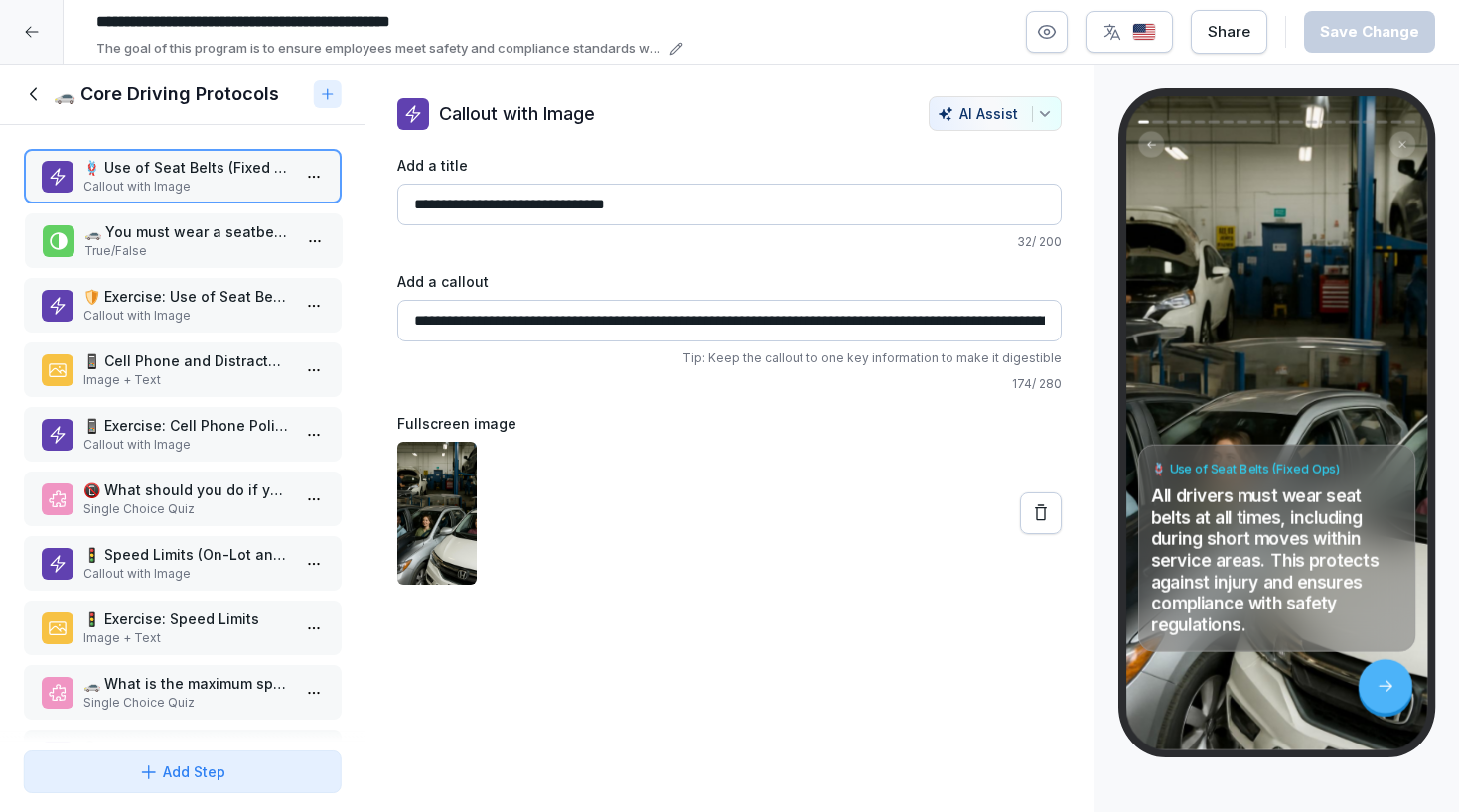click on "True/False" at bounding box center [187, 251] 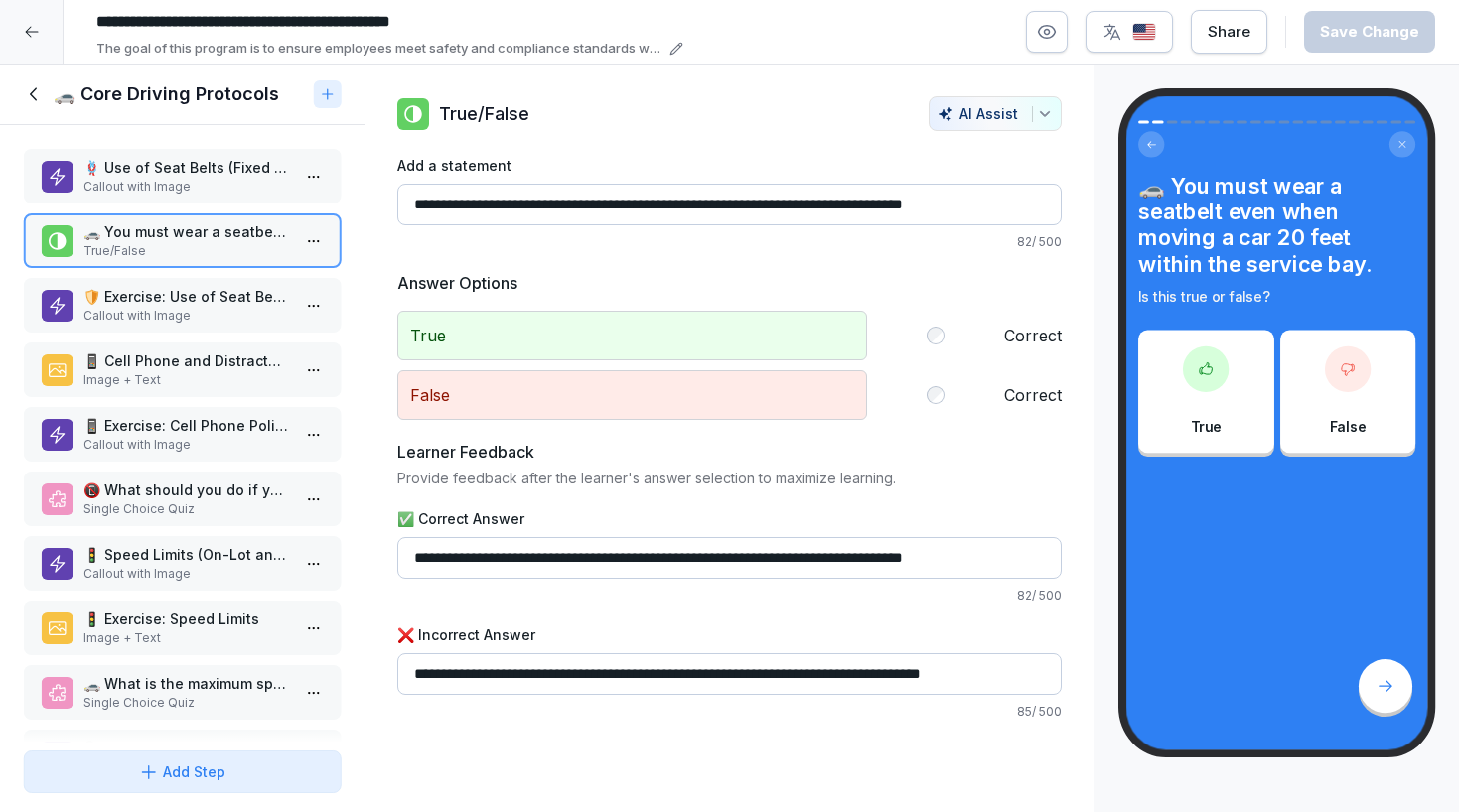 click on "Callout with Image" at bounding box center [186, 316] 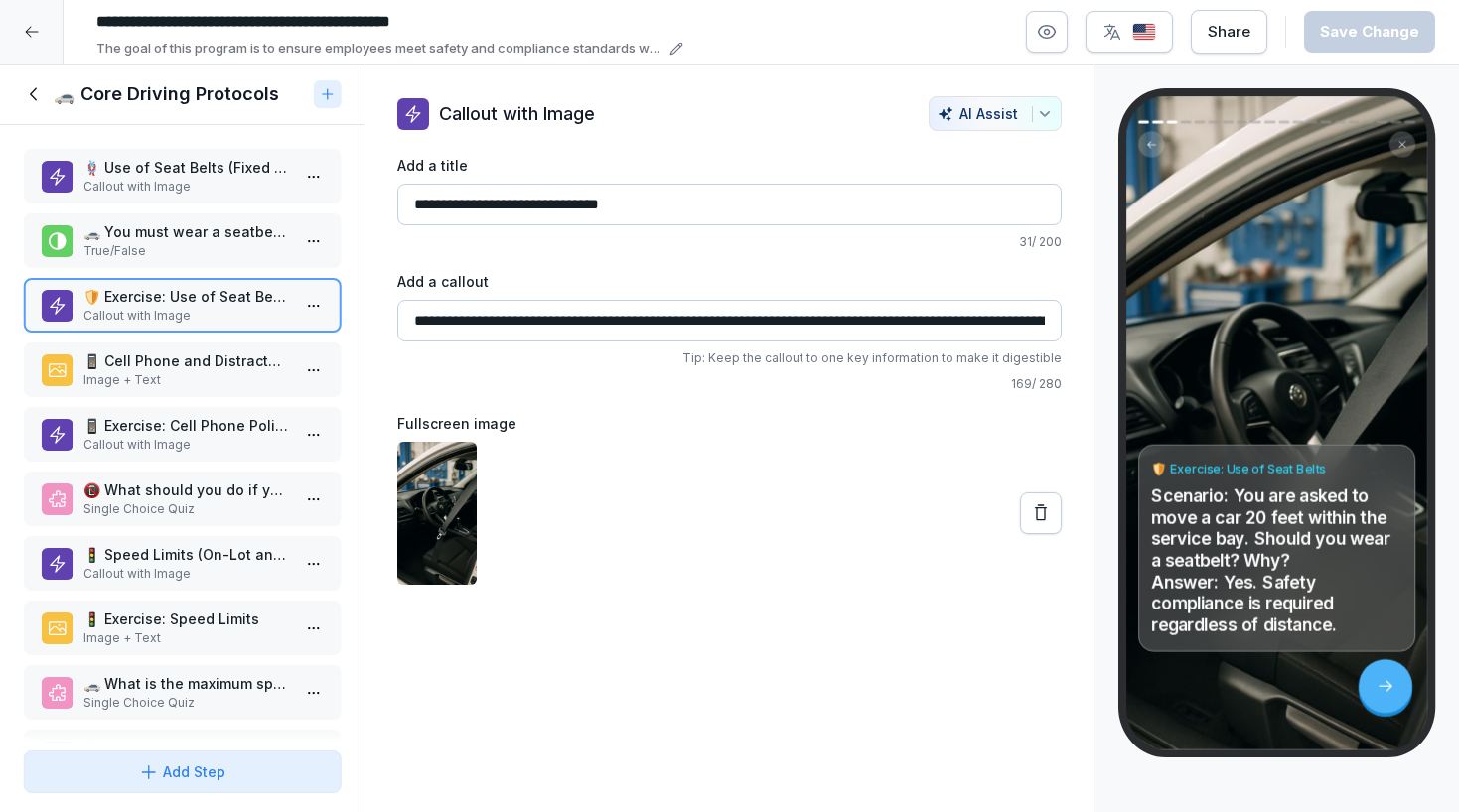 click on "📱 Cell Phone and Distracted Driving Policy" at bounding box center (186, 360) 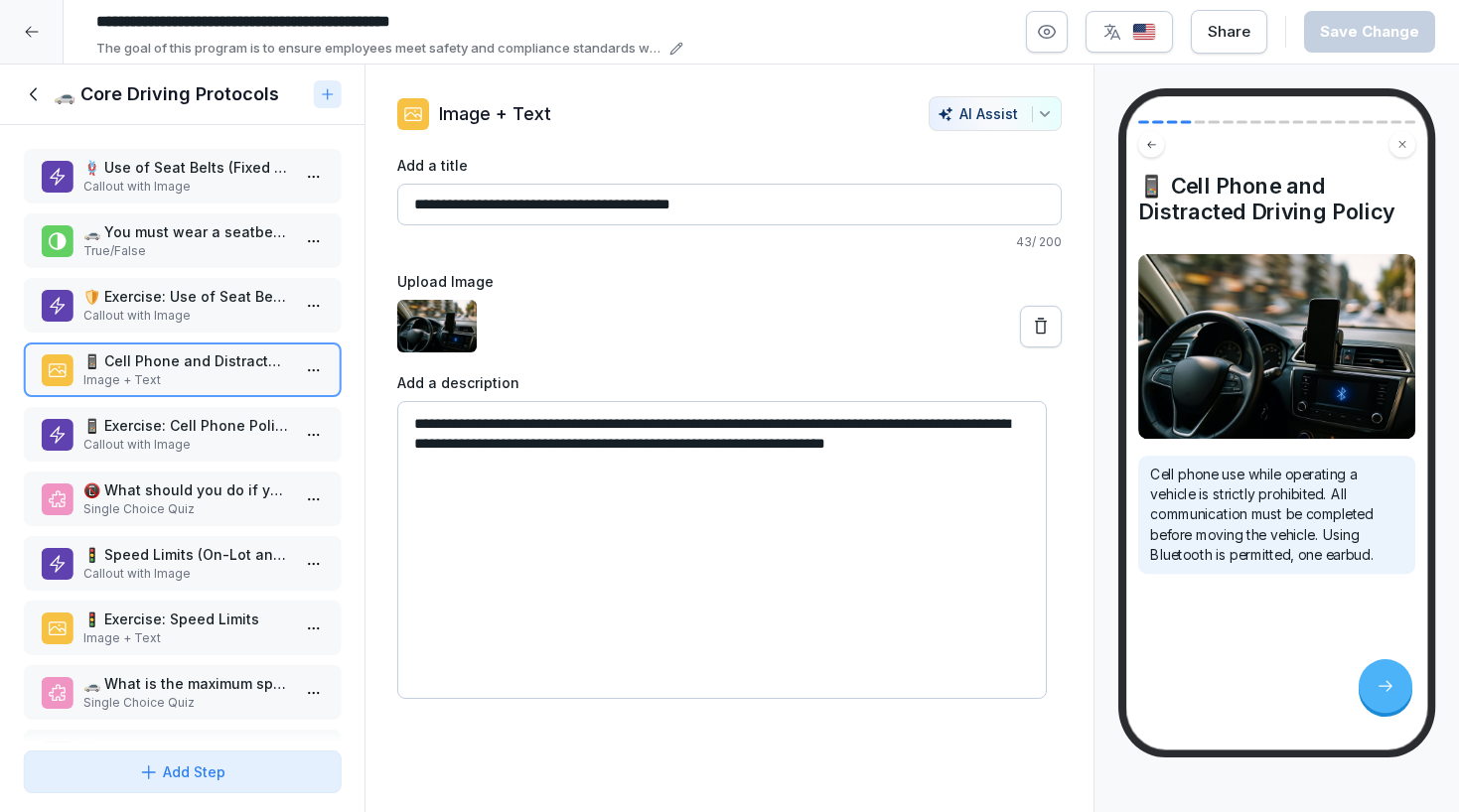 click on "Callout with Image" at bounding box center (186, 445) 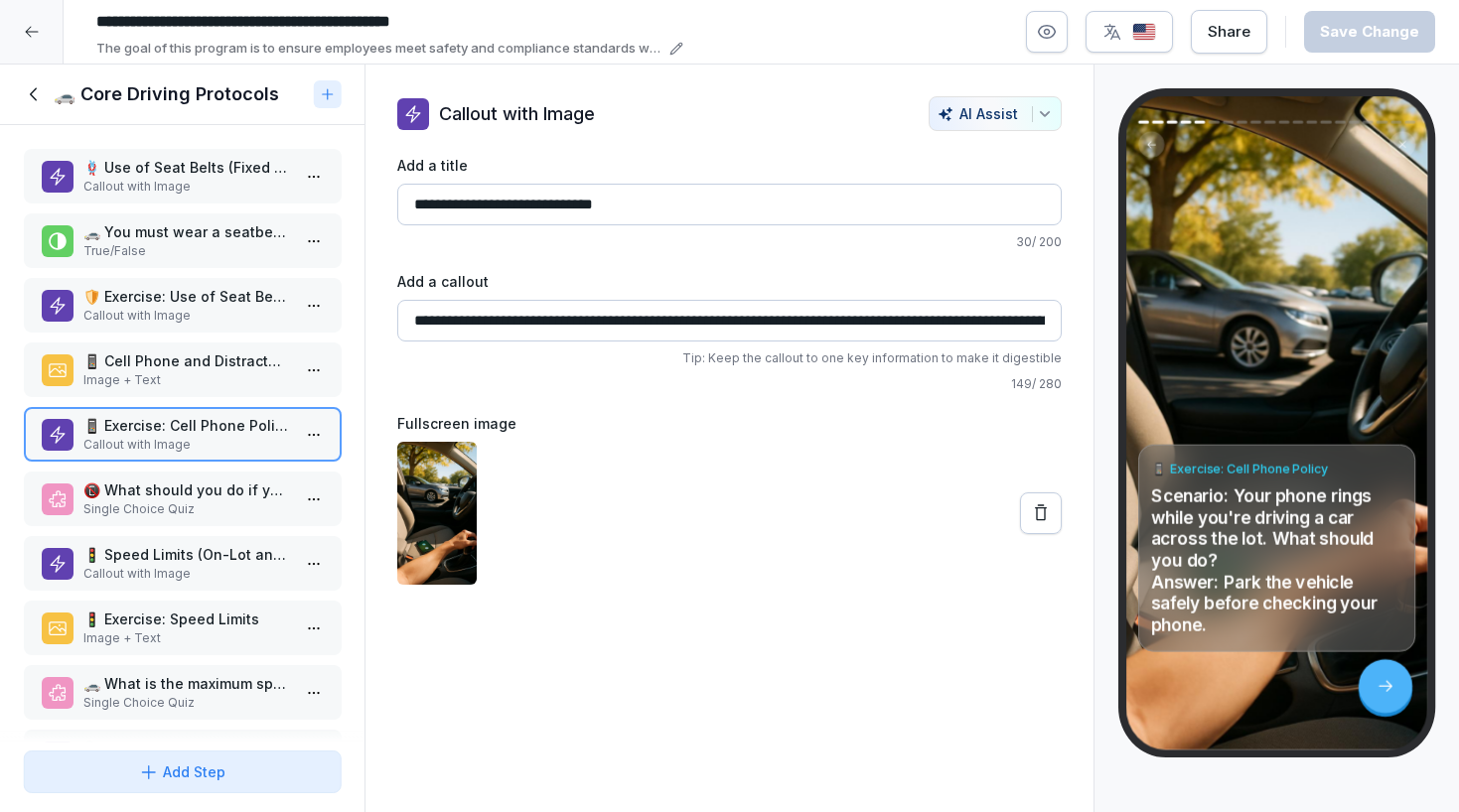 click on "📵 What should you do if your phone rings while driving a car across the lot?" at bounding box center (186, 489) 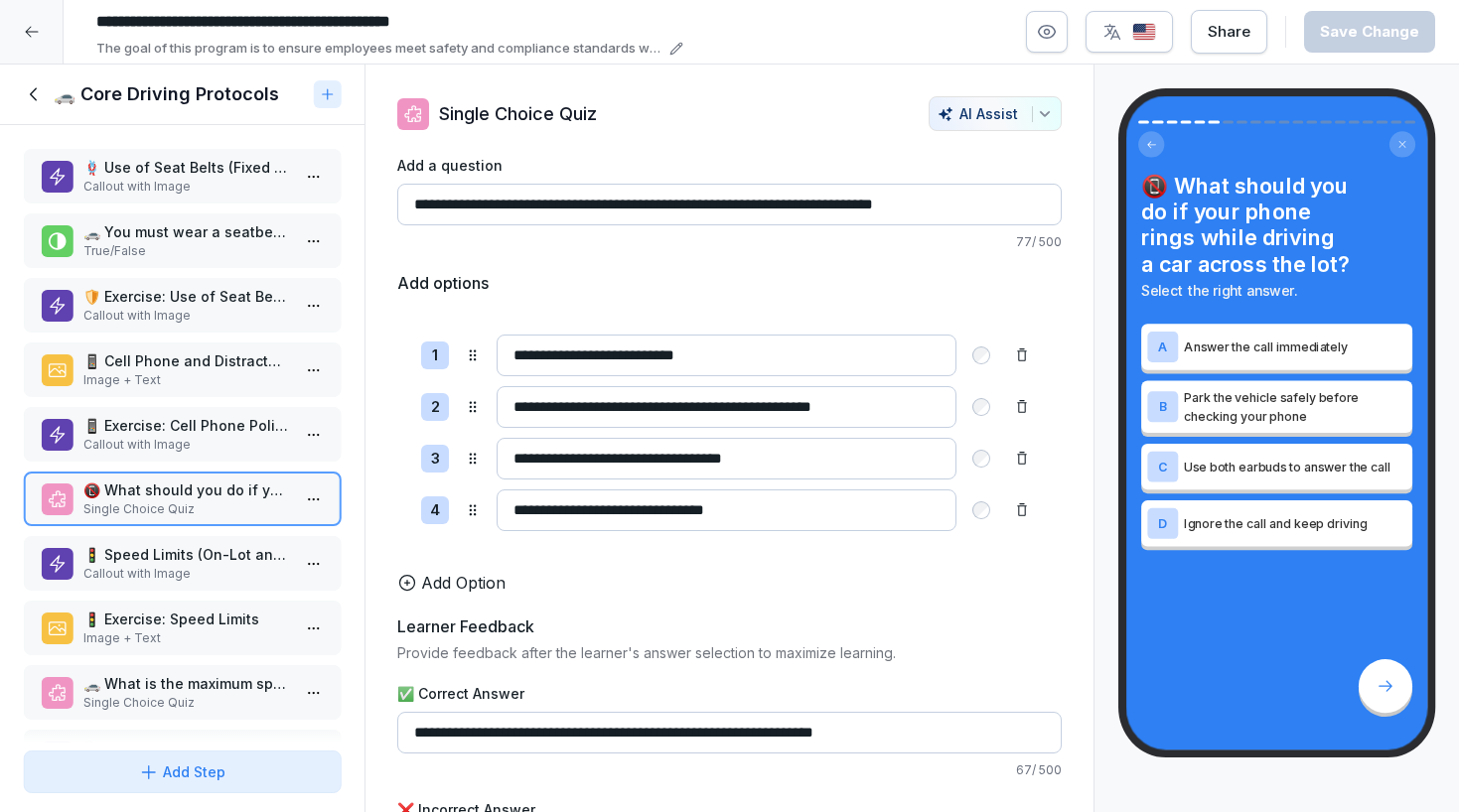 click on "🚗 Core Driving Protocols" at bounding box center (182, 94) 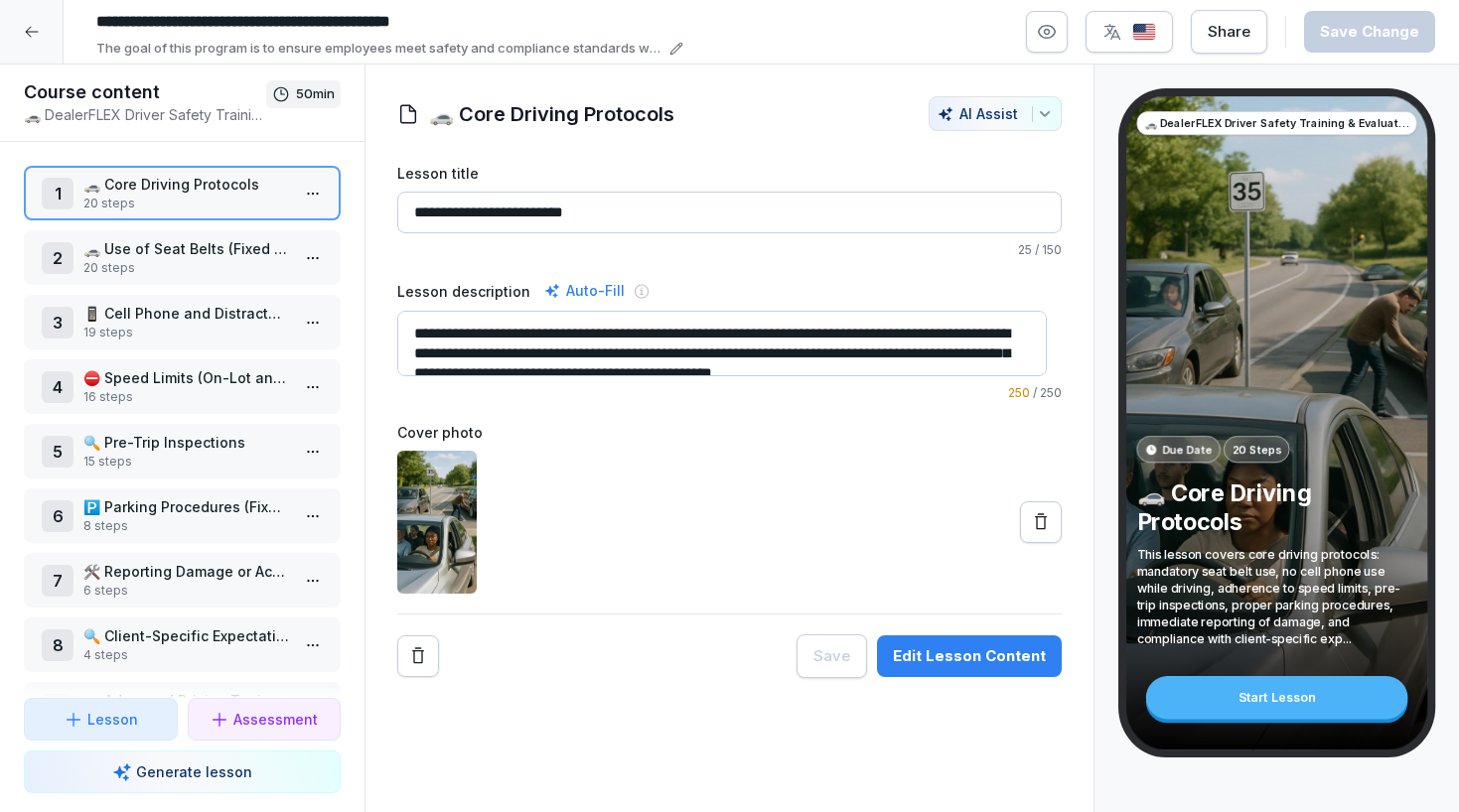 click on "20 steps" at bounding box center [186, 268] 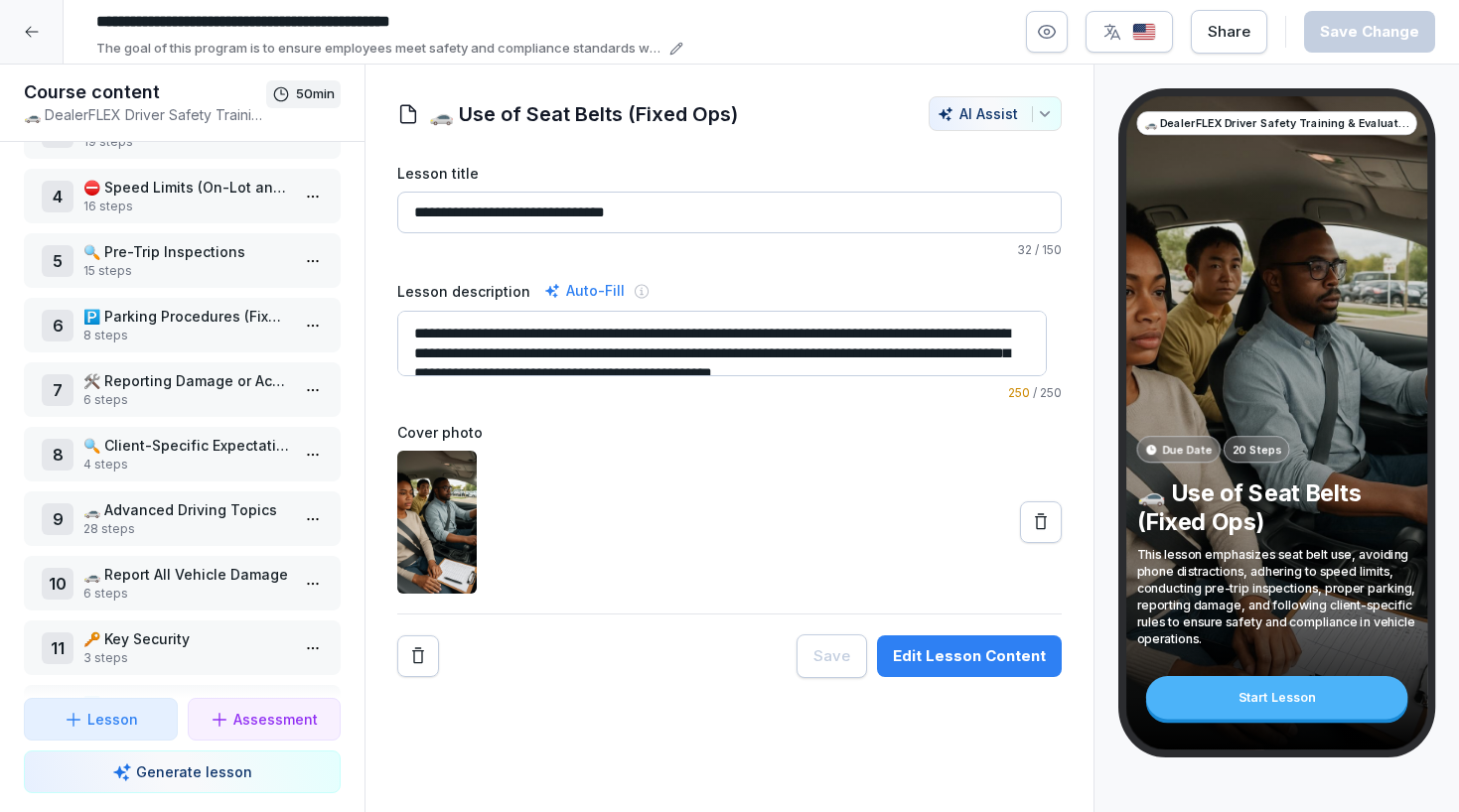 scroll, scrollTop: 0, scrollLeft: 0, axis: both 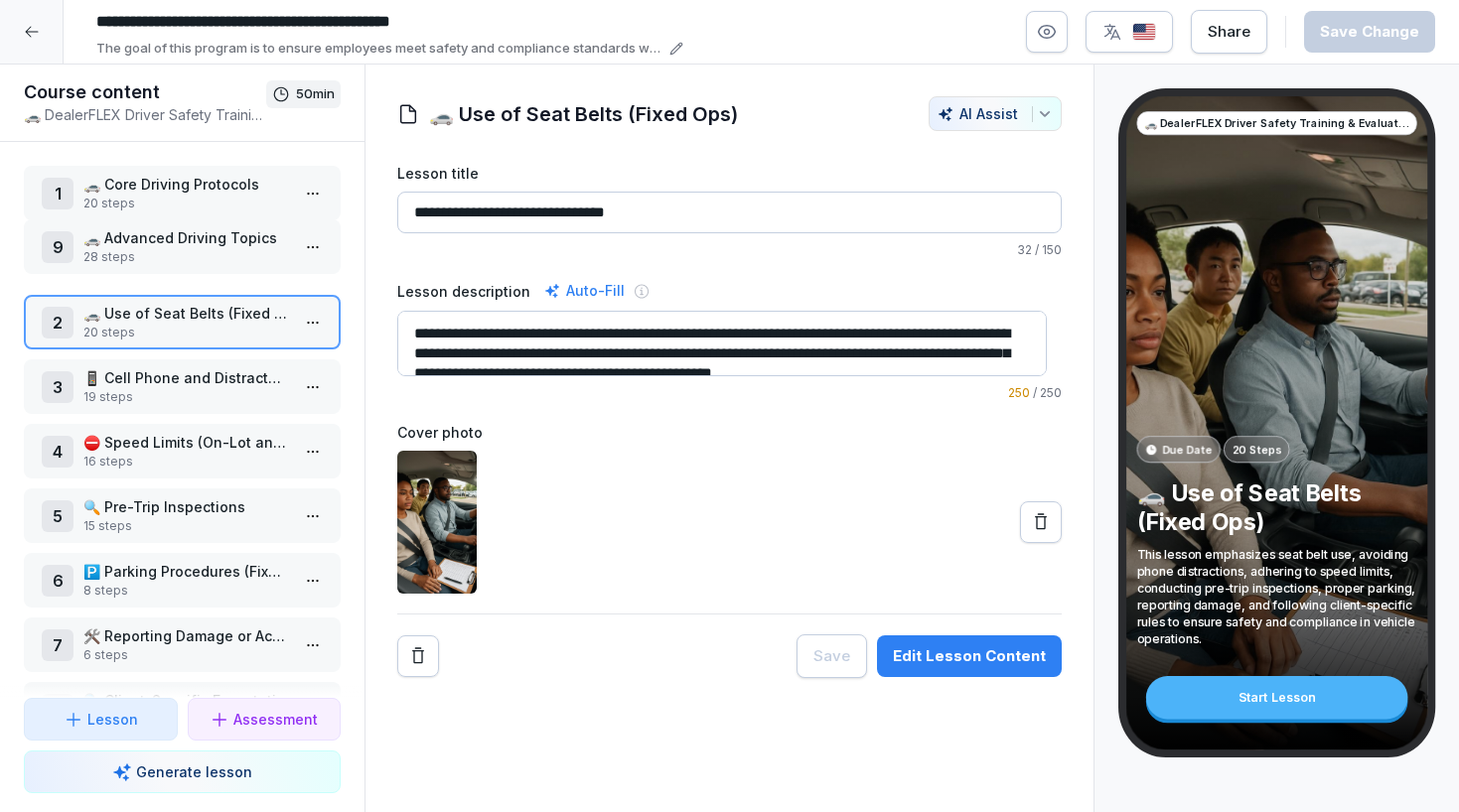 drag, startPoint x: 161, startPoint y: 532, endPoint x: 157, endPoint y: 241, distance: 291.0275 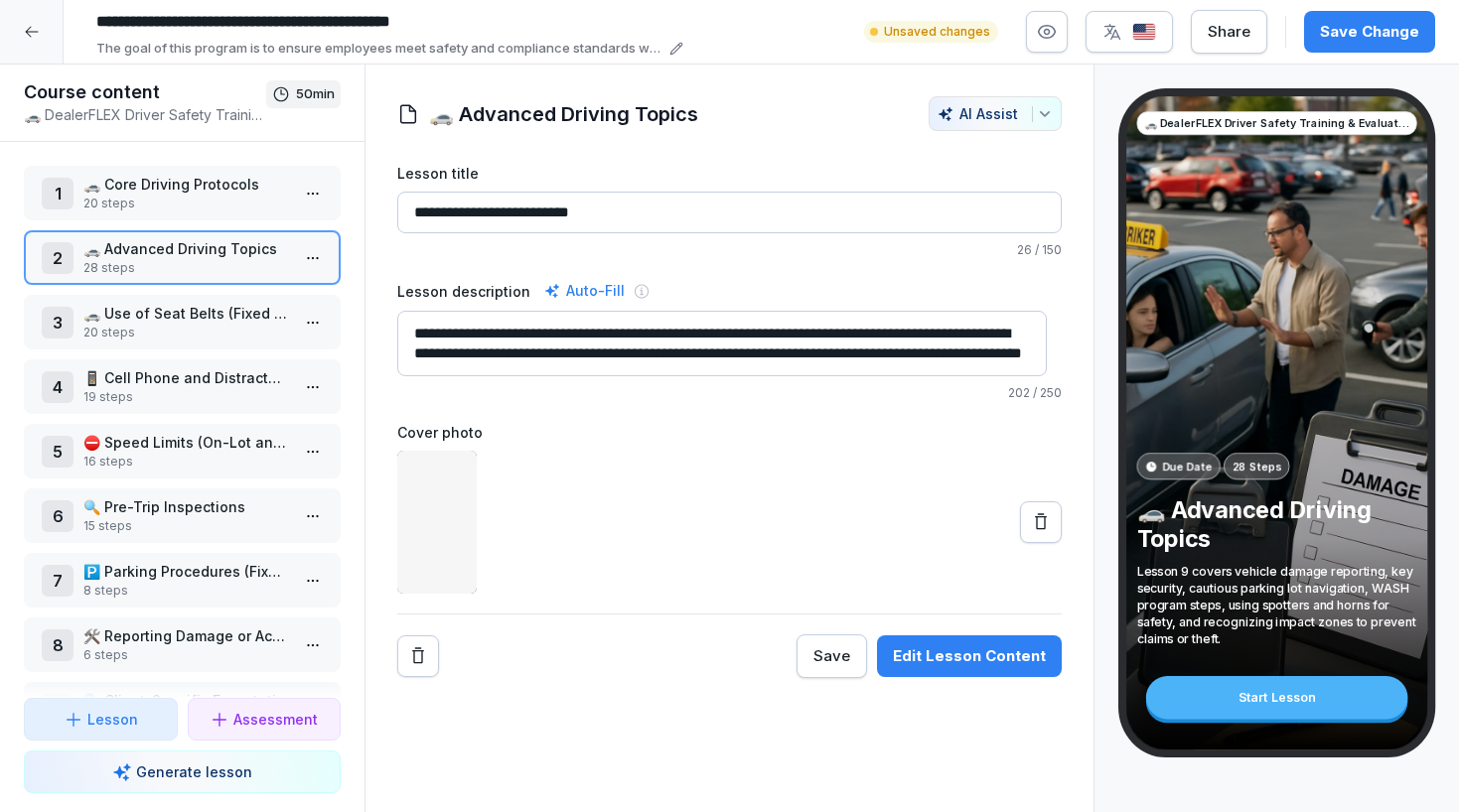click on "🚗 Use of Seat Belts (Fixed Ops)" at bounding box center (186, 313) 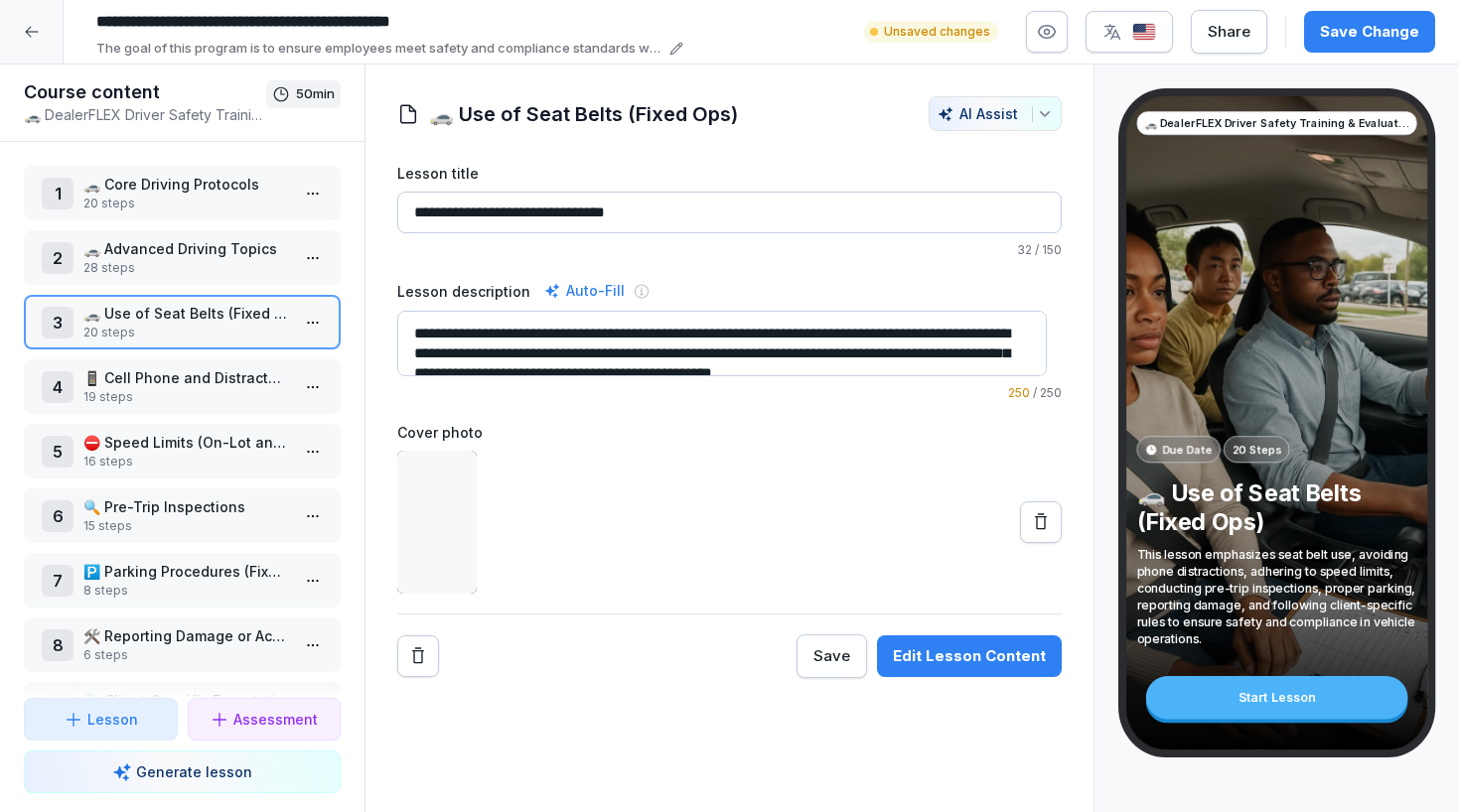 click on "🚗 Use of Seat Belts (Fixed Ops)" at bounding box center [186, 313] 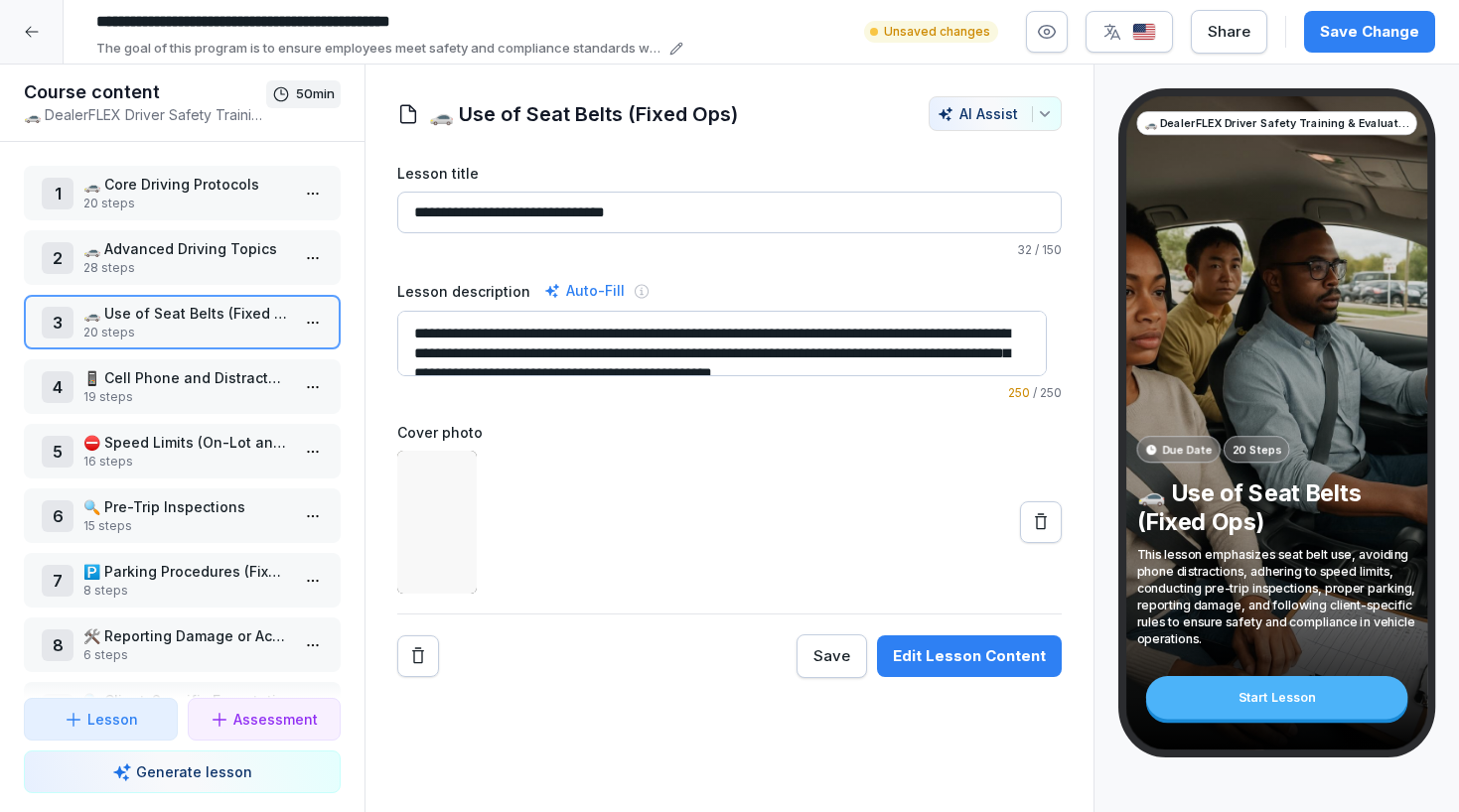 click on "🚗 Use of Seat Belts (Fixed Ops)" at bounding box center [186, 313] 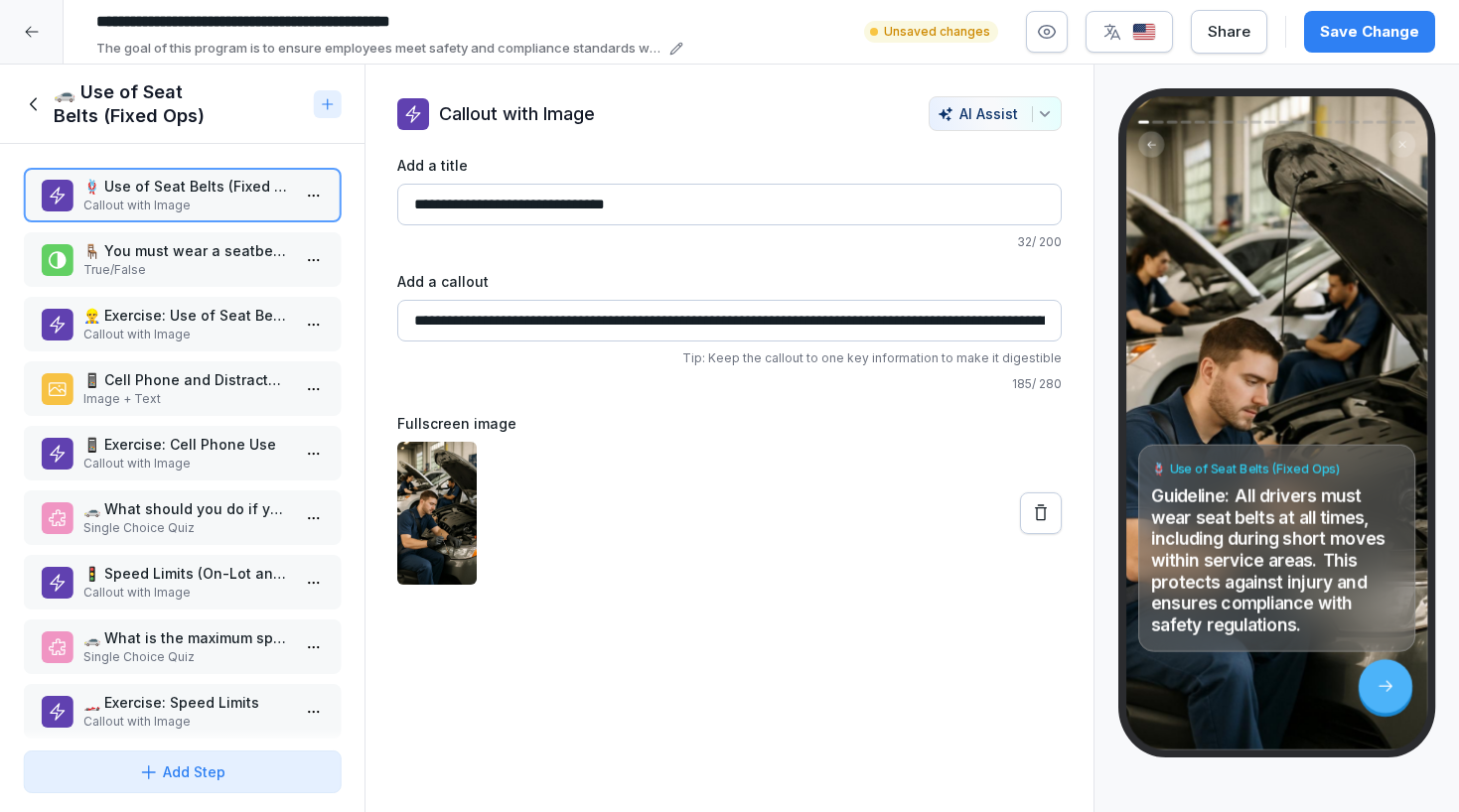 click on "🪑 You must wear a seatbelt even when moving a car 20 feet within the service bay. True/False" at bounding box center (182, 259) 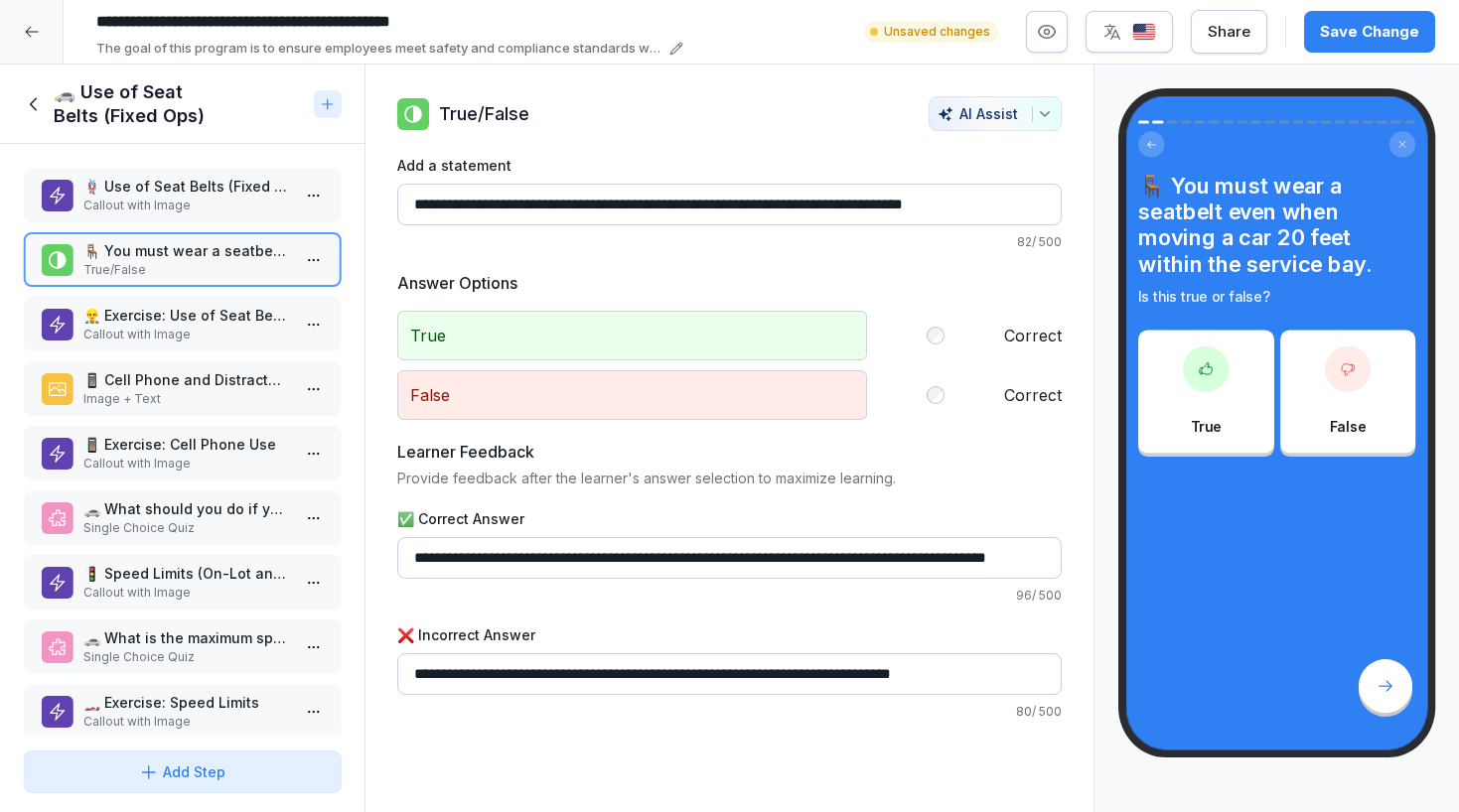 click on "👷‍♂️ Exercise: Use of Seat Belts" at bounding box center [186, 315] 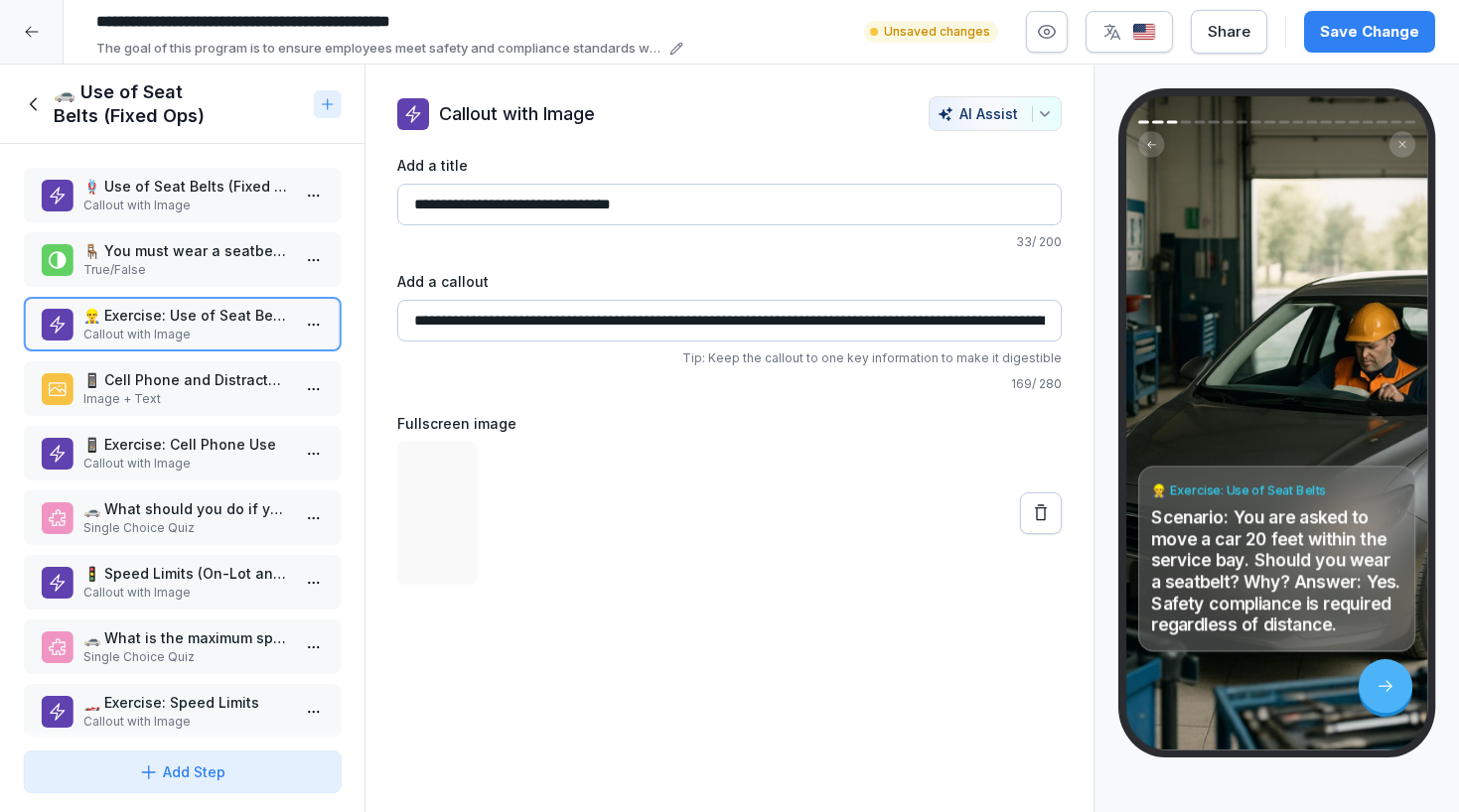 click on "Image + Text" at bounding box center (186, 399) 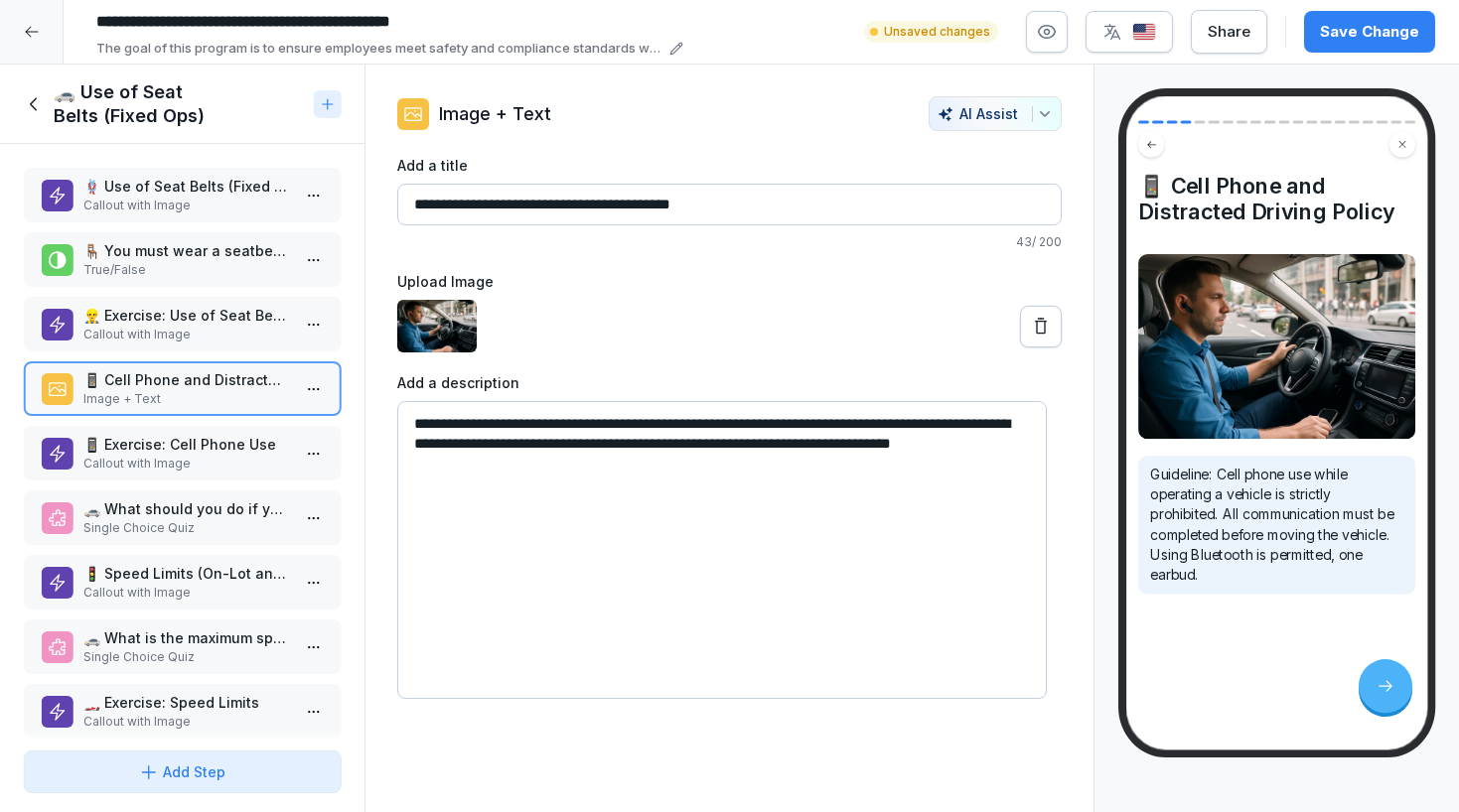 click on "🚗 Use of Seat Belts (Fixed Ops)" at bounding box center [164, 104] 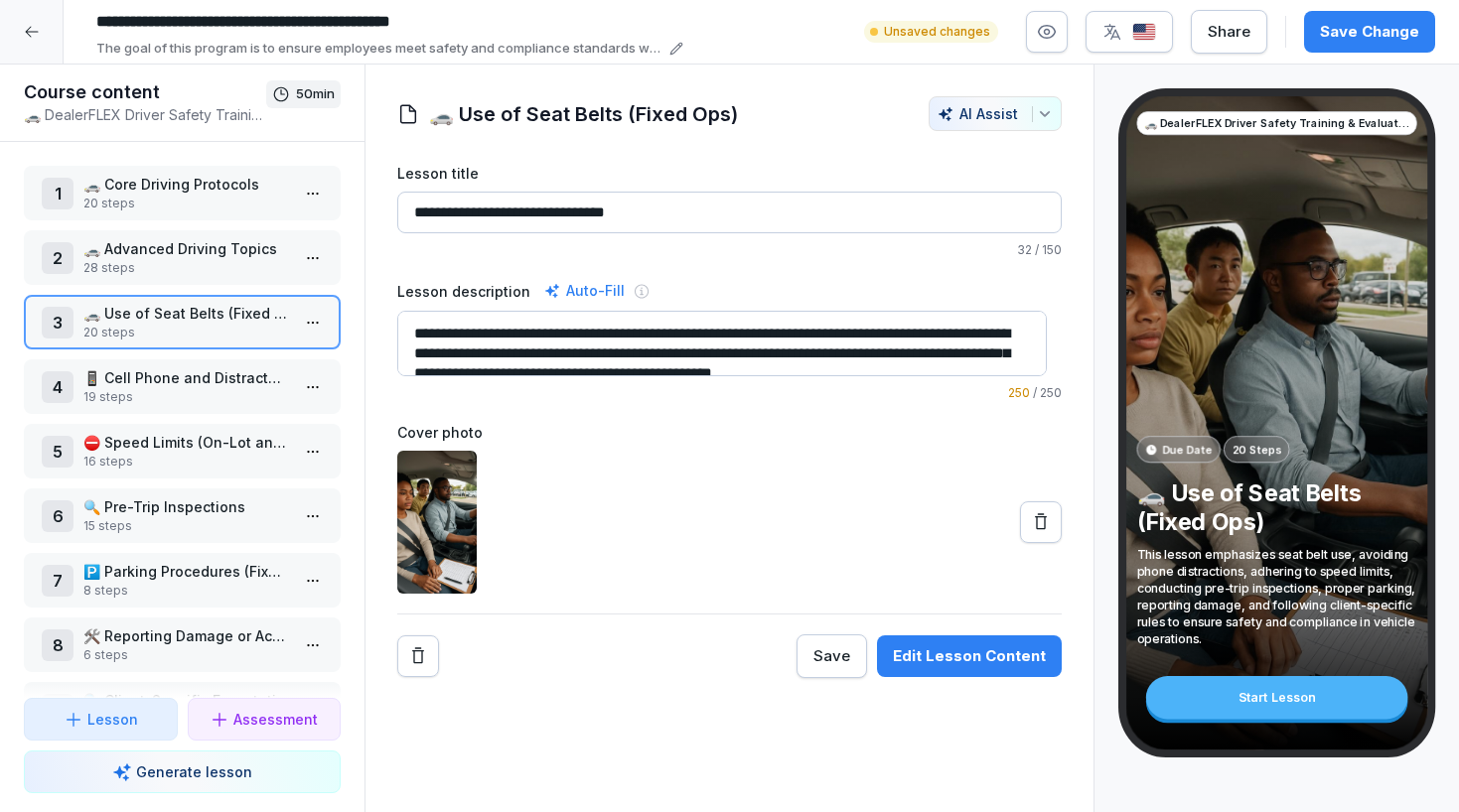 click on "**********" at bounding box center (729, 406) 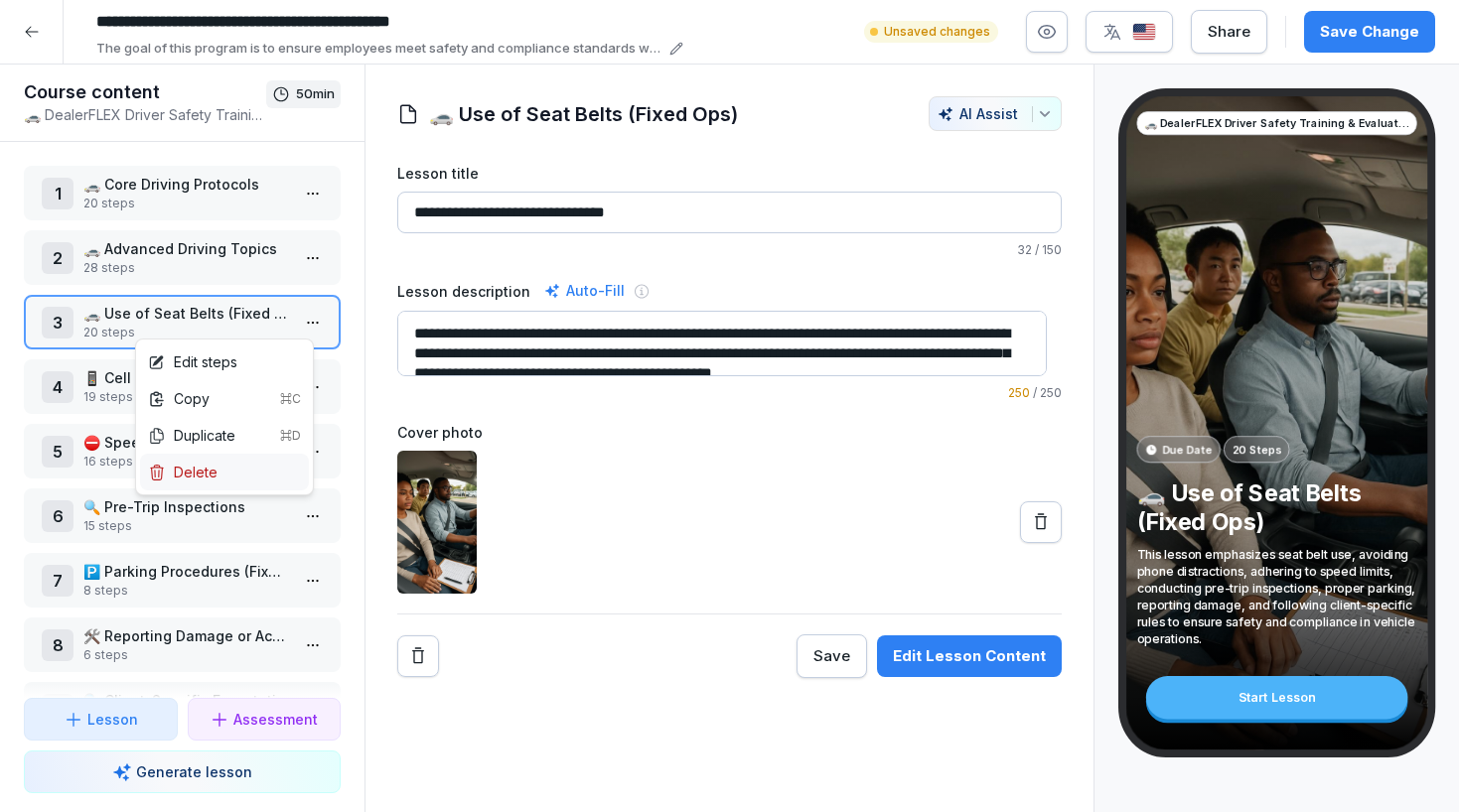drag, startPoint x: 240, startPoint y: 475, endPoint x: 247, endPoint y: 464, distance: 13.038405 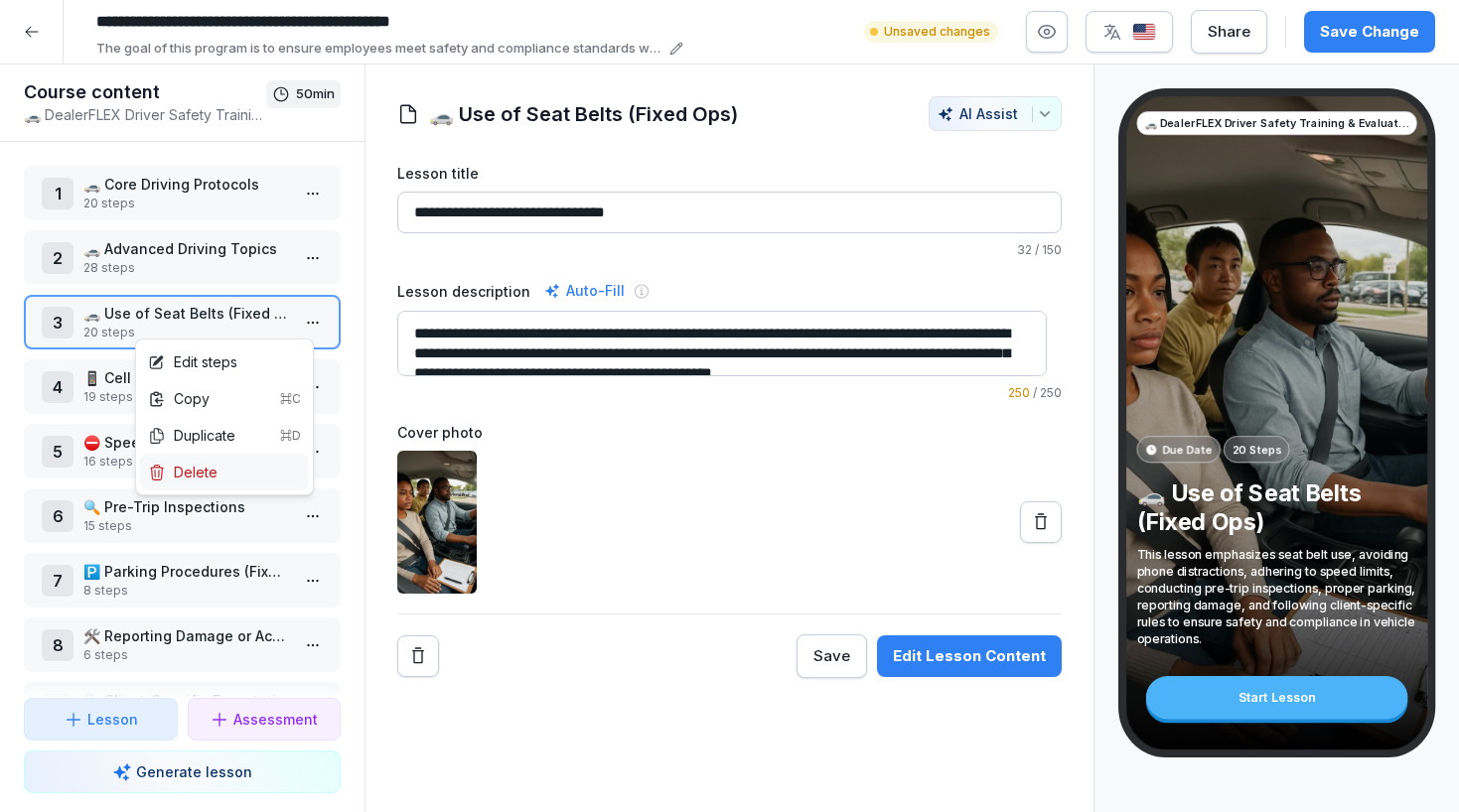click on "Delete" at bounding box center (224, 472) 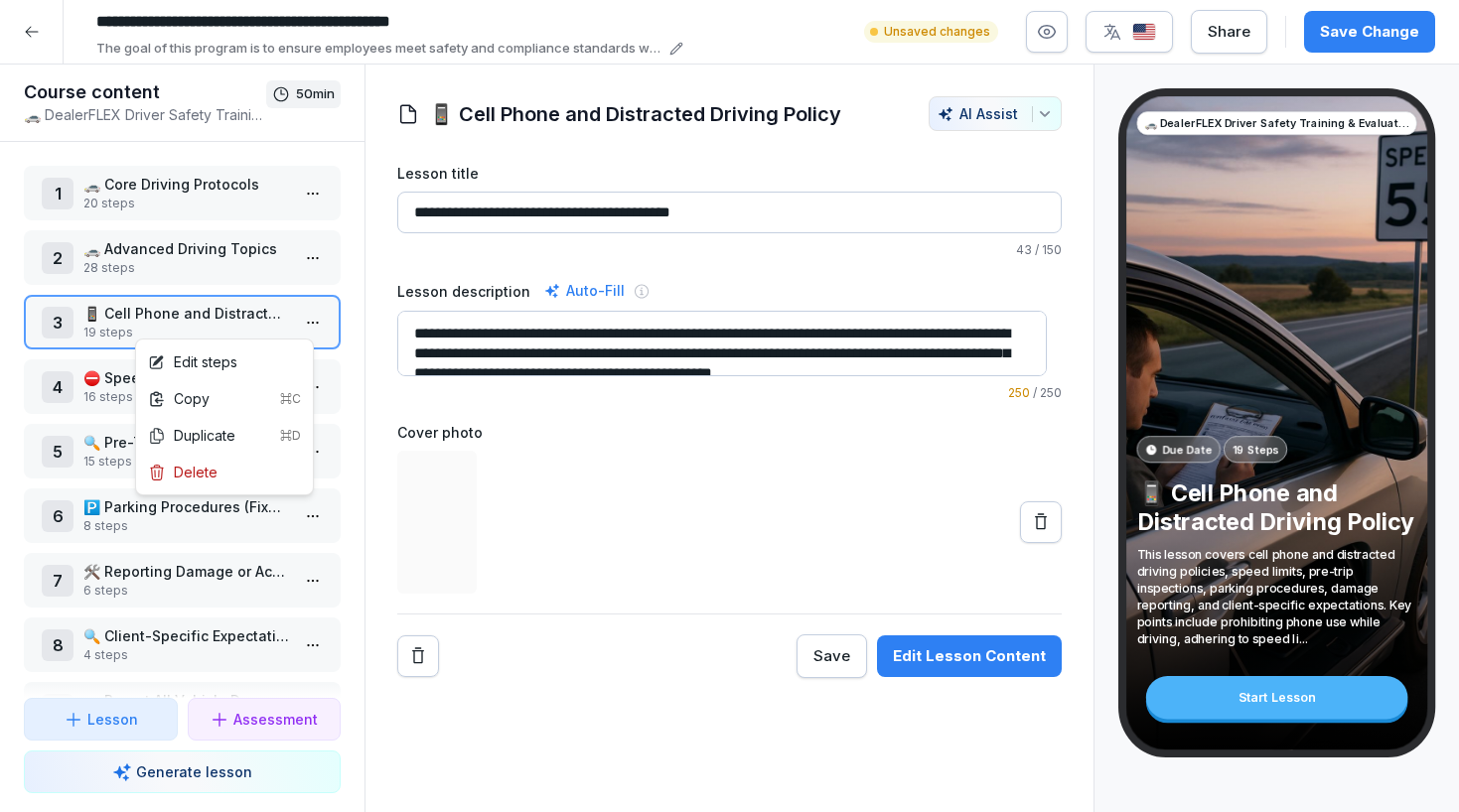 click on "**********" at bounding box center (729, 406) 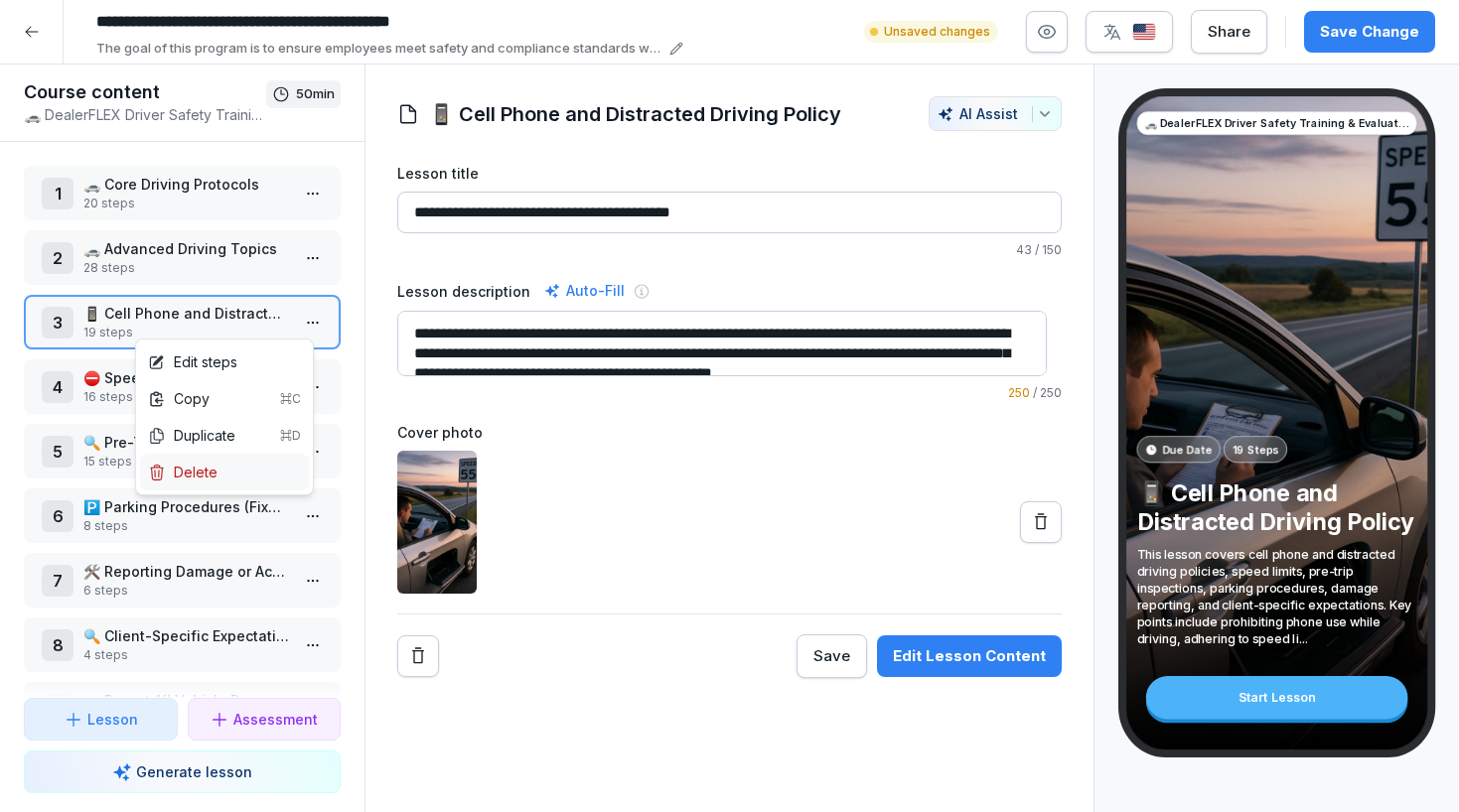 click on "Delete" at bounding box center (224, 472) 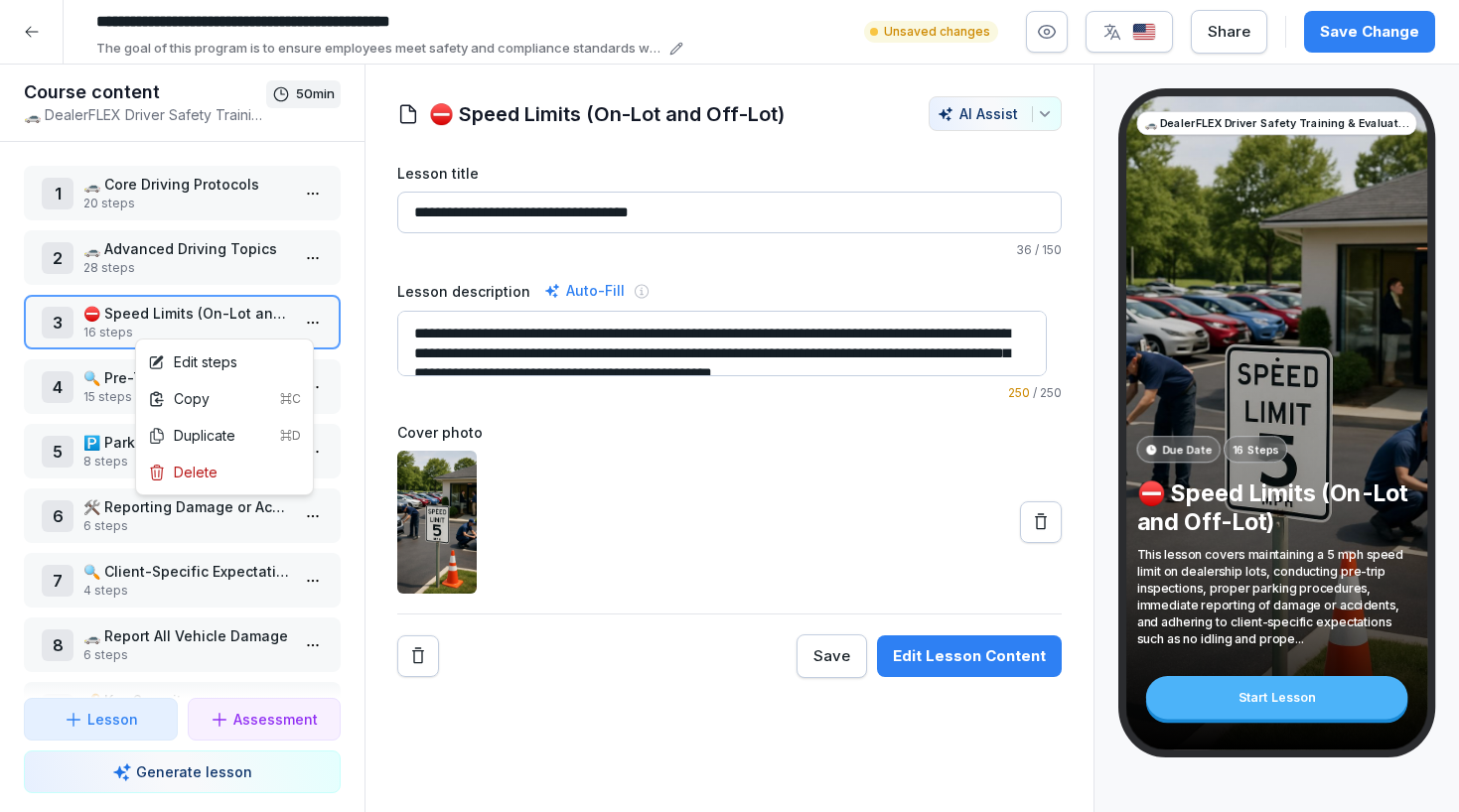 click on "**********" at bounding box center [729, 406] 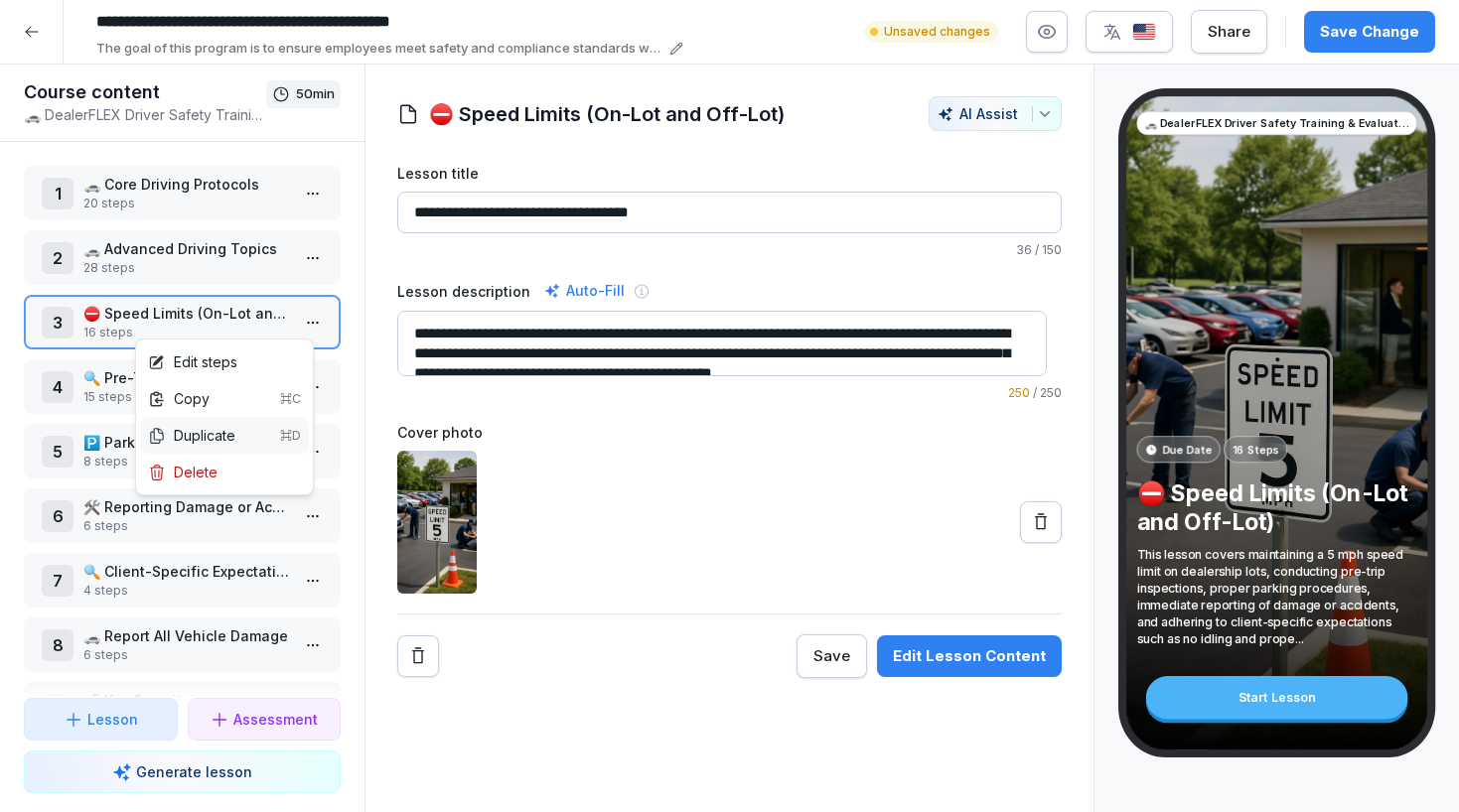 click on "Delete" at bounding box center [224, 472] 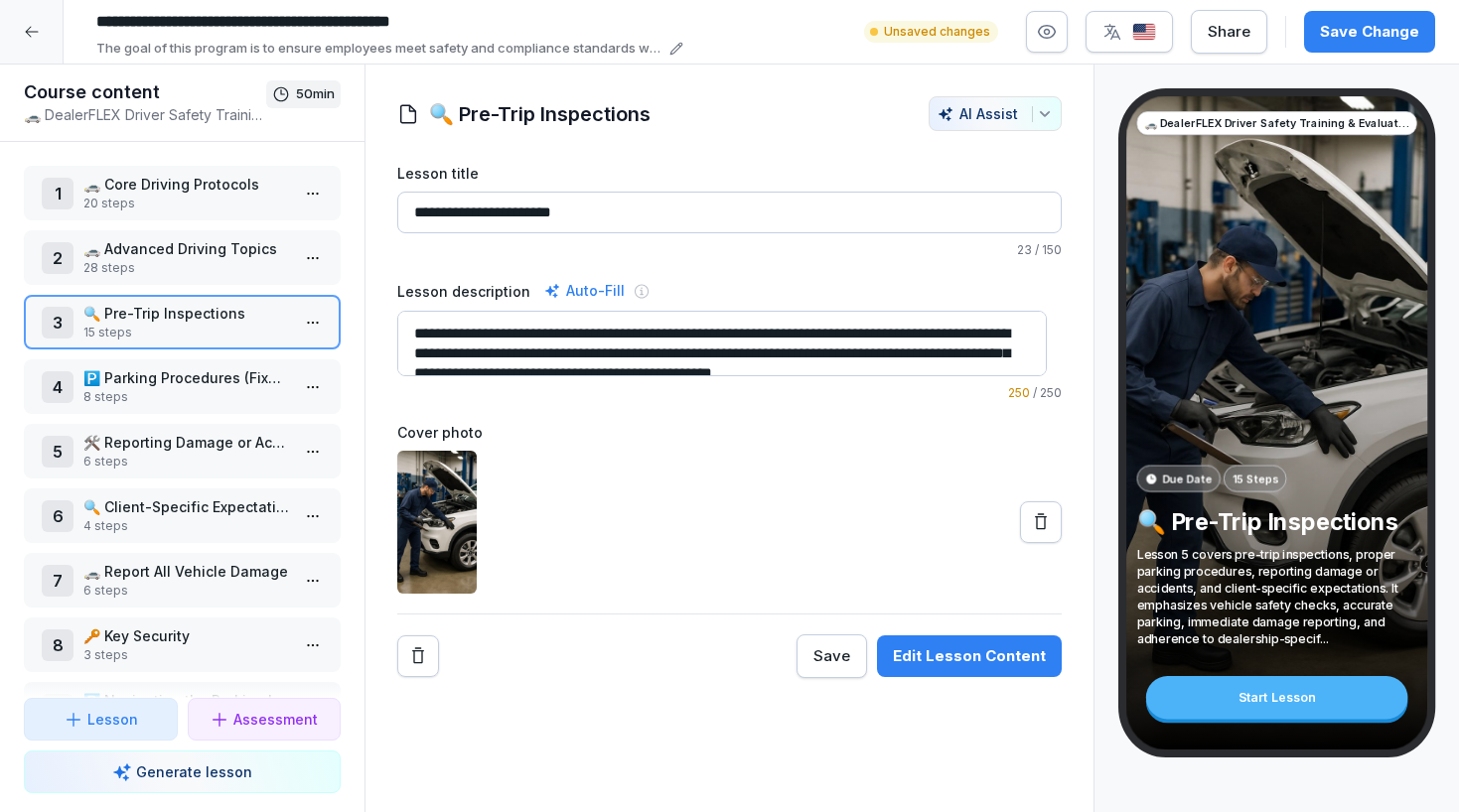 click on "**********" at bounding box center (729, 406) 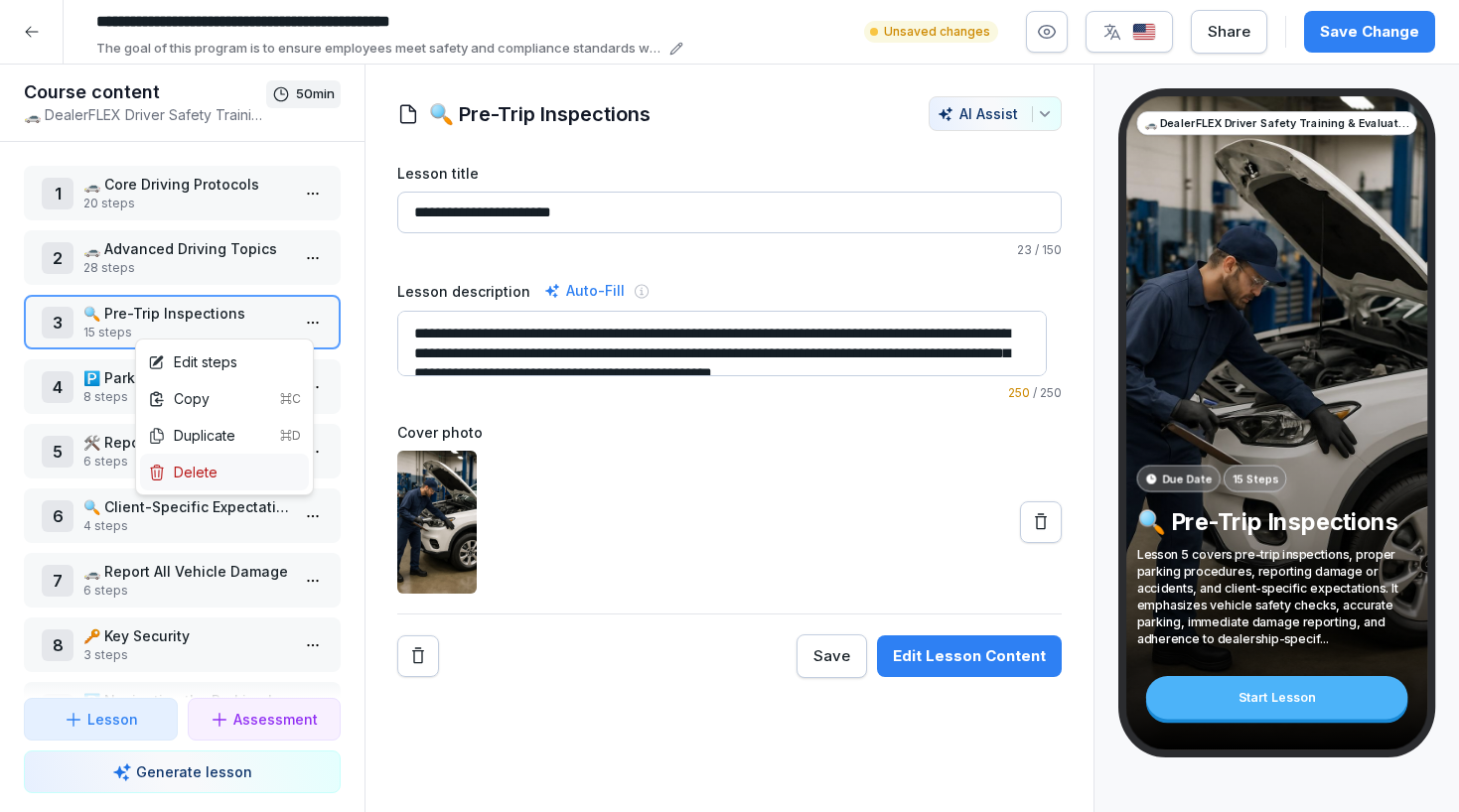 click on "Delete" at bounding box center (224, 472) 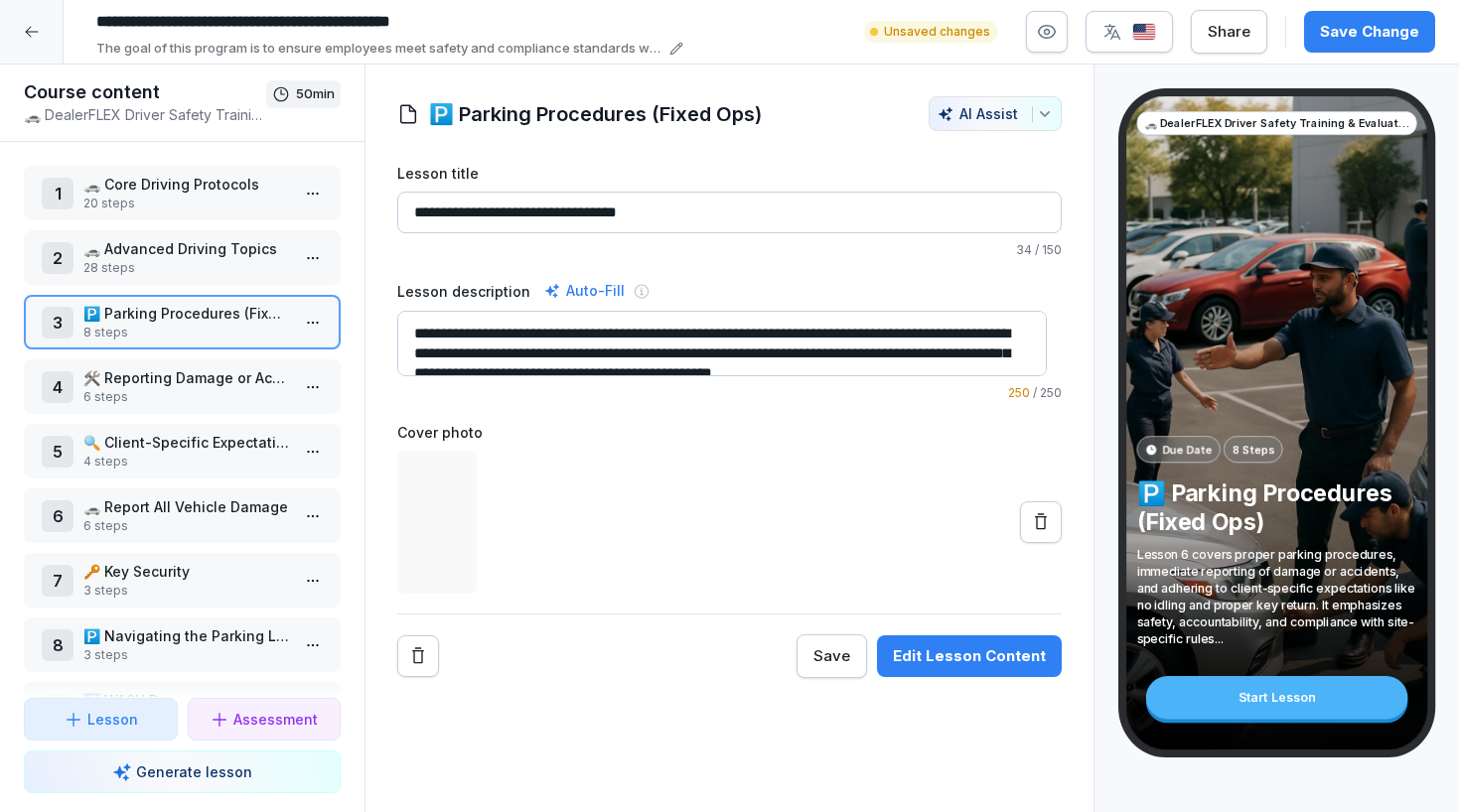 click on "**********" at bounding box center [729, 406] 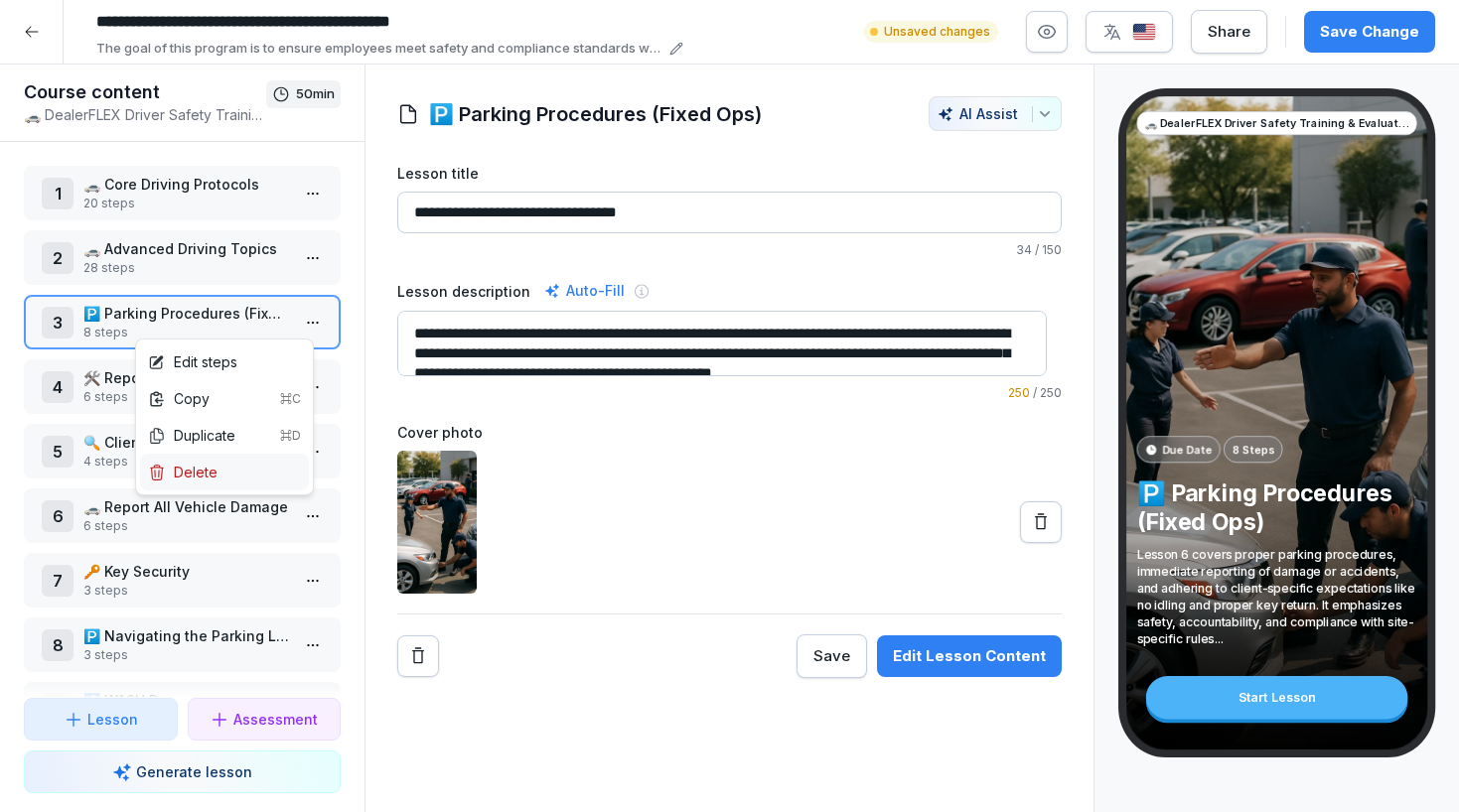 click on "Delete" at bounding box center [224, 472] 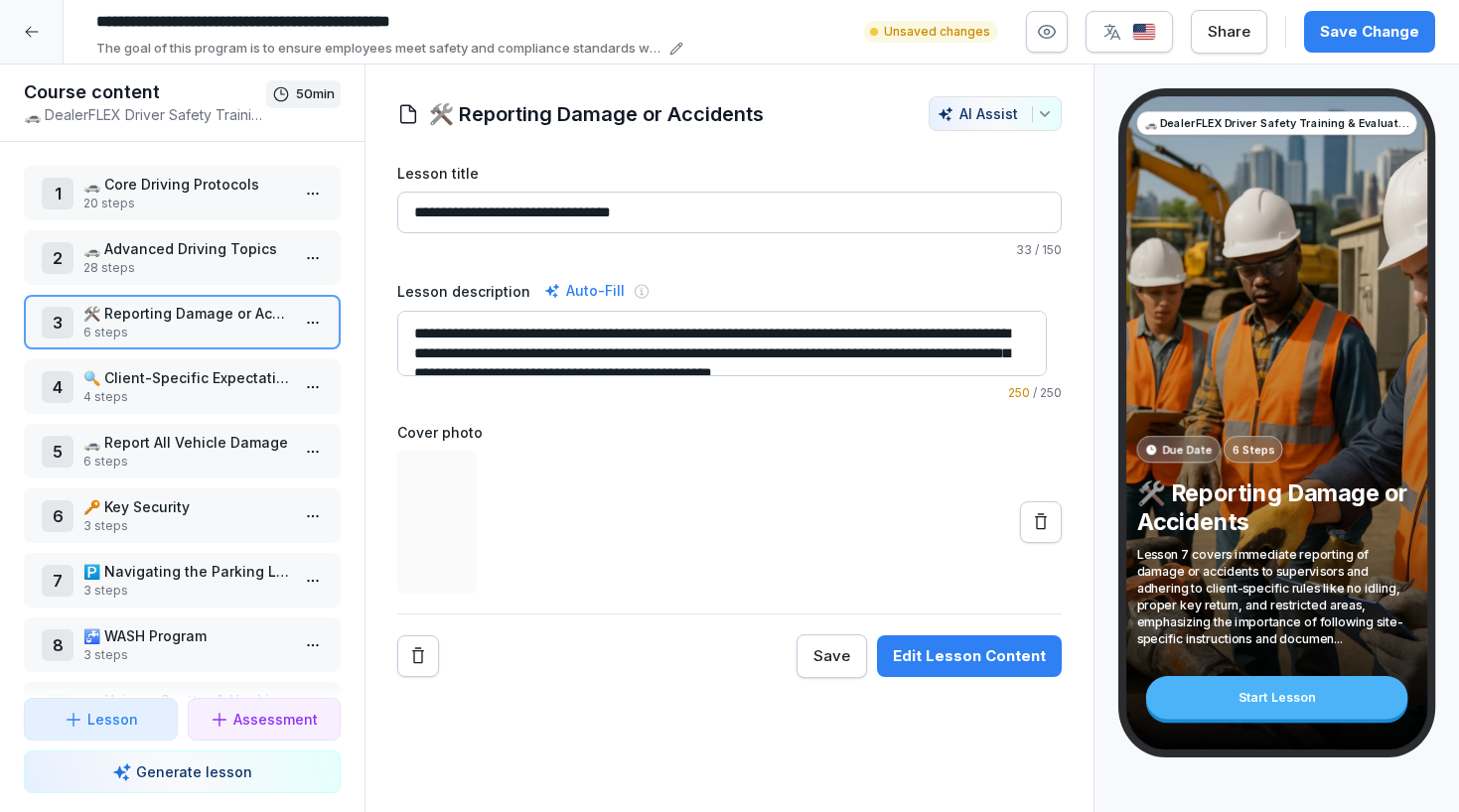click on "**********" at bounding box center [729, 406] 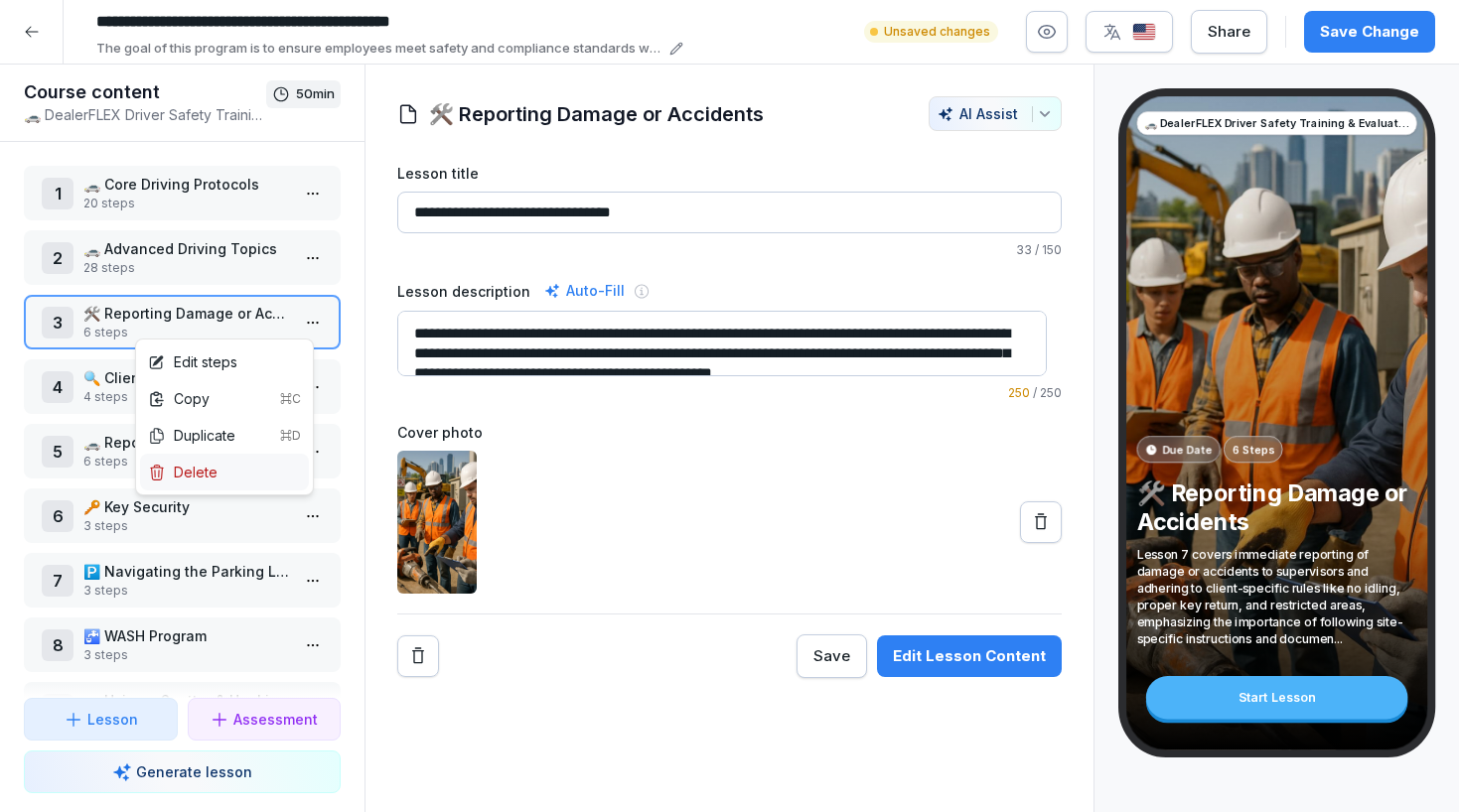 drag, startPoint x: 251, startPoint y: 483, endPoint x: 252, endPoint y: 461, distance: 22.022716 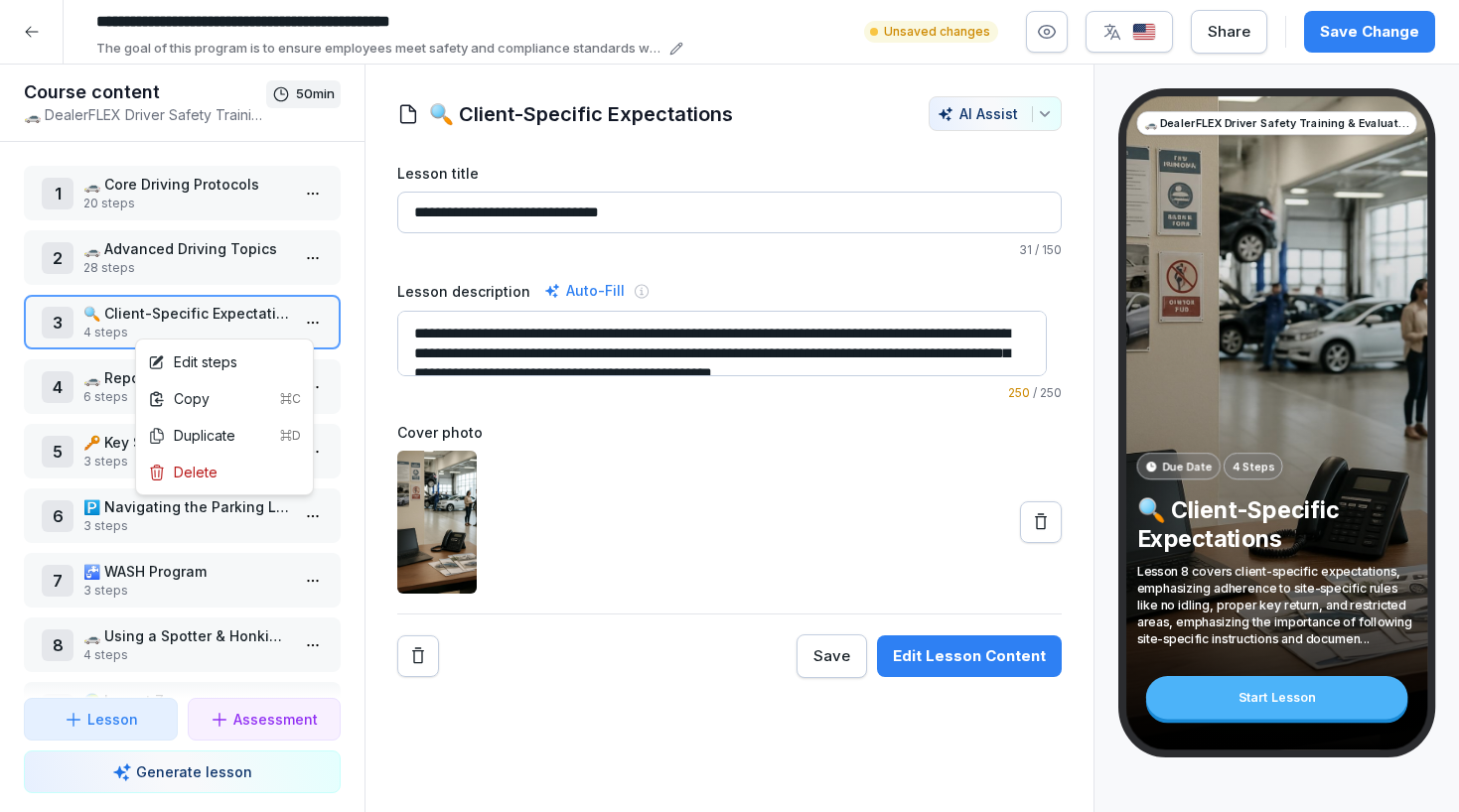 click on "**********" at bounding box center [729, 406] 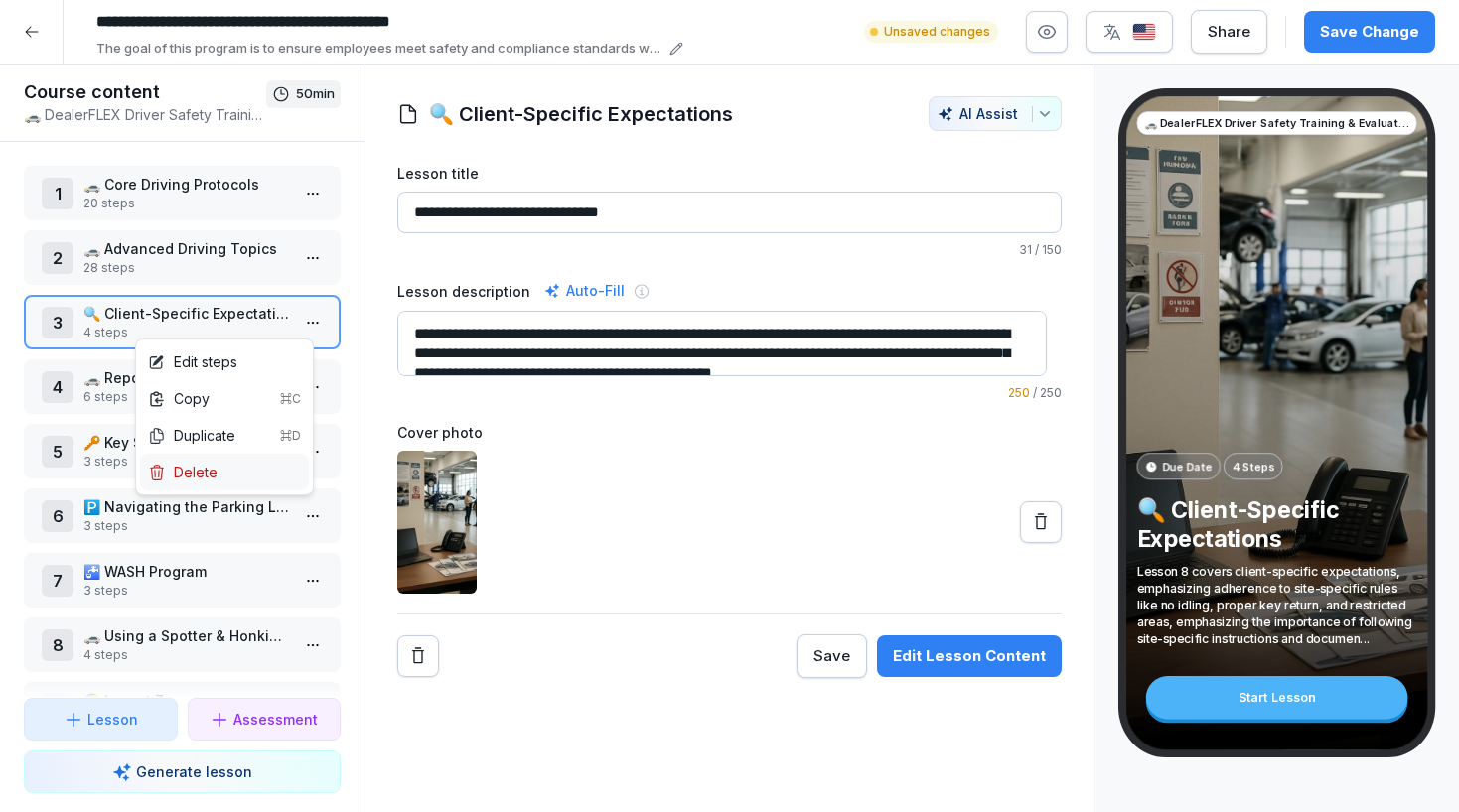 click on "Delete" at bounding box center [224, 472] 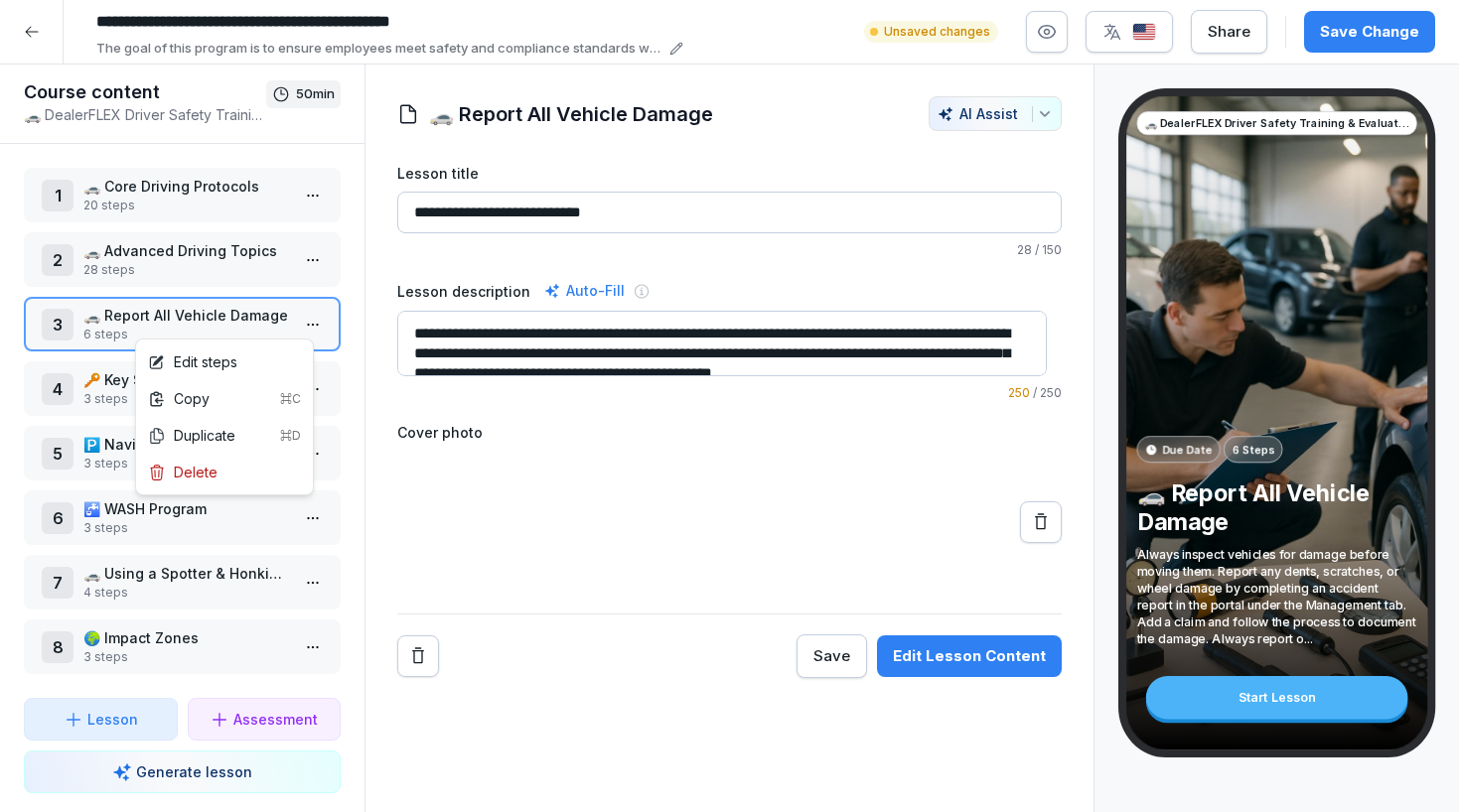 click on "**********" at bounding box center (729, 406) 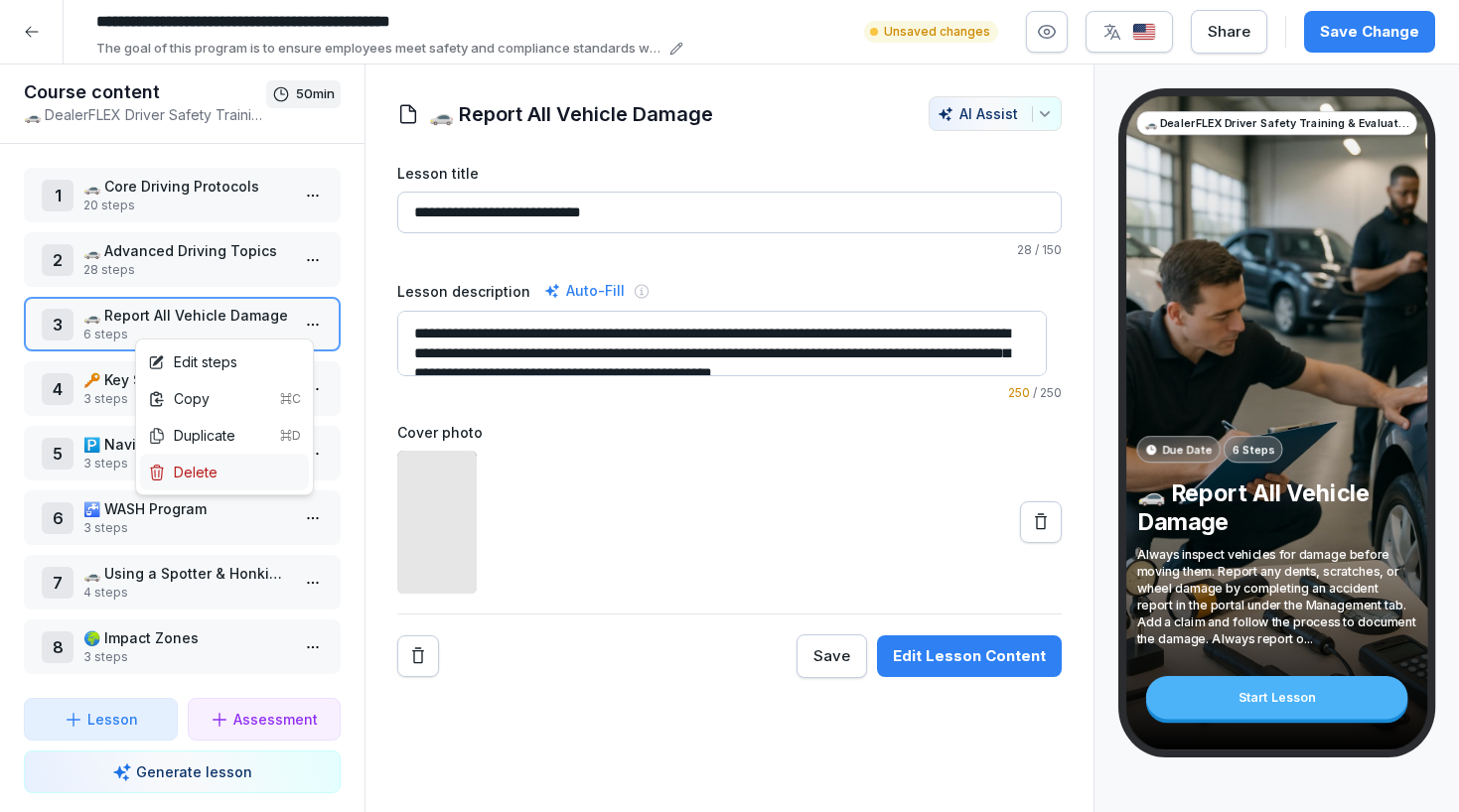 click on "Delete" at bounding box center (224, 472) 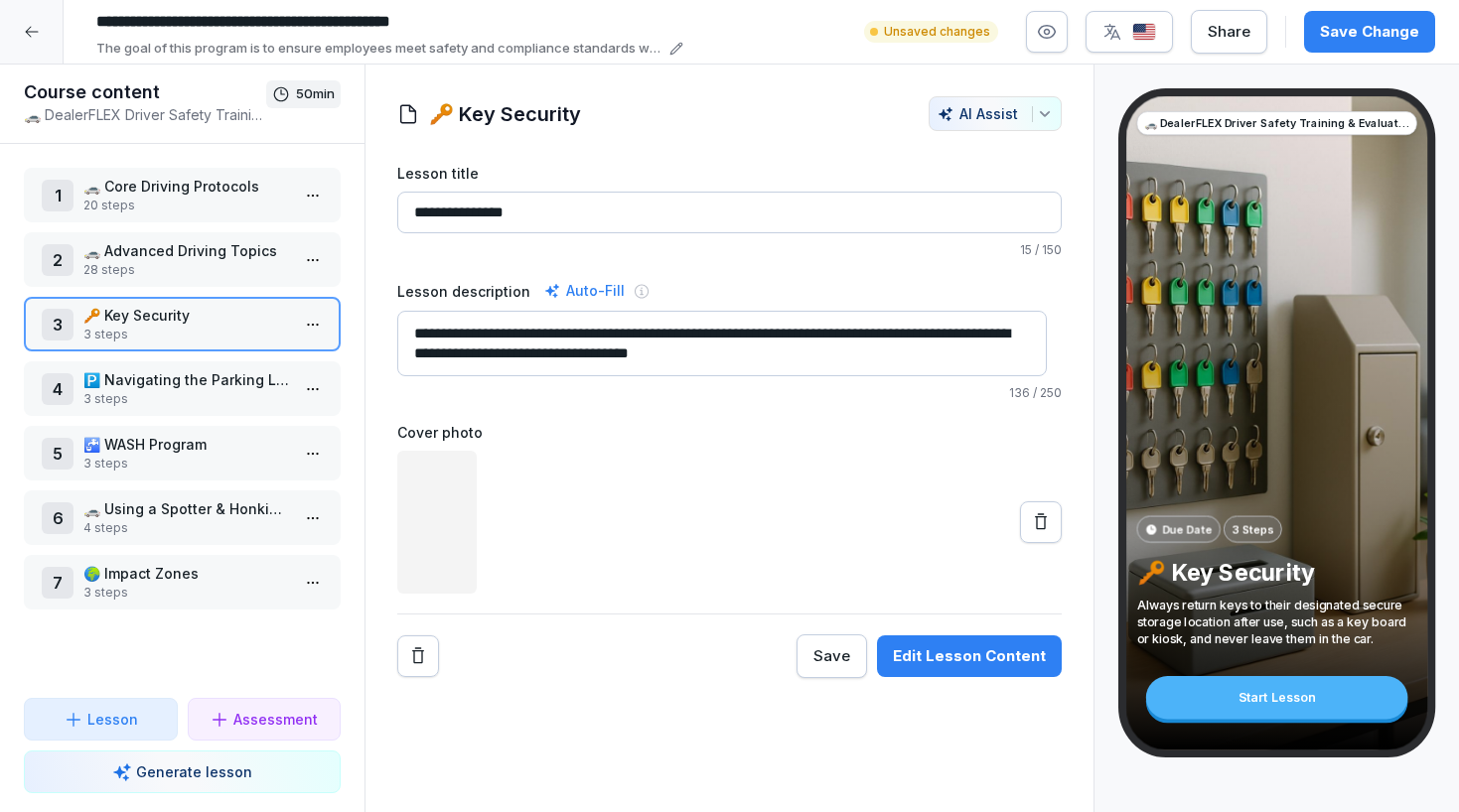 click on "**********" at bounding box center [729, 406] 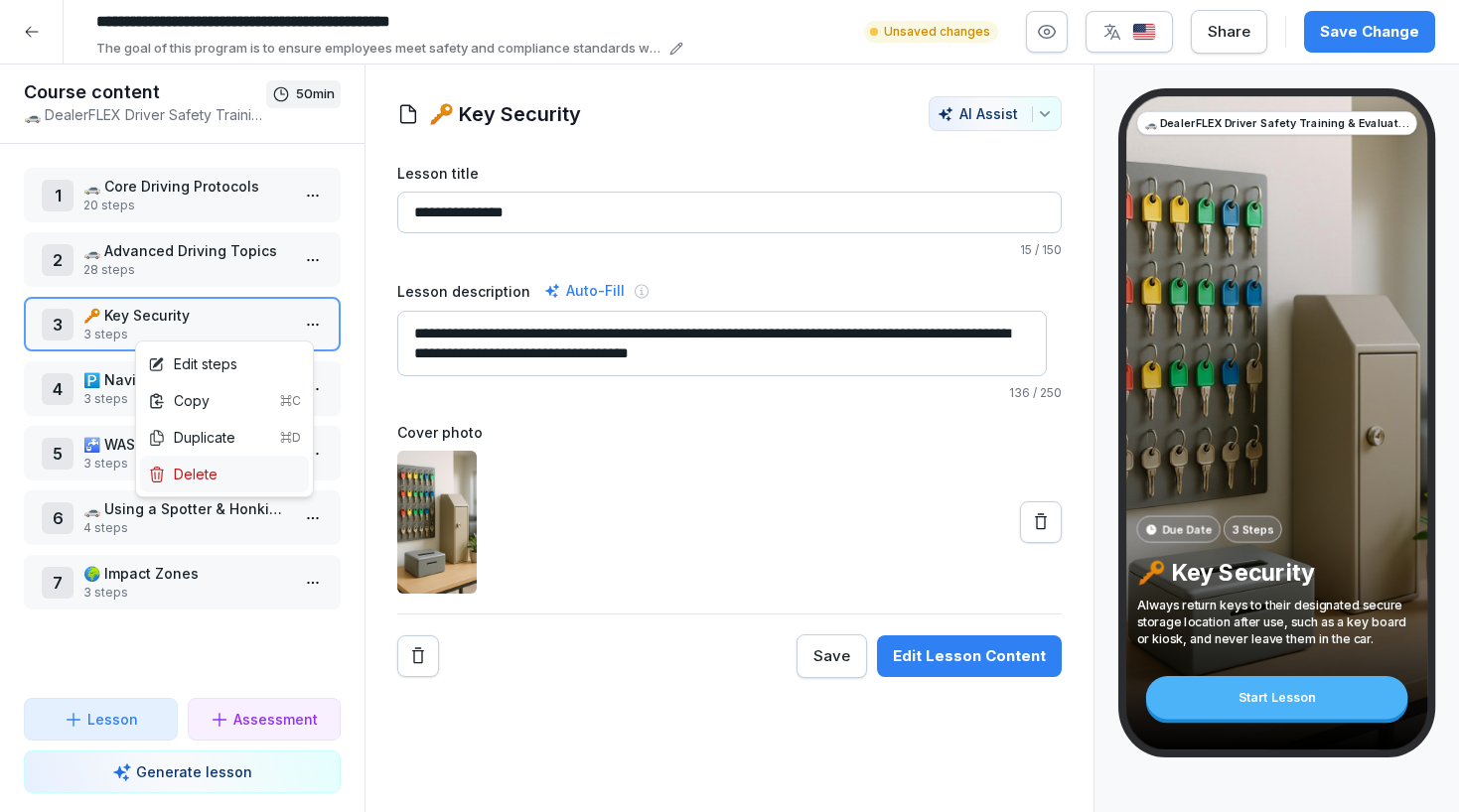 click on "Delete" at bounding box center [224, 474] 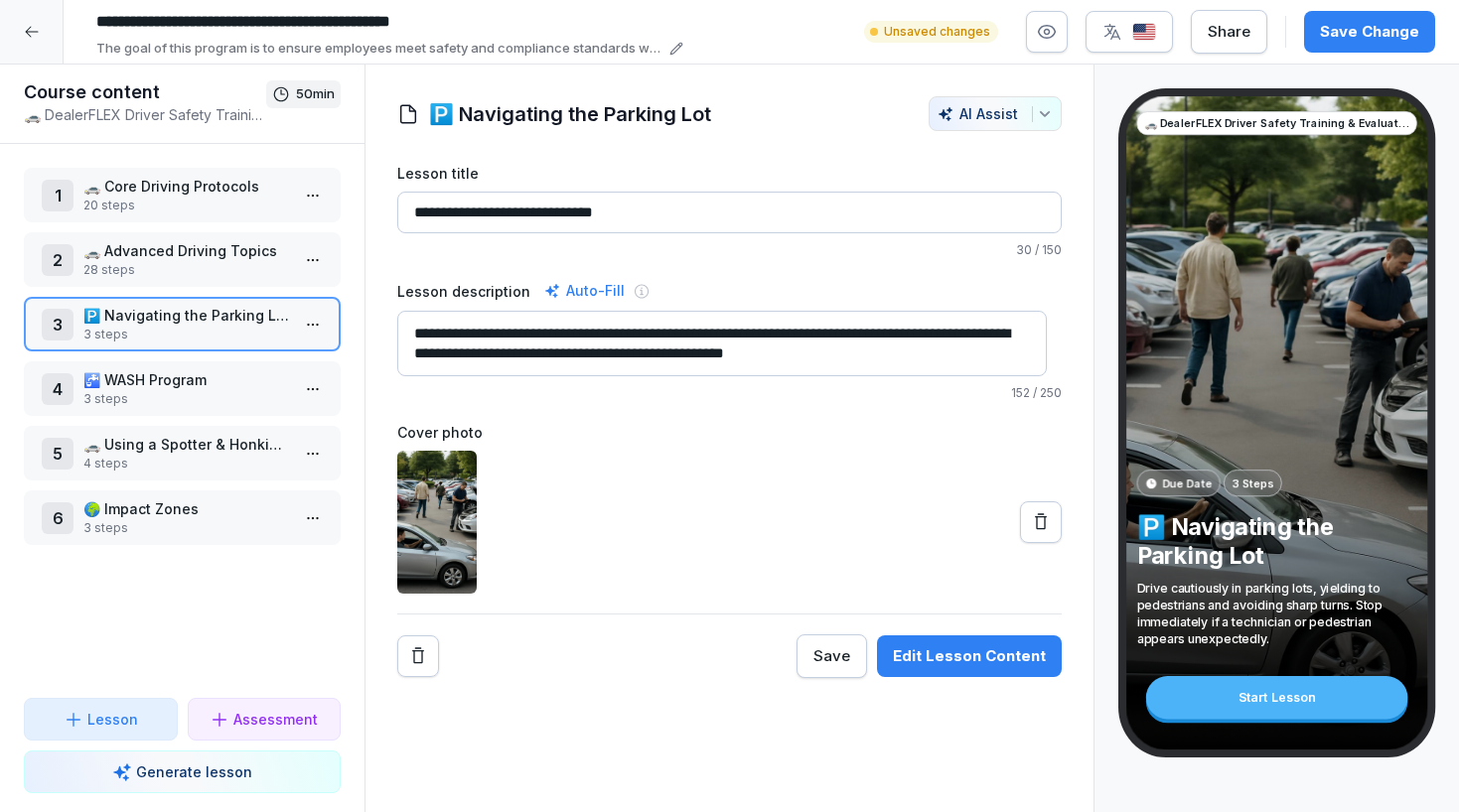 click on "**********" at bounding box center [729, 406] 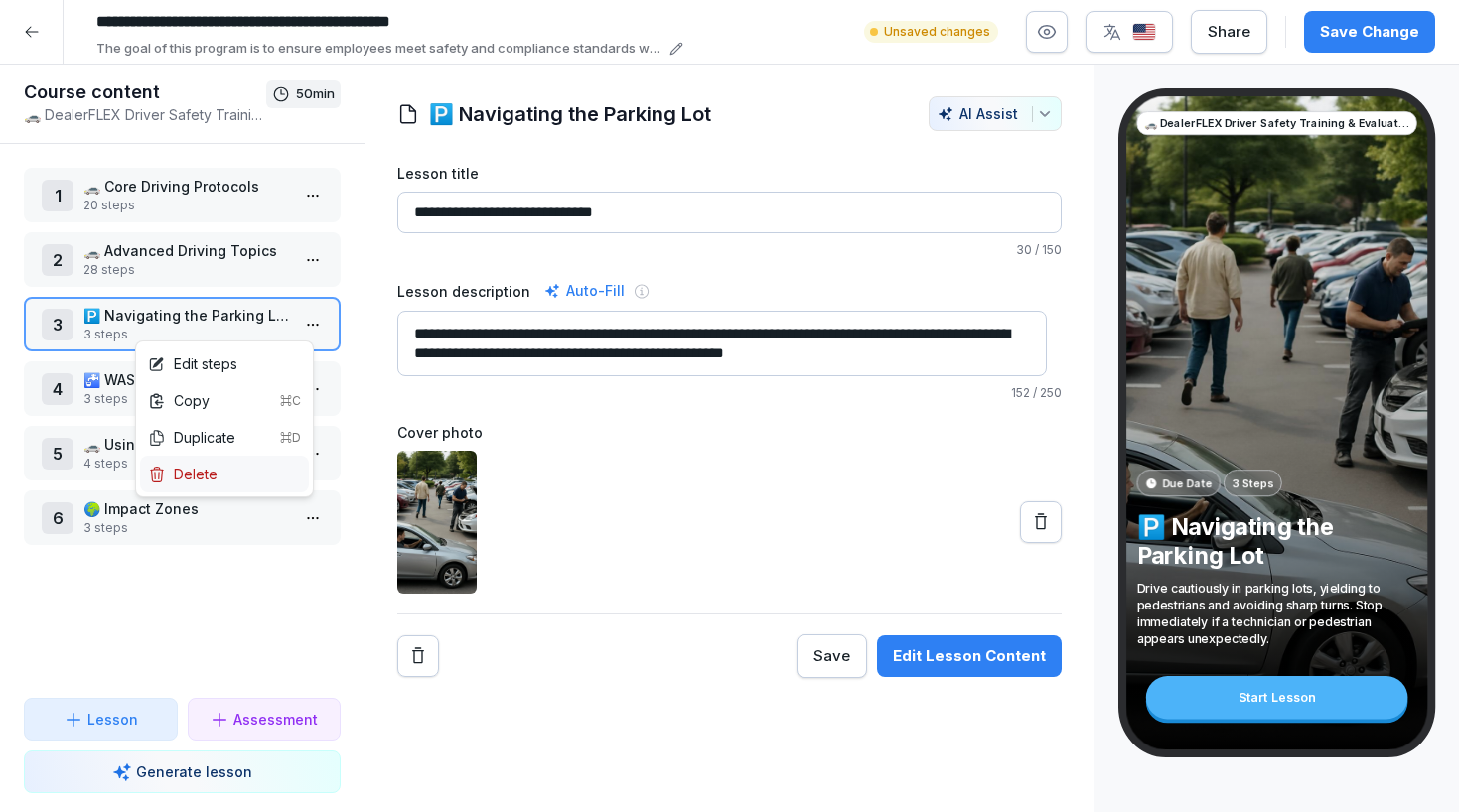 click on "Delete" at bounding box center (224, 474) 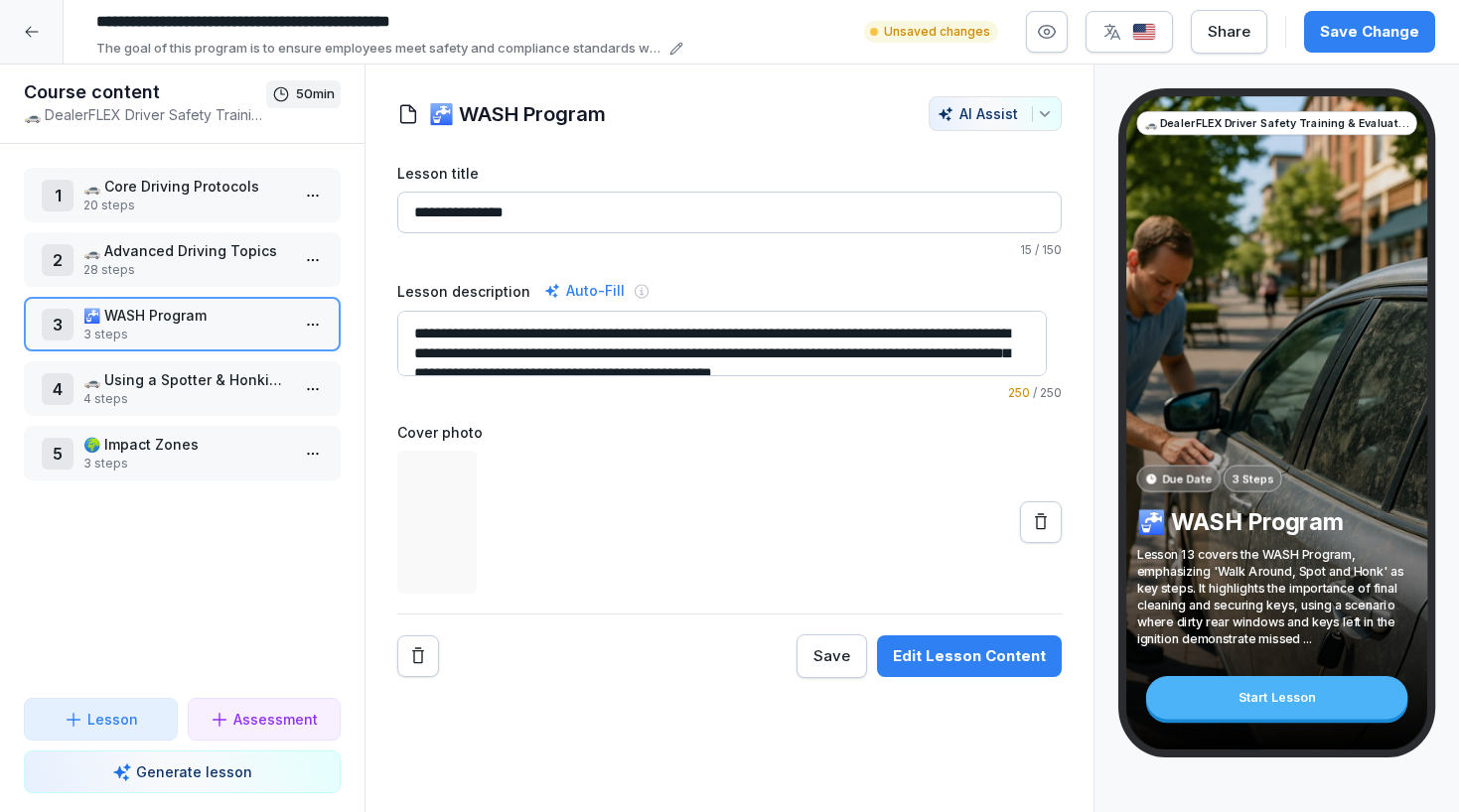 click on "**********" at bounding box center [729, 406] 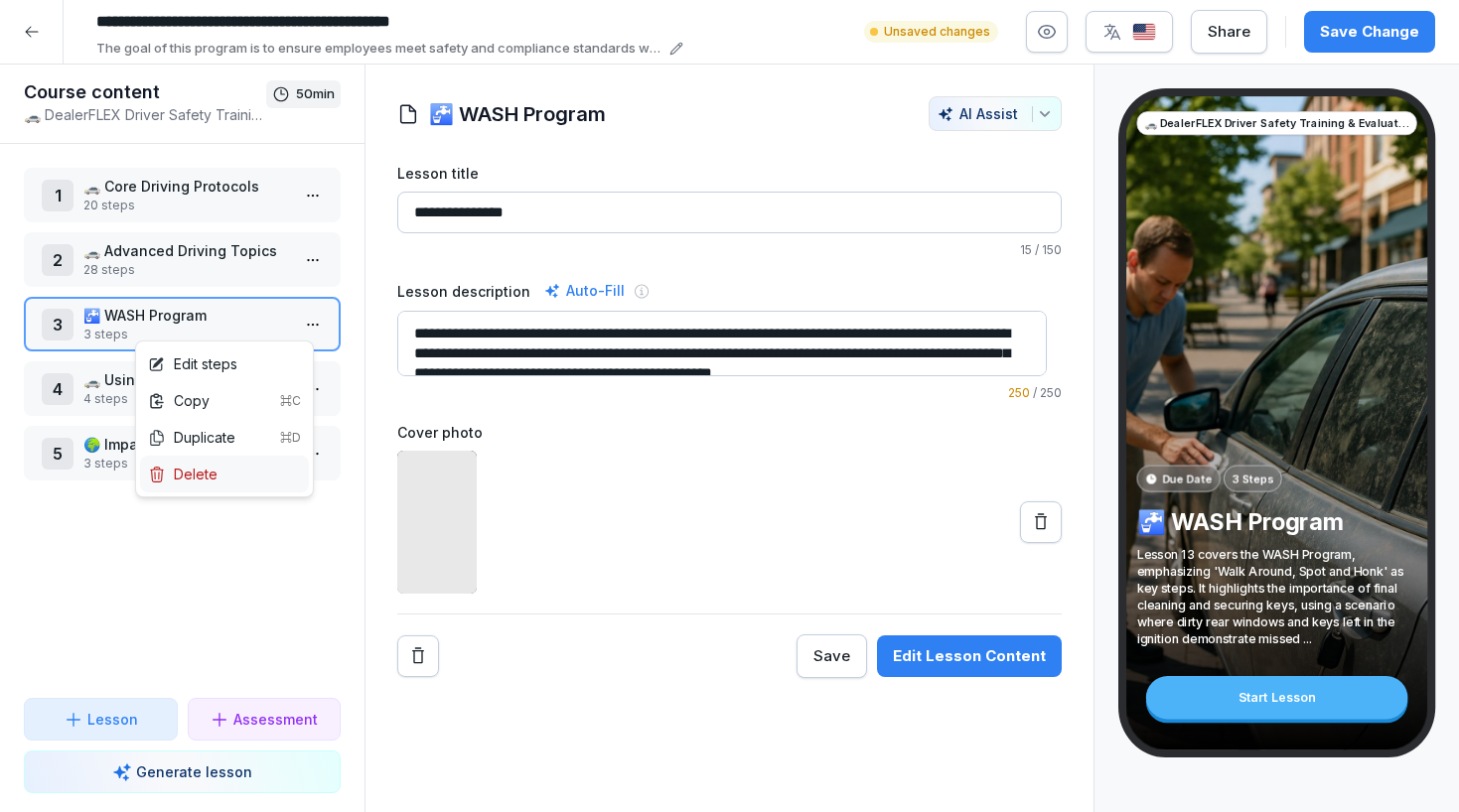 click on "Delete" at bounding box center (224, 474) 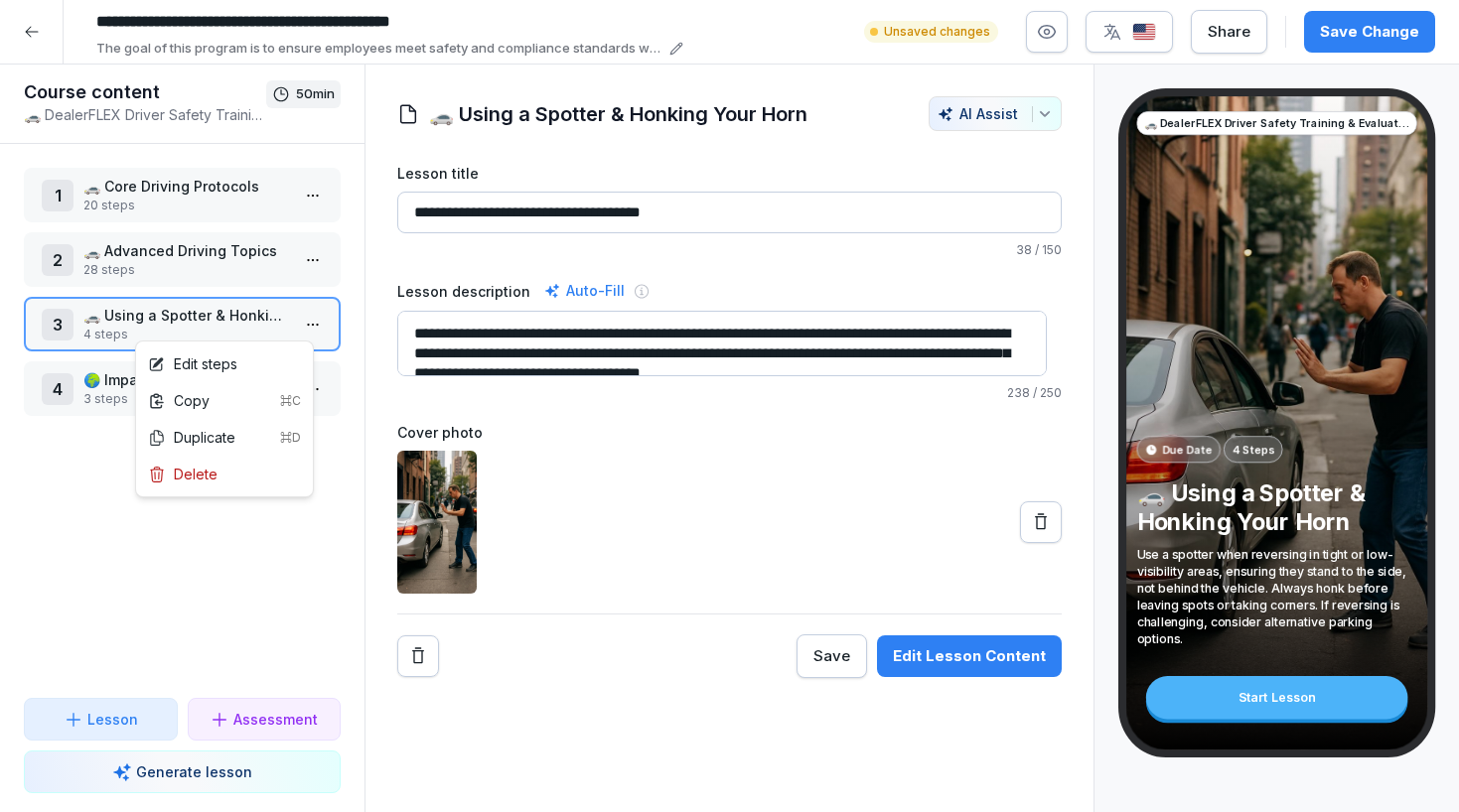 click on "**********" at bounding box center [729, 406] 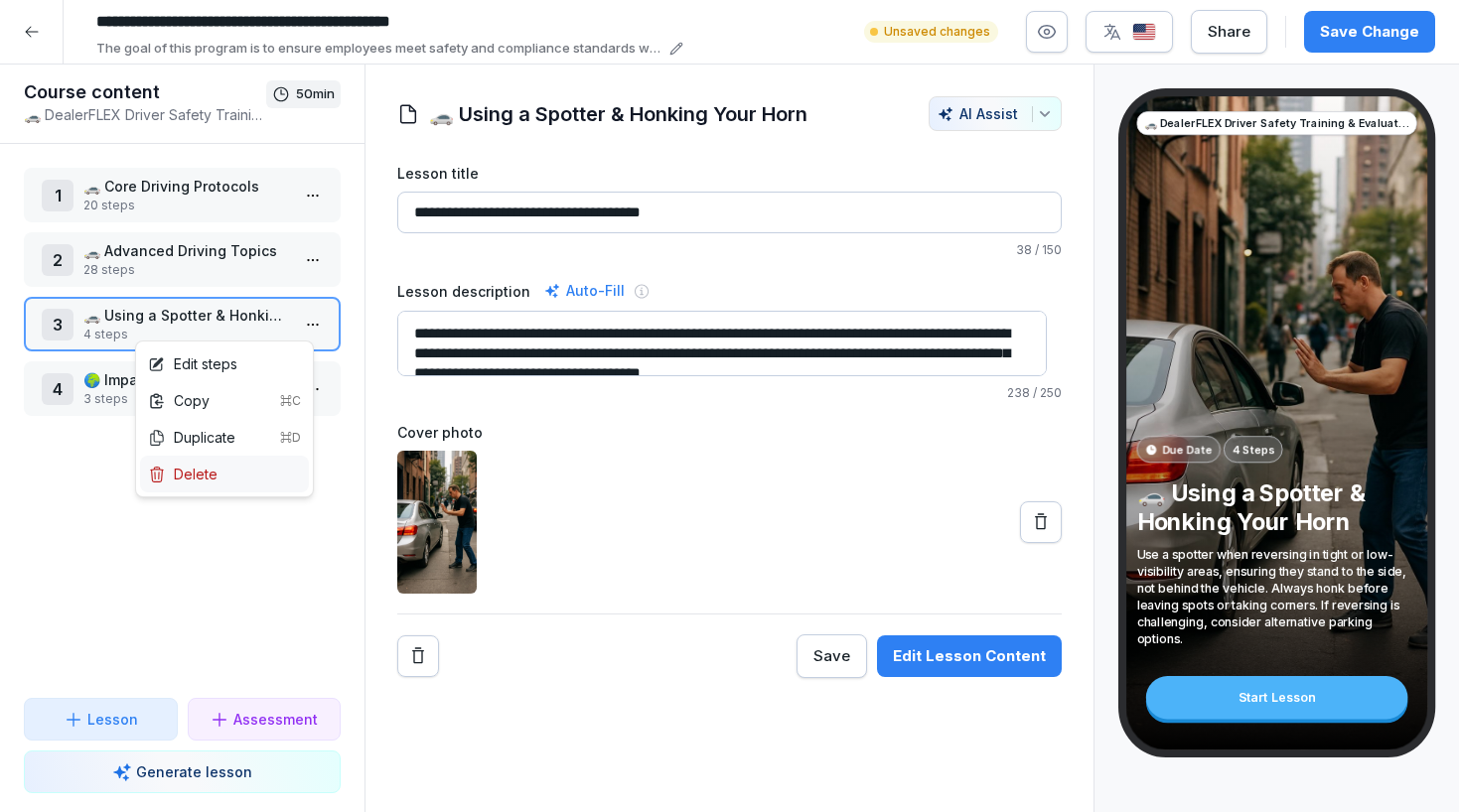click on "Delete" at bounding box center [224, 474] 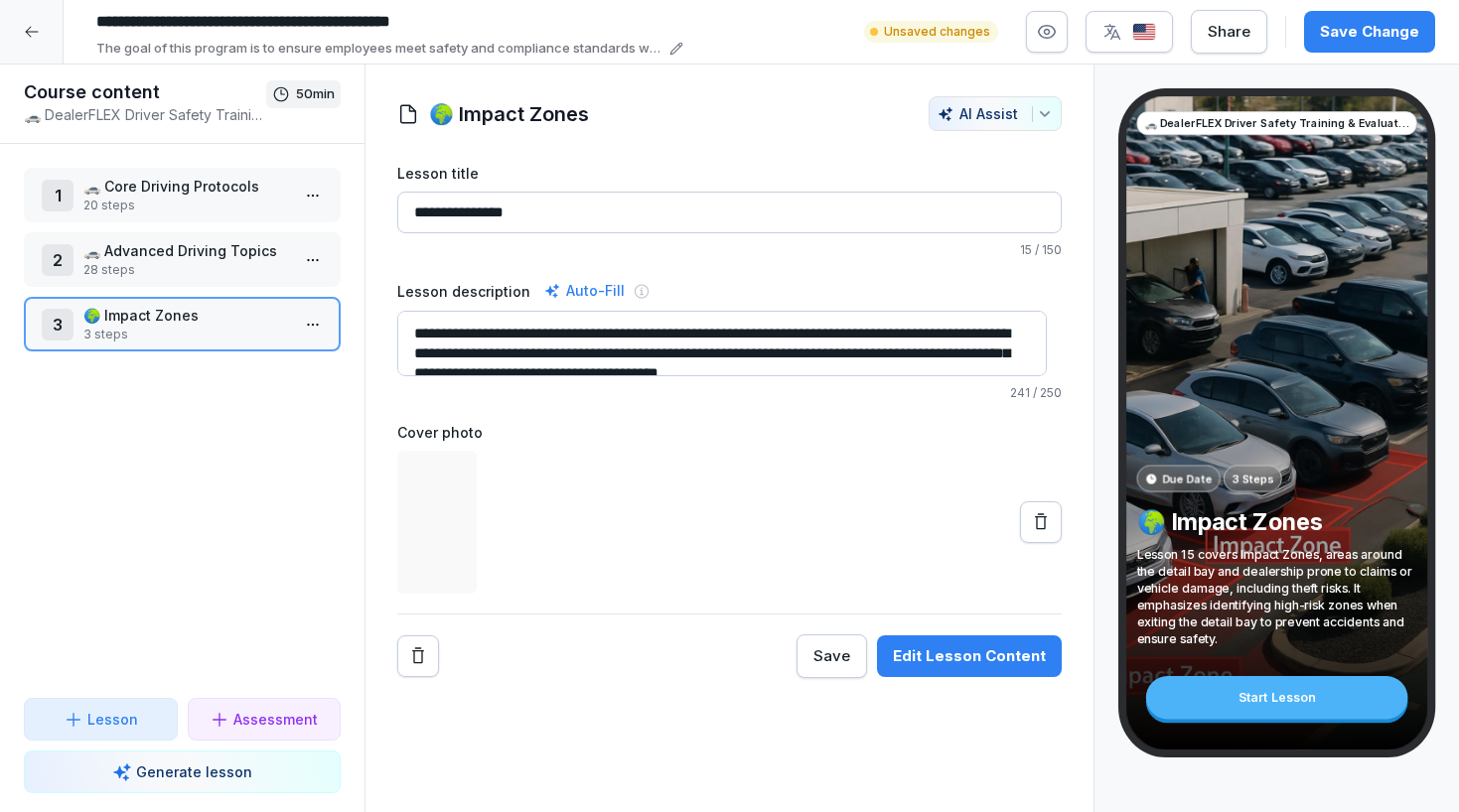 click on "**********" at bounding box center (729, 406) 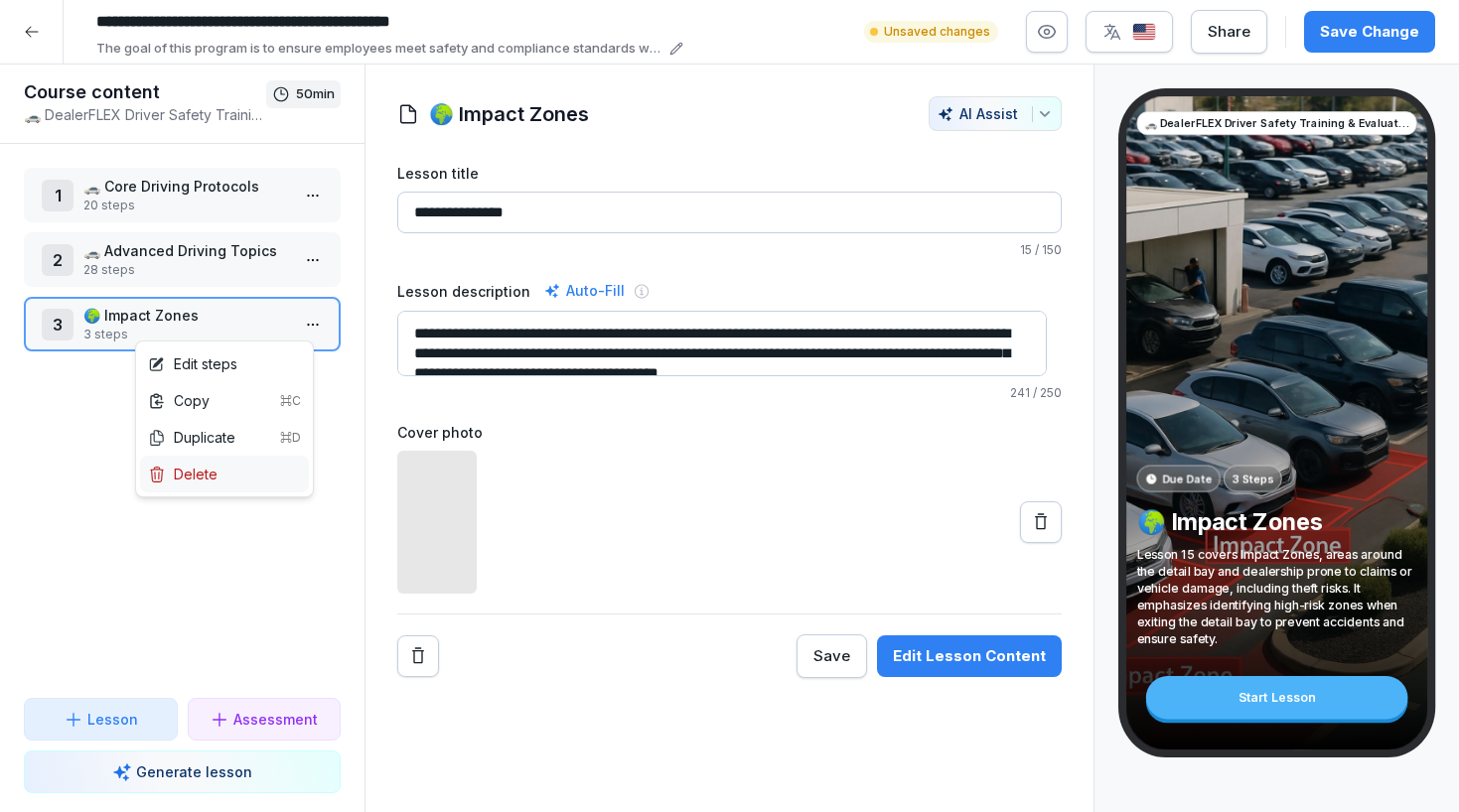 click on "Delete" at bounding box center [224, 474] 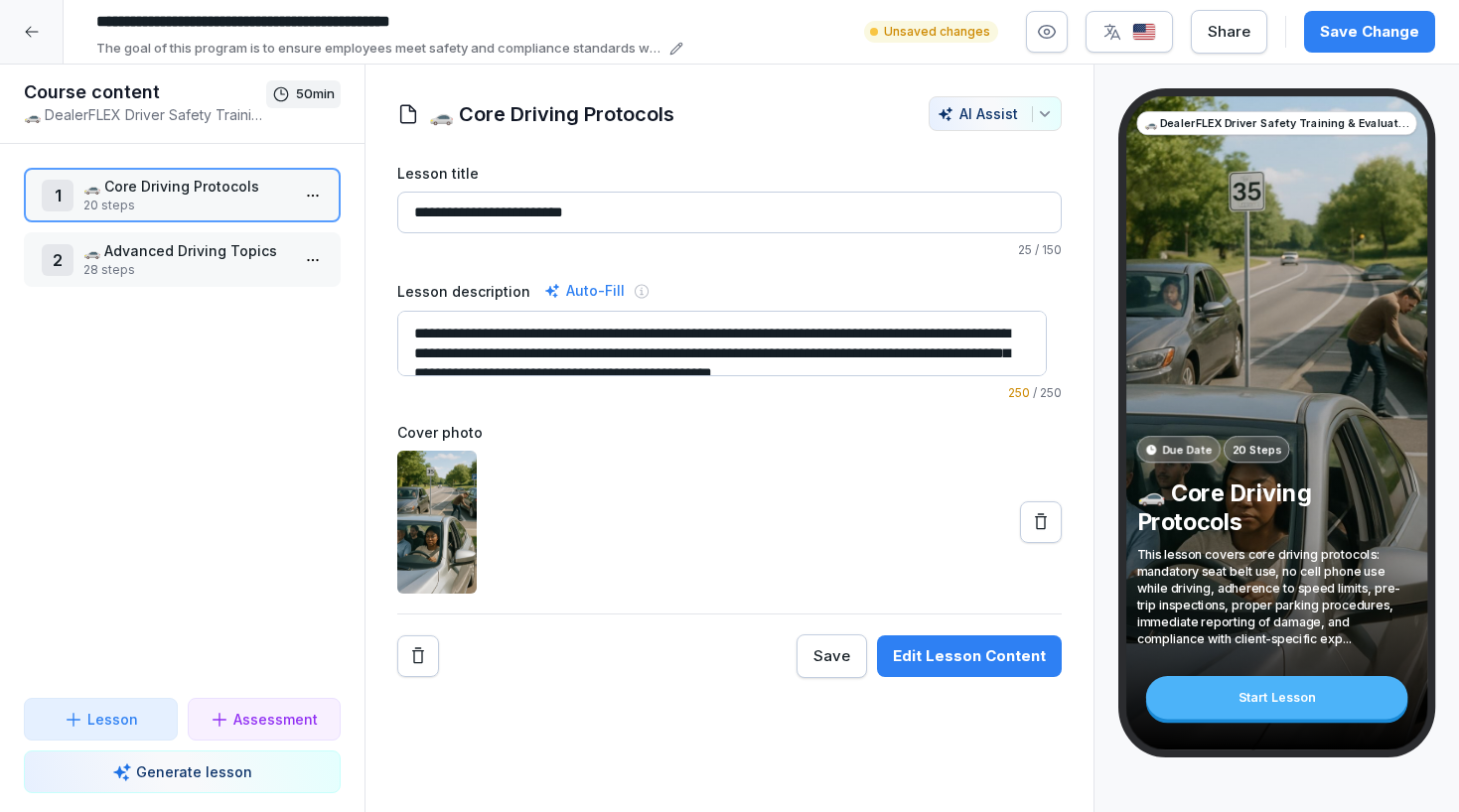 click on "Save Change" at bounding box center [1370, 32] 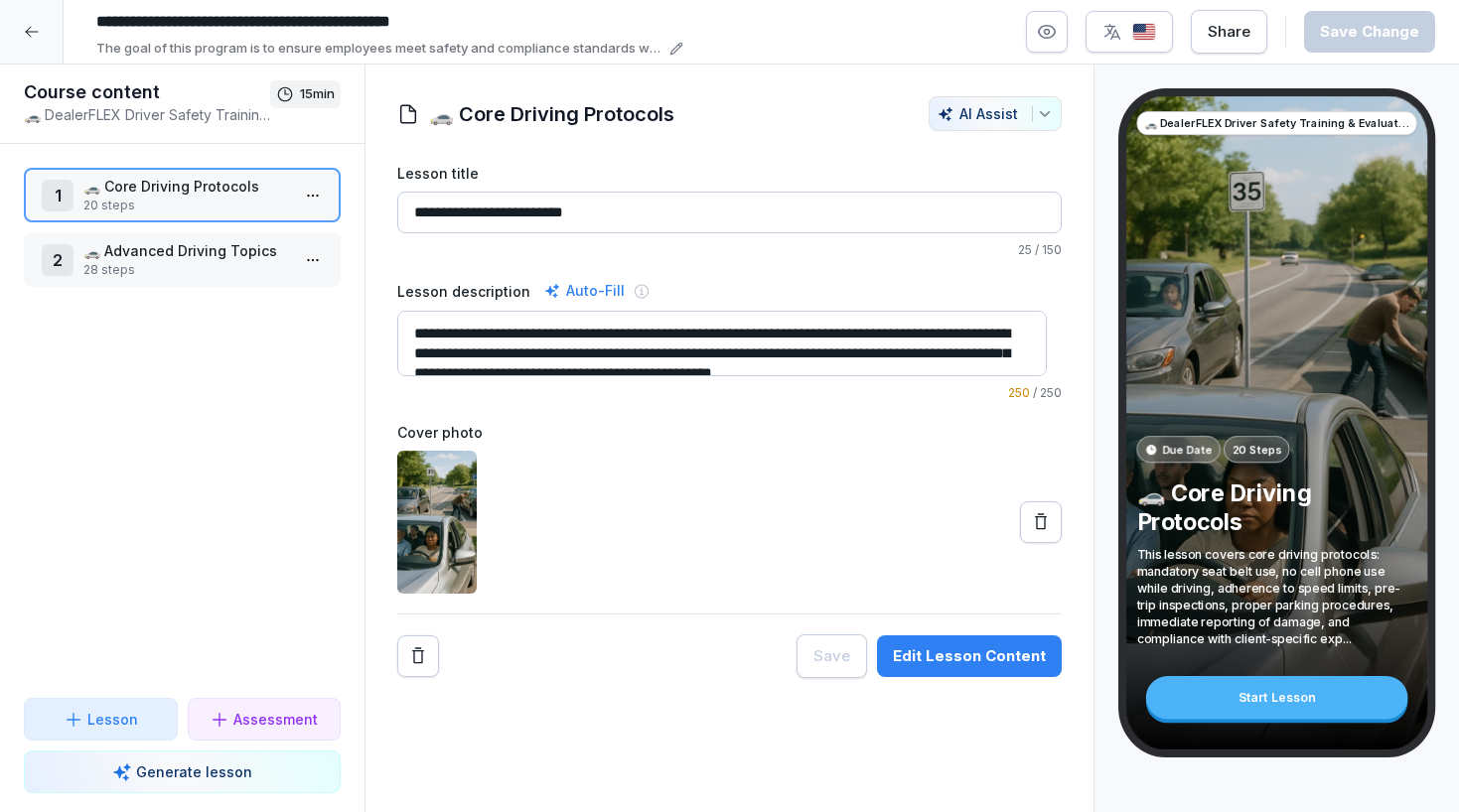 click on "20 steps" at bounding box center (186, 205) 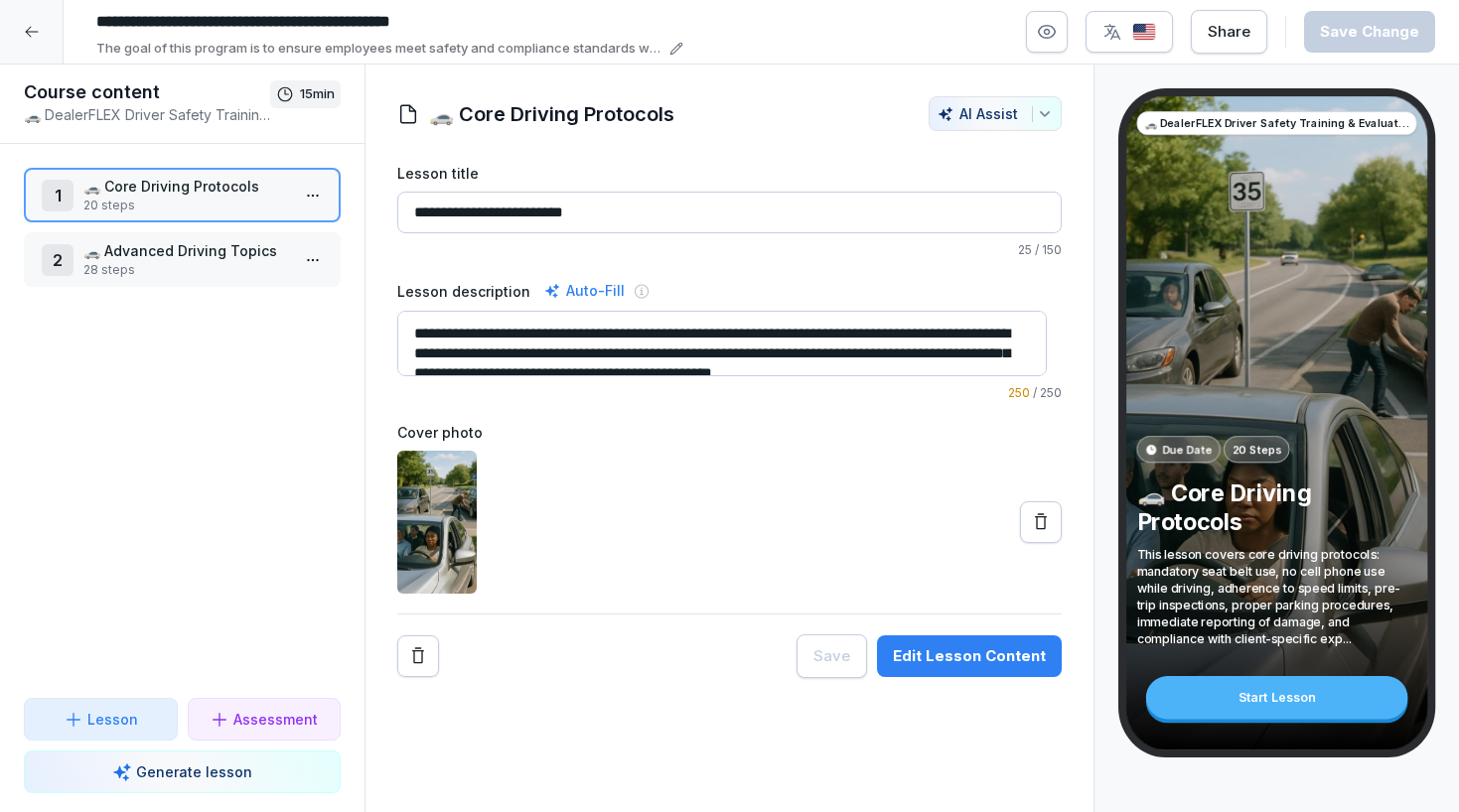 click on "20 steps" at bounding box center [186, 205] 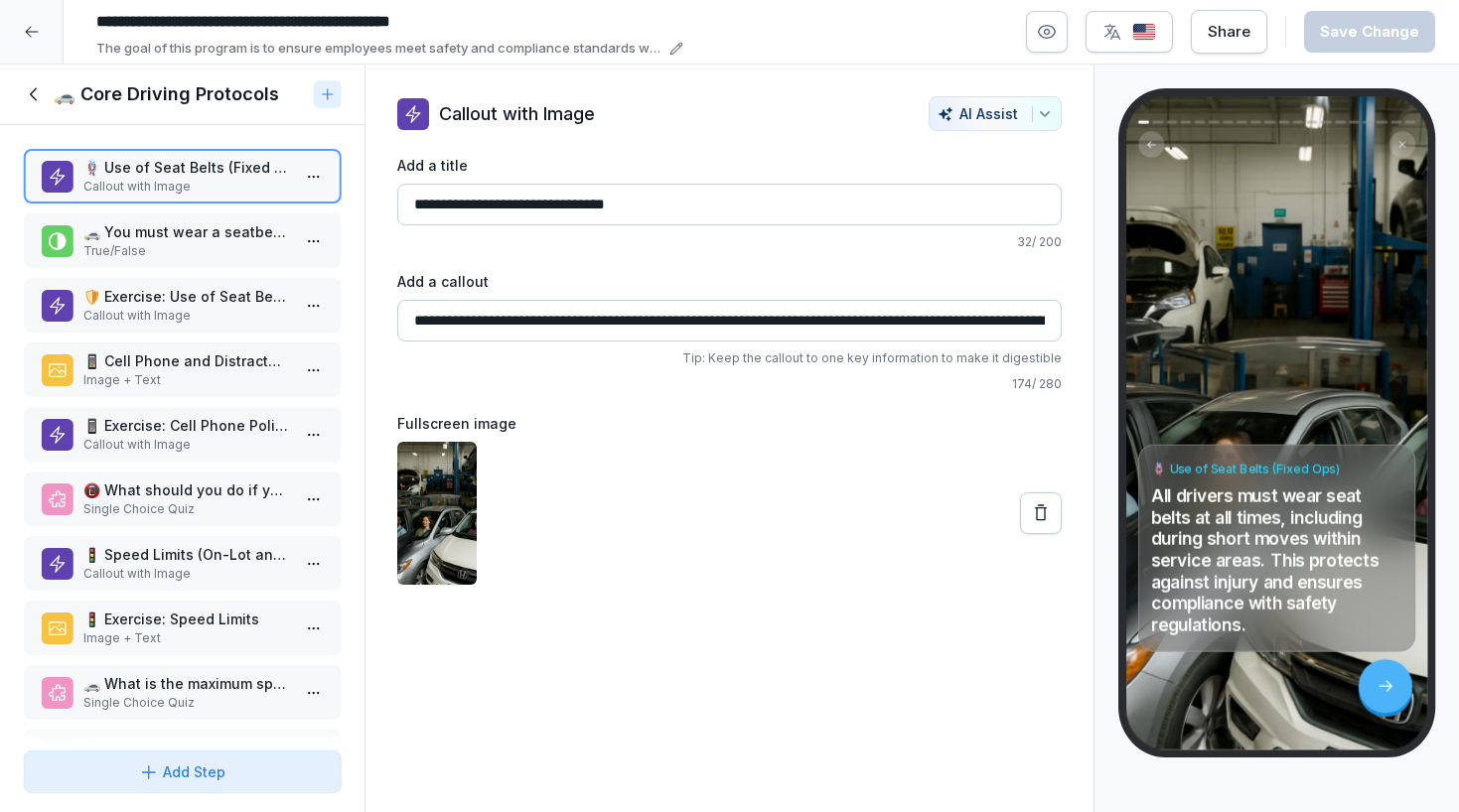 click on "**********" at bounding box center [729, 321] 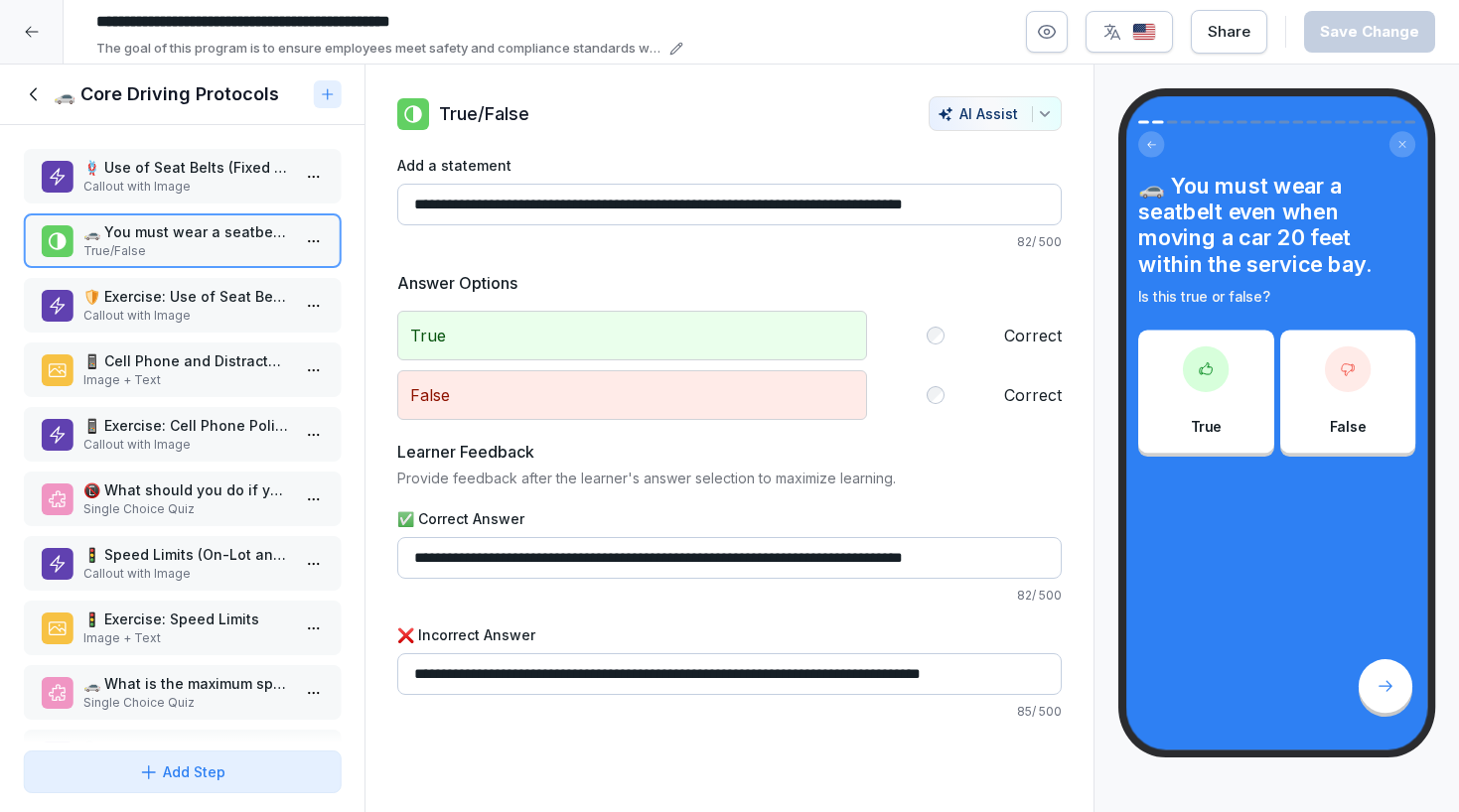 click on "Callout with Image" at bounding box center (186, 316) 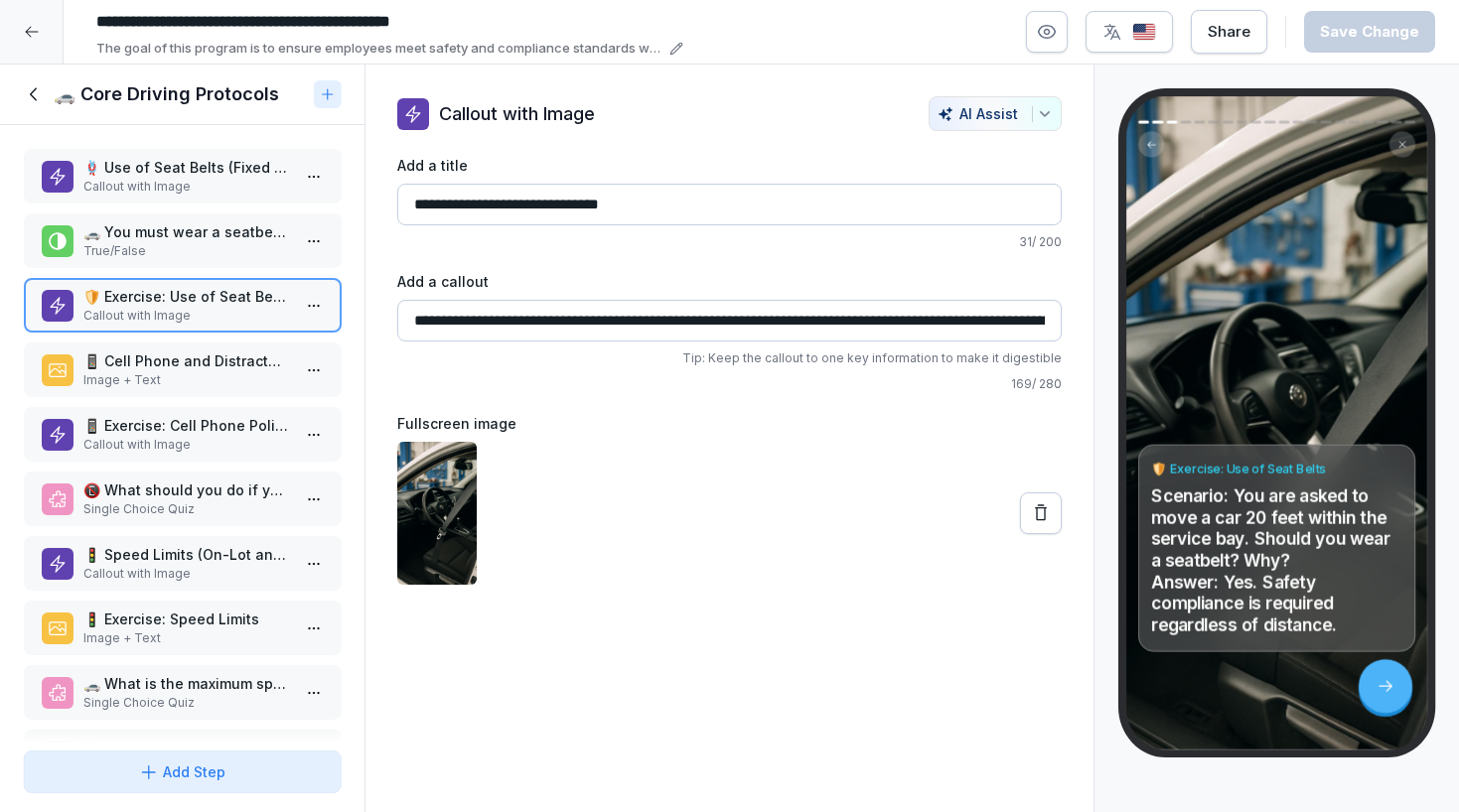 click on "True/False" at bounding box center (186, 251) 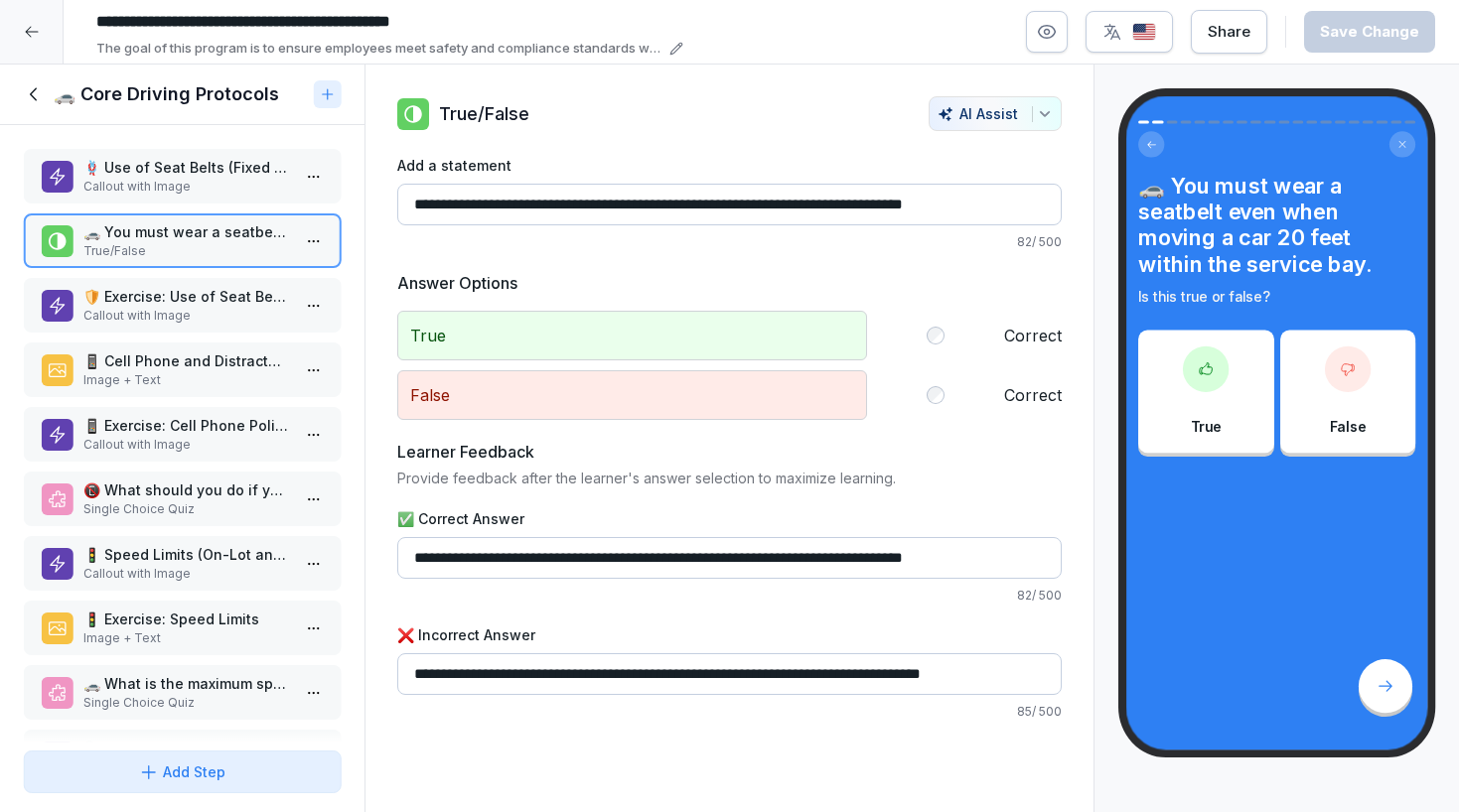 click on "🛡️ Exercise: Use of Seat Belts" at bounding box center [186, 296] 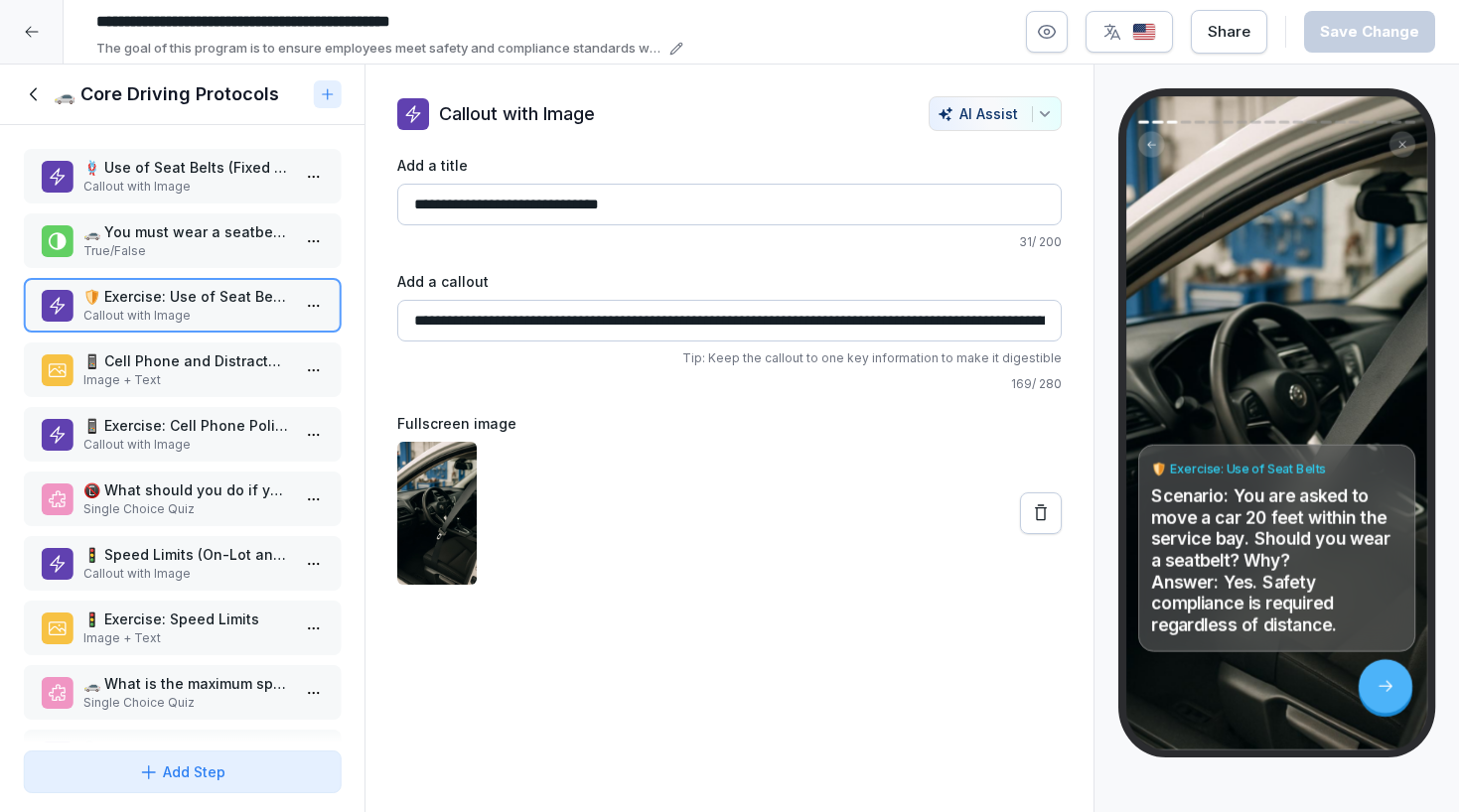 click on "🚗 You must wear a seatbelt even when moving a car 20 feet within the service bay." at bounding box center (186, 231) 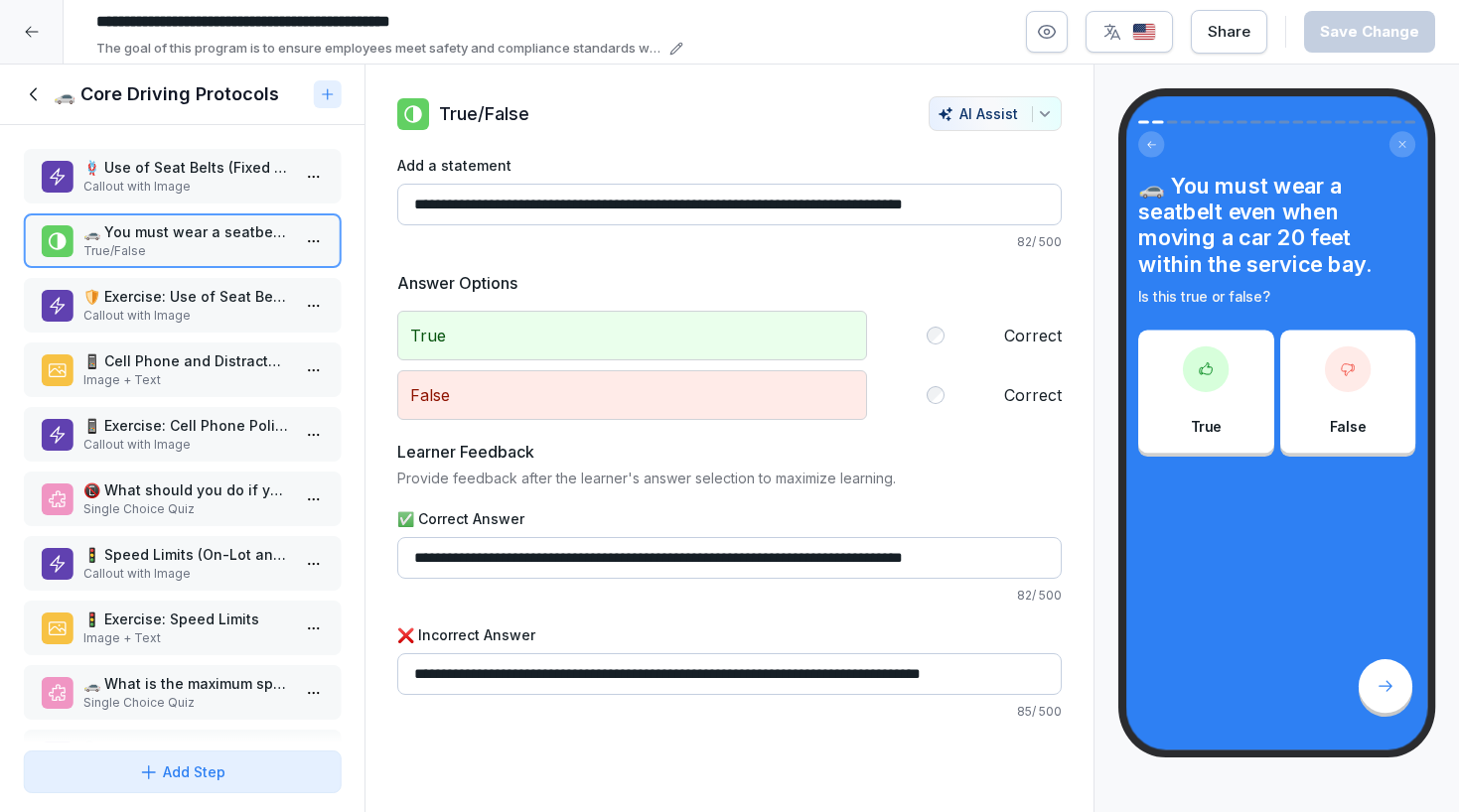 click on "**********" at bounding box center (729, 204) 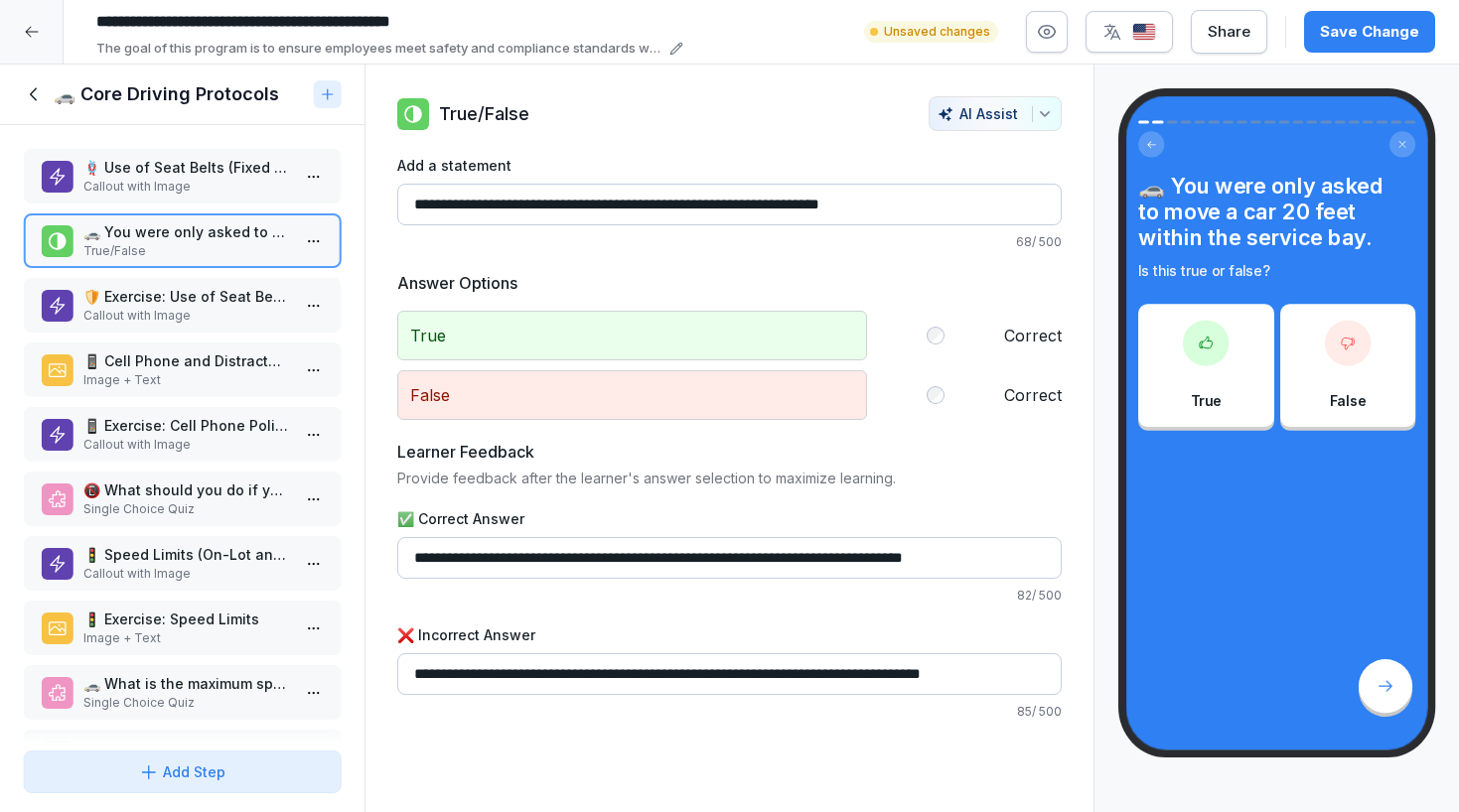 click on "**********" at bounding box center [729, 204] 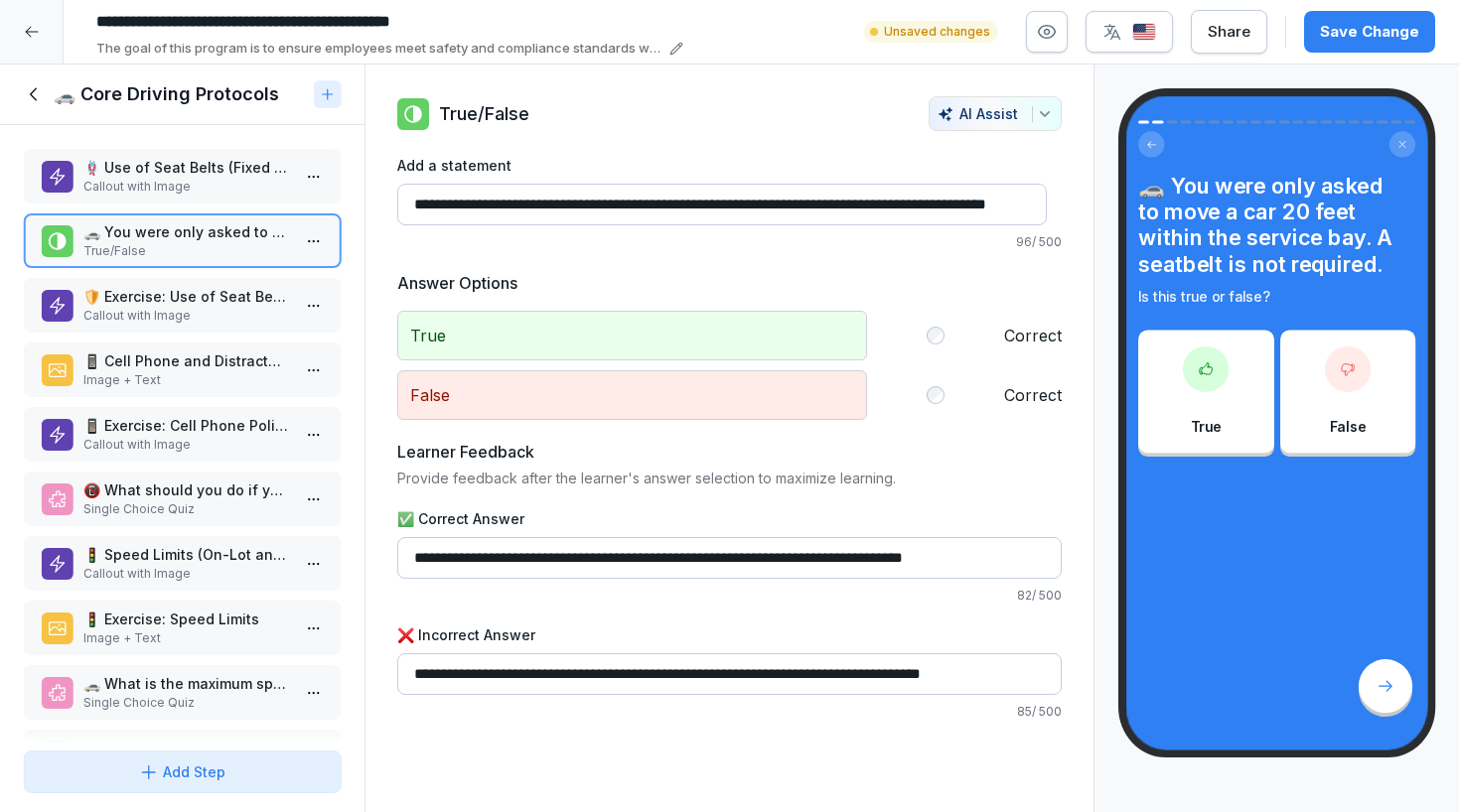 scroll, scrollTop: 0, scrollLeft: 56, axis: horizontal 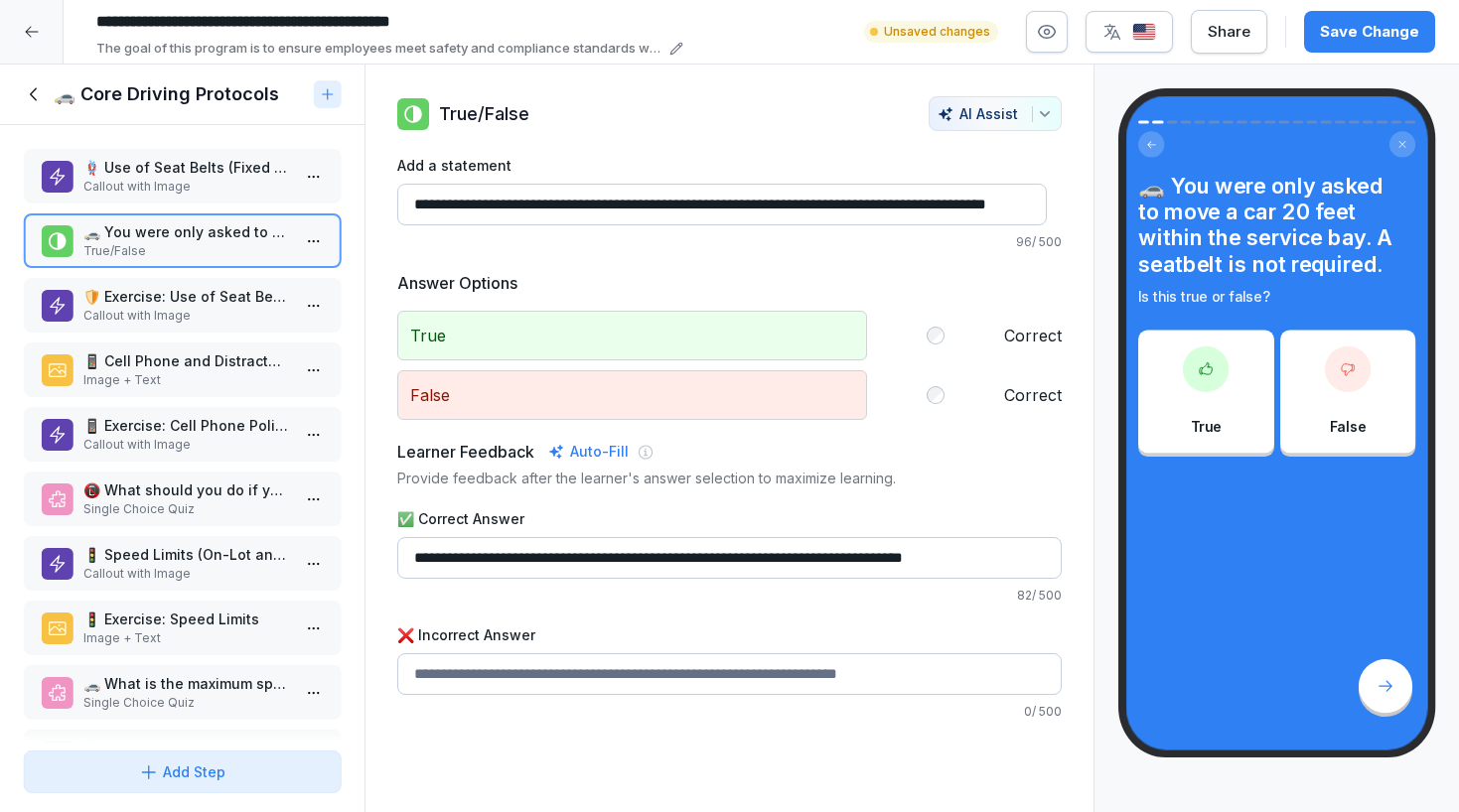 type 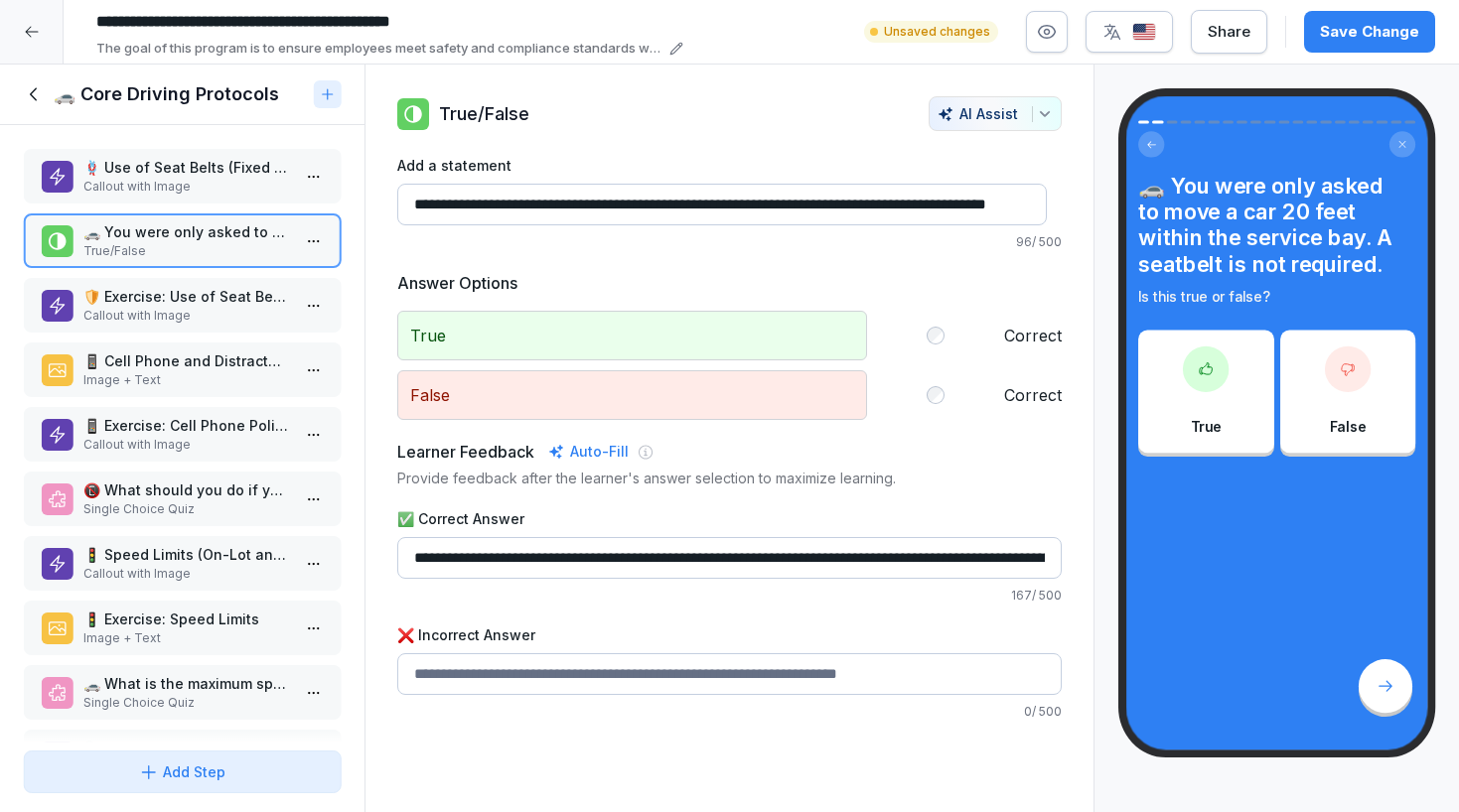 scroll, scrollTop: 0, scrollLeft: 574, axis: horizontal 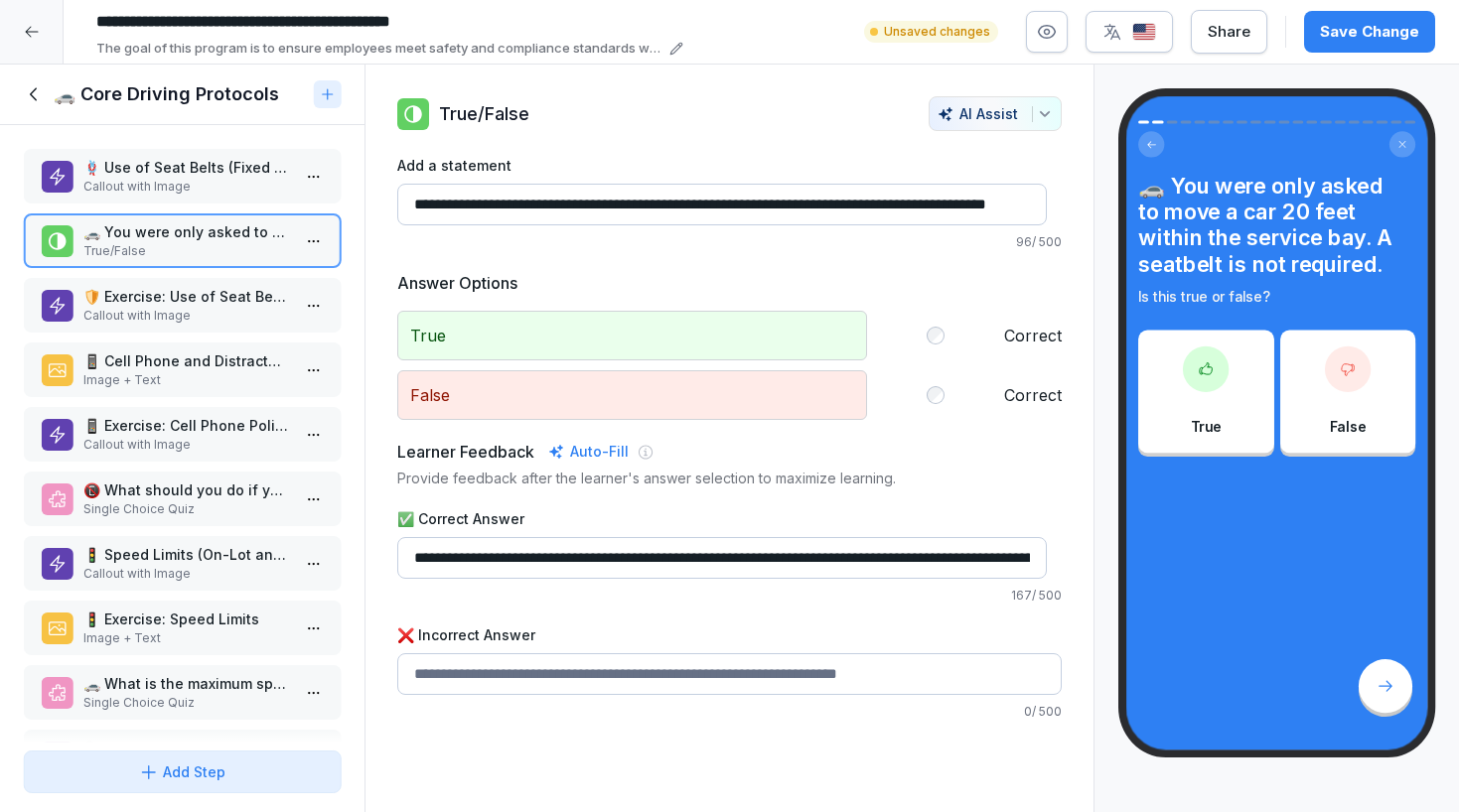drag, startPoint x: 492, startPoint y: 562, endPoint x: 340, endPoint y: 565, distance: 152.0296 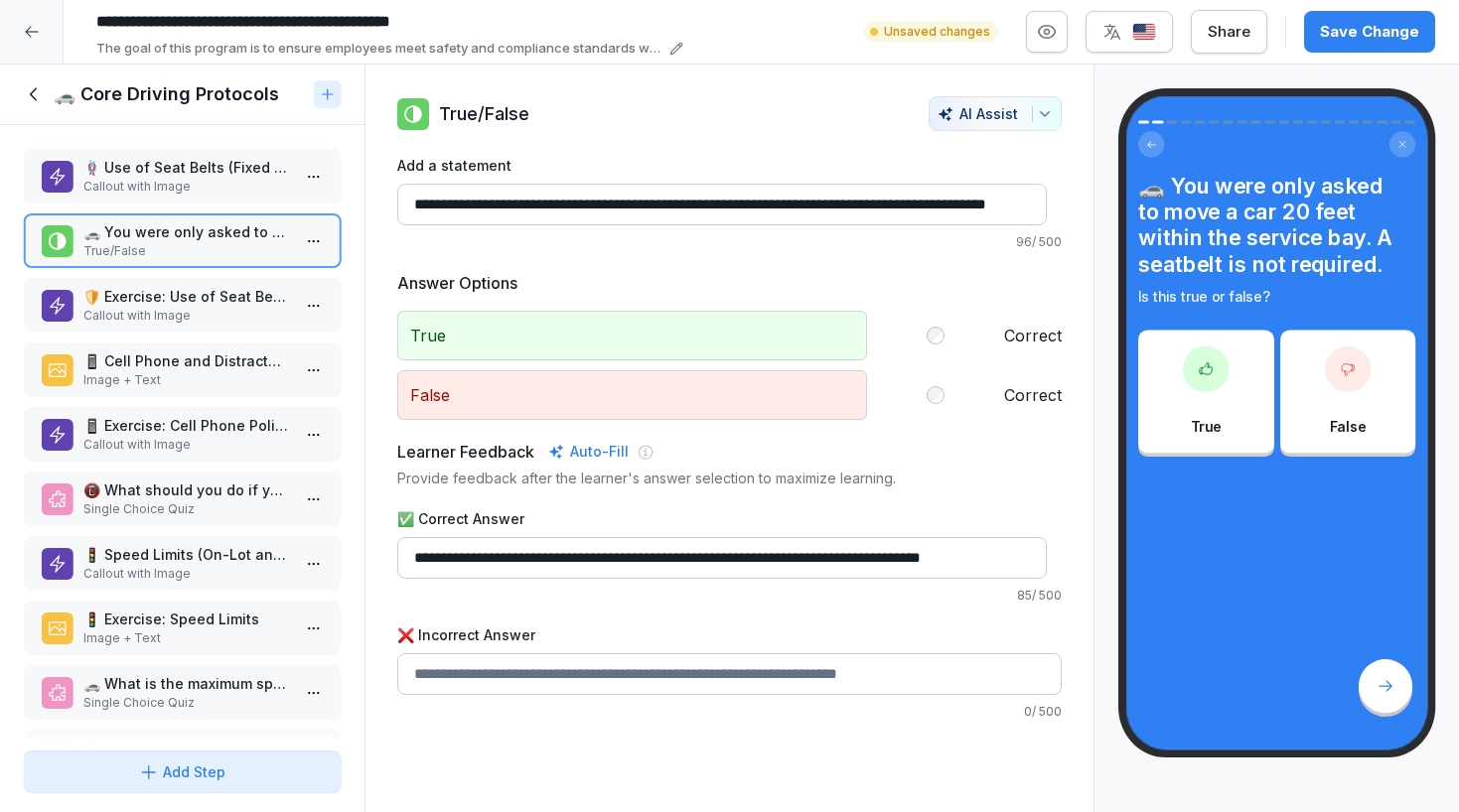 type on "**********" 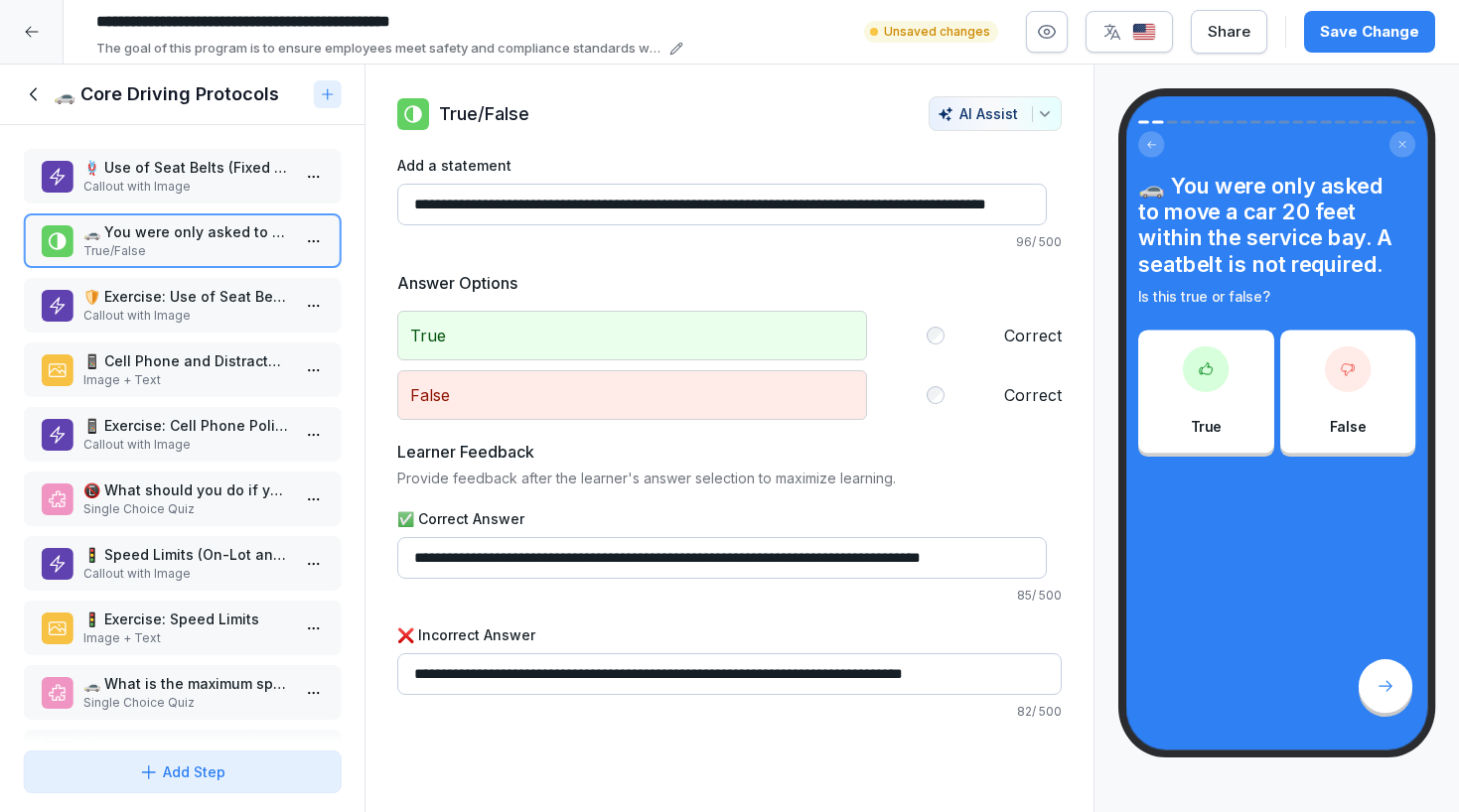 type on "**********" 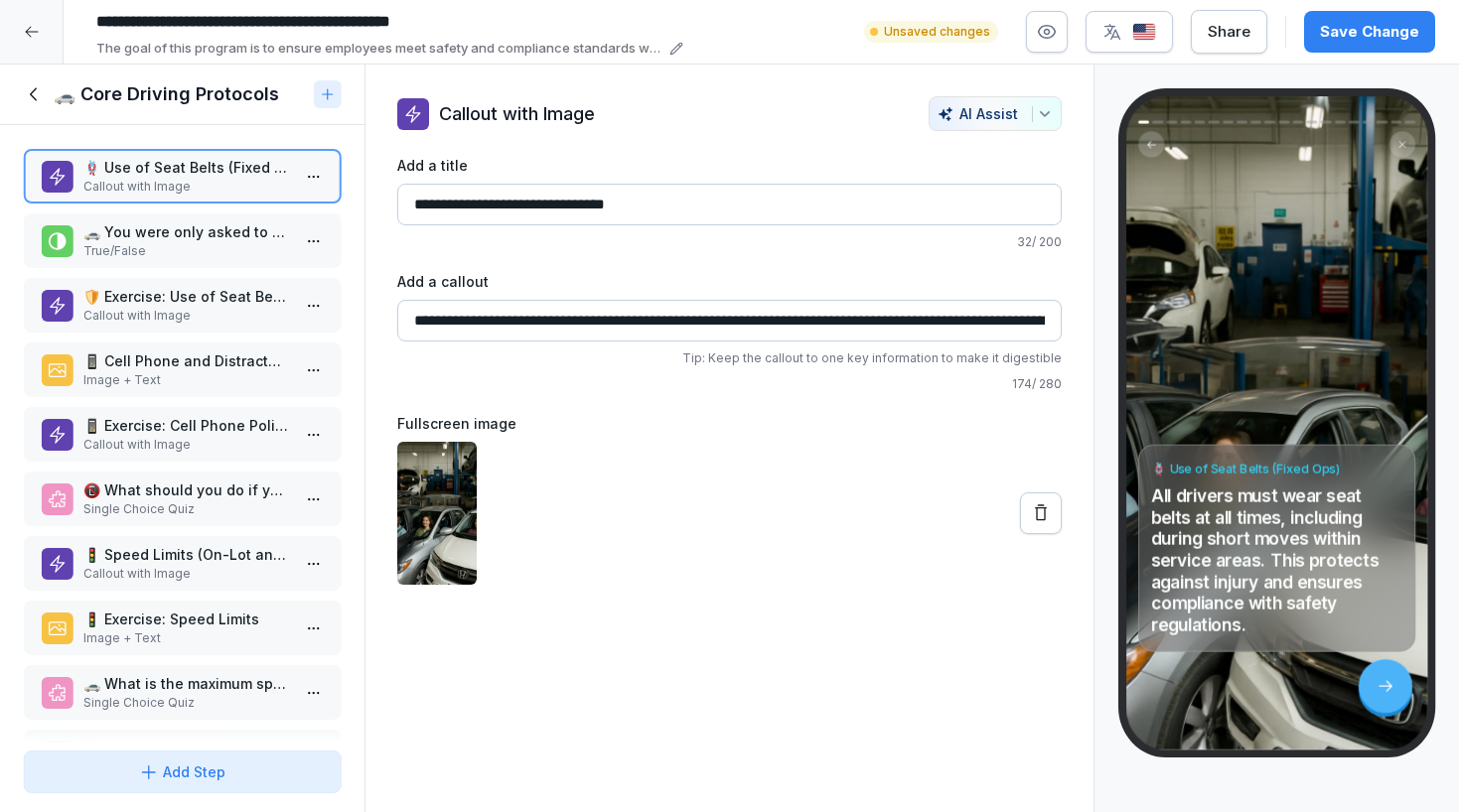 click on "**********" at bounding box center [729, 321] 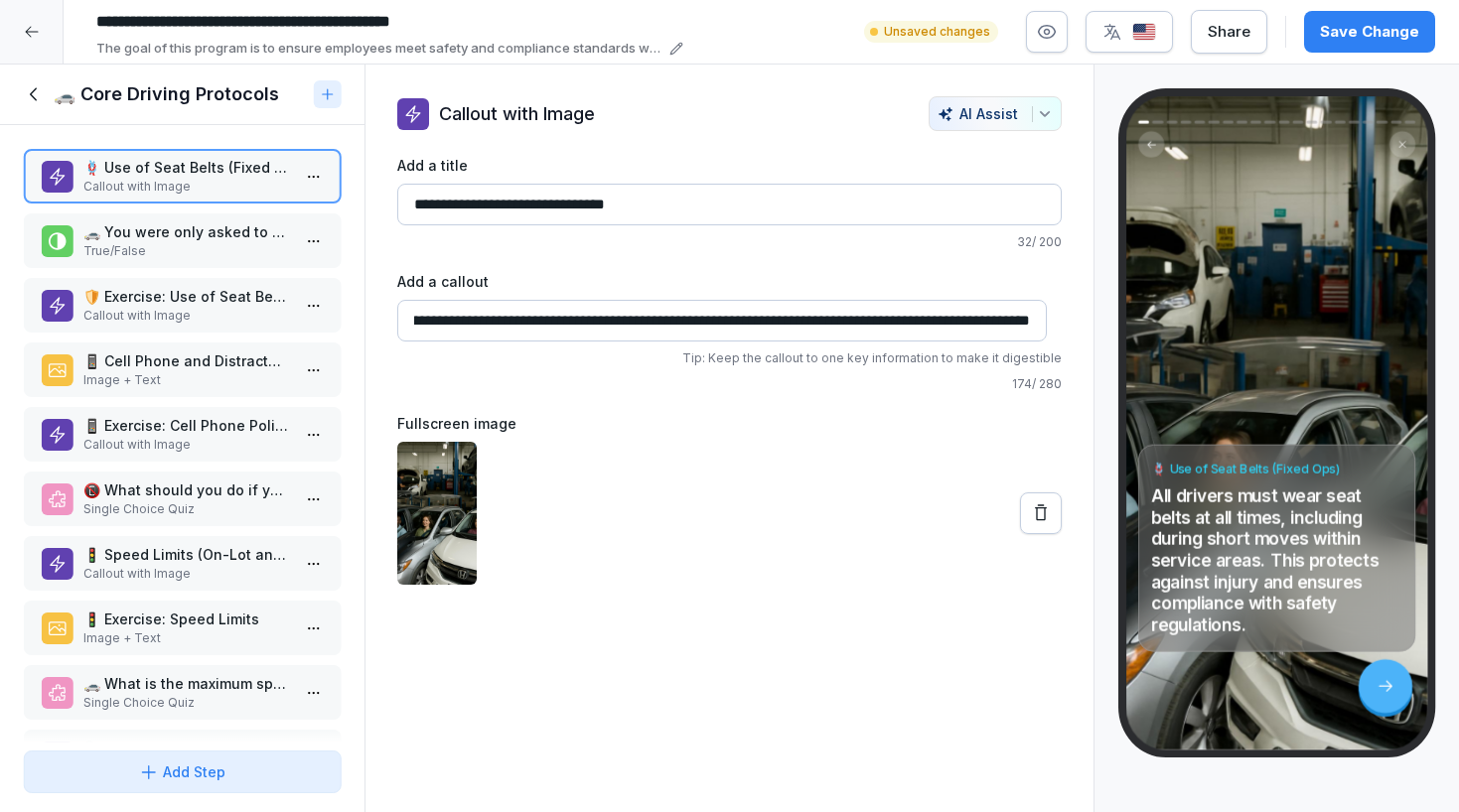 scroll, scrollTop: 0, scrollLeft: 585, axis: horizontal 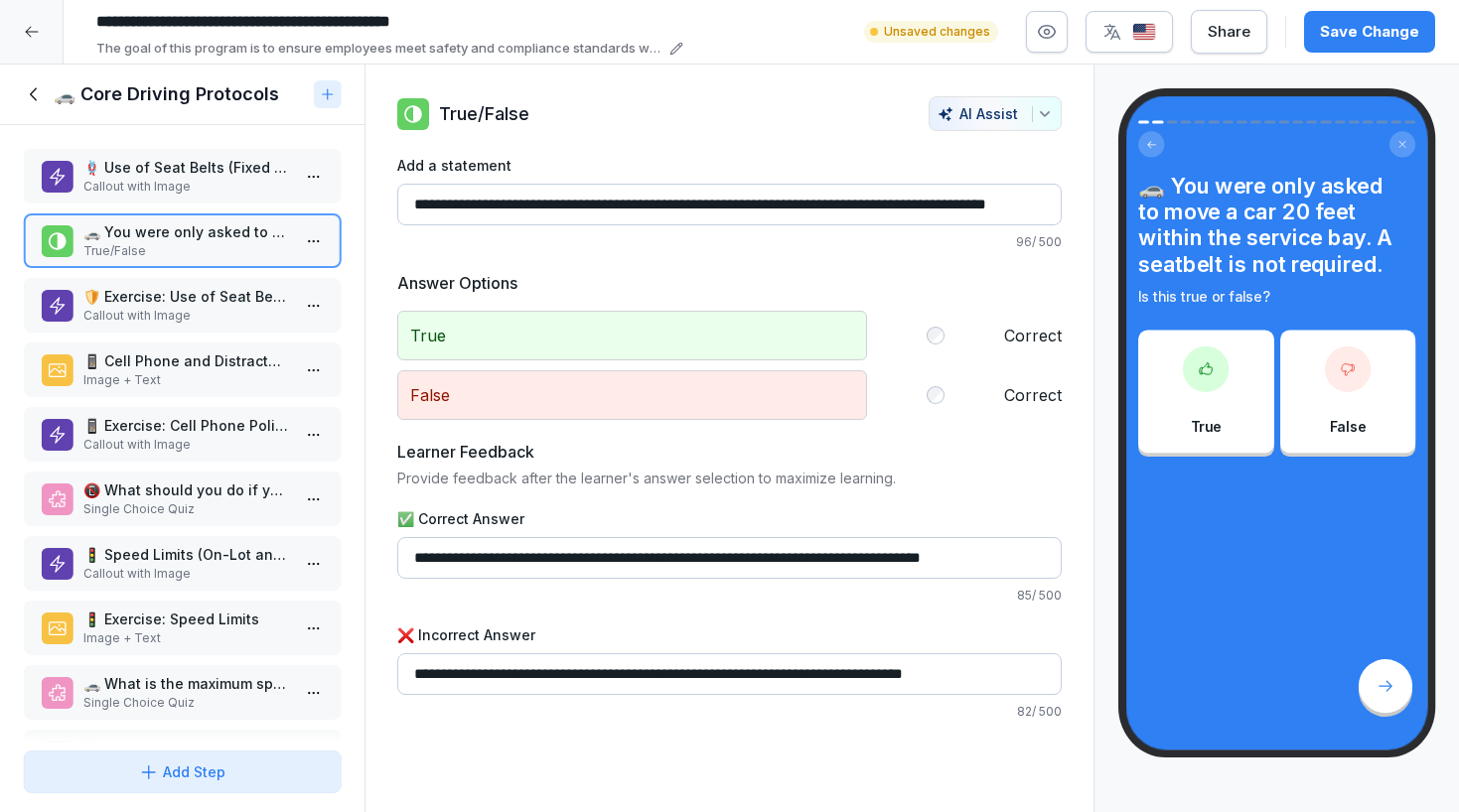 click on "Callout with Image" at bounding box center (186, 187) 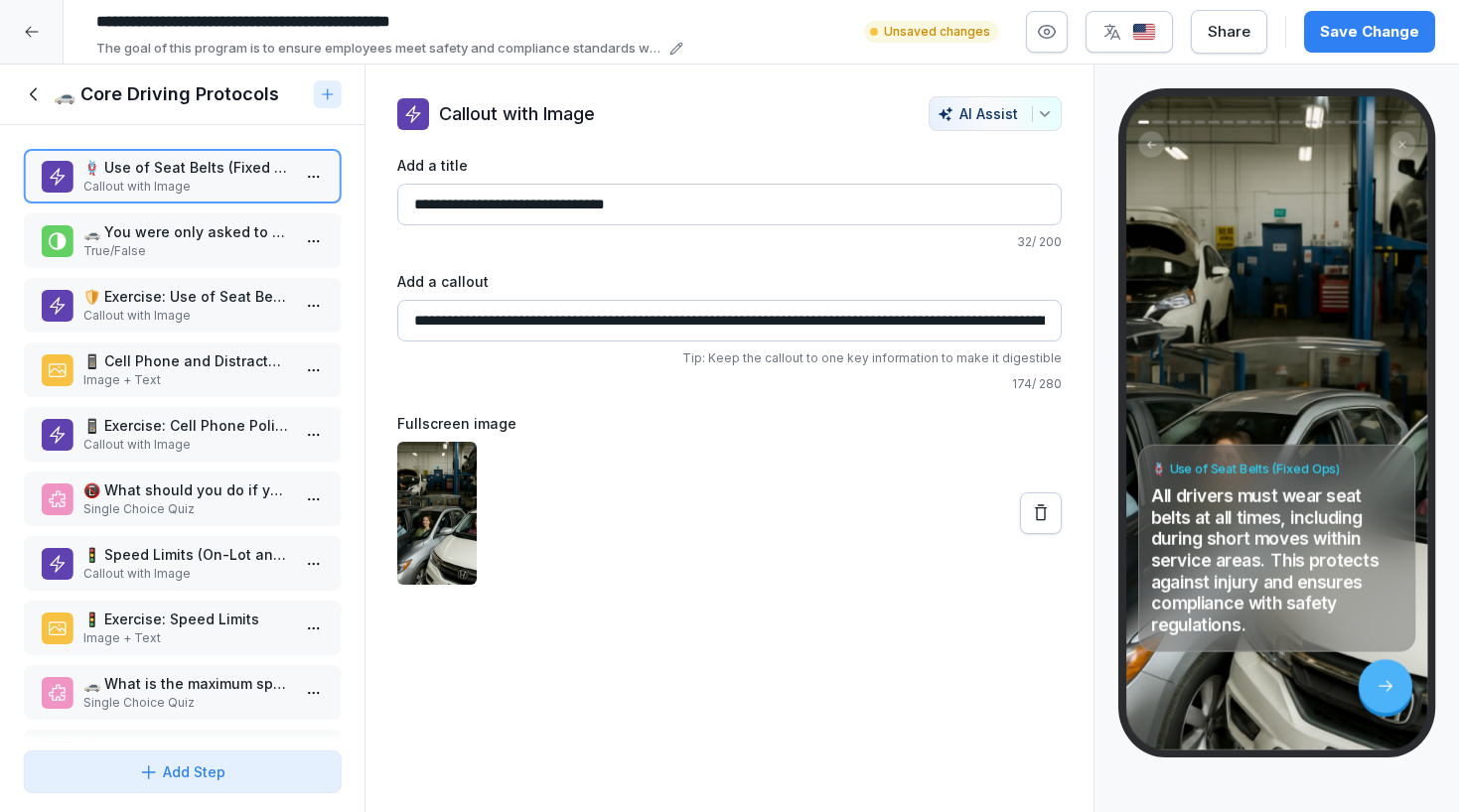 click on "True/False" at bounding box center [186, 251] 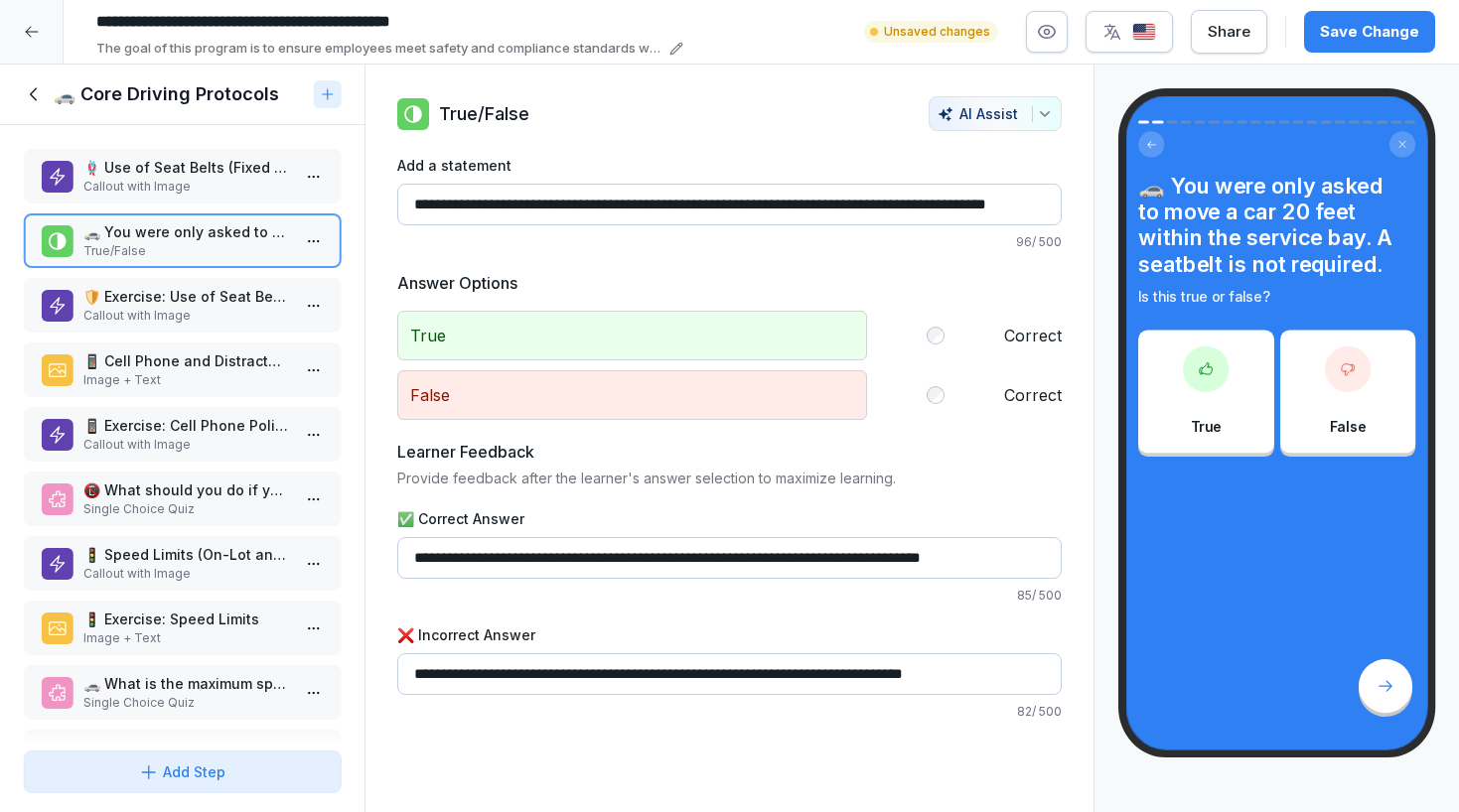click on "🪢 Use of Seat Belts (Fixed Ops)" at bounding box center [186, 167] 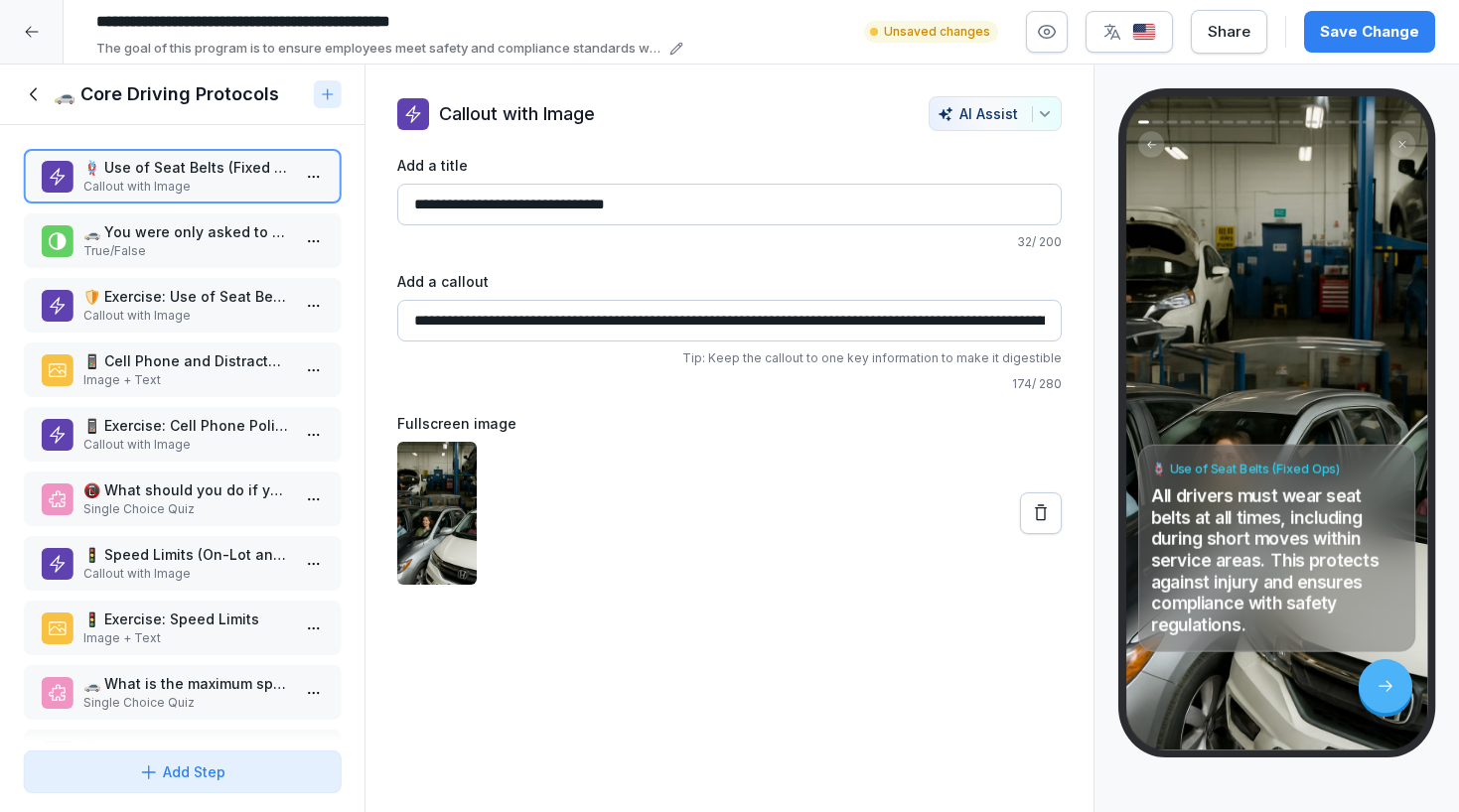drag, startPoint x: 556, startPoint y: 206, endPoint x: 658, endPoint y: 209, distance: 102.04411 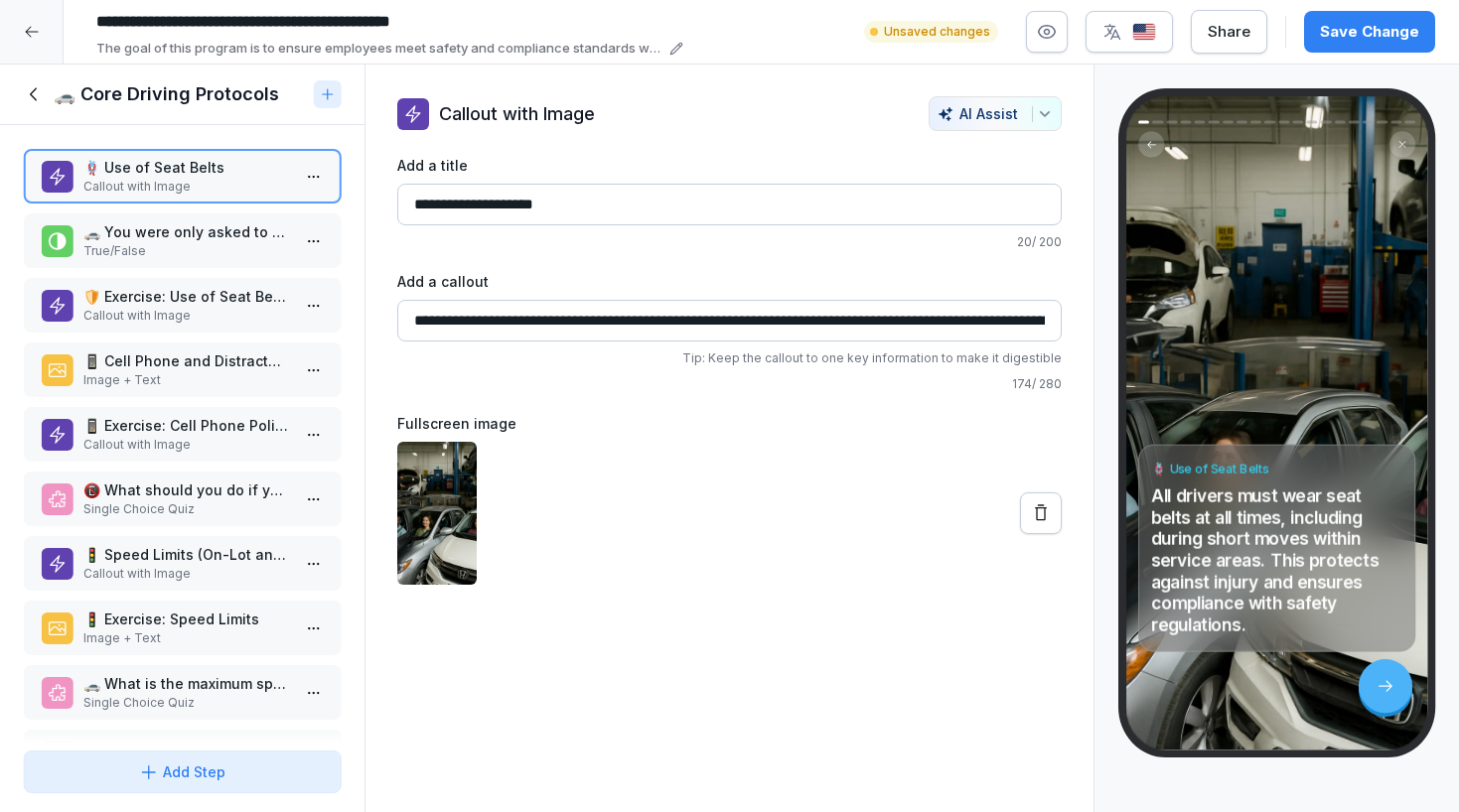 type on "**********" 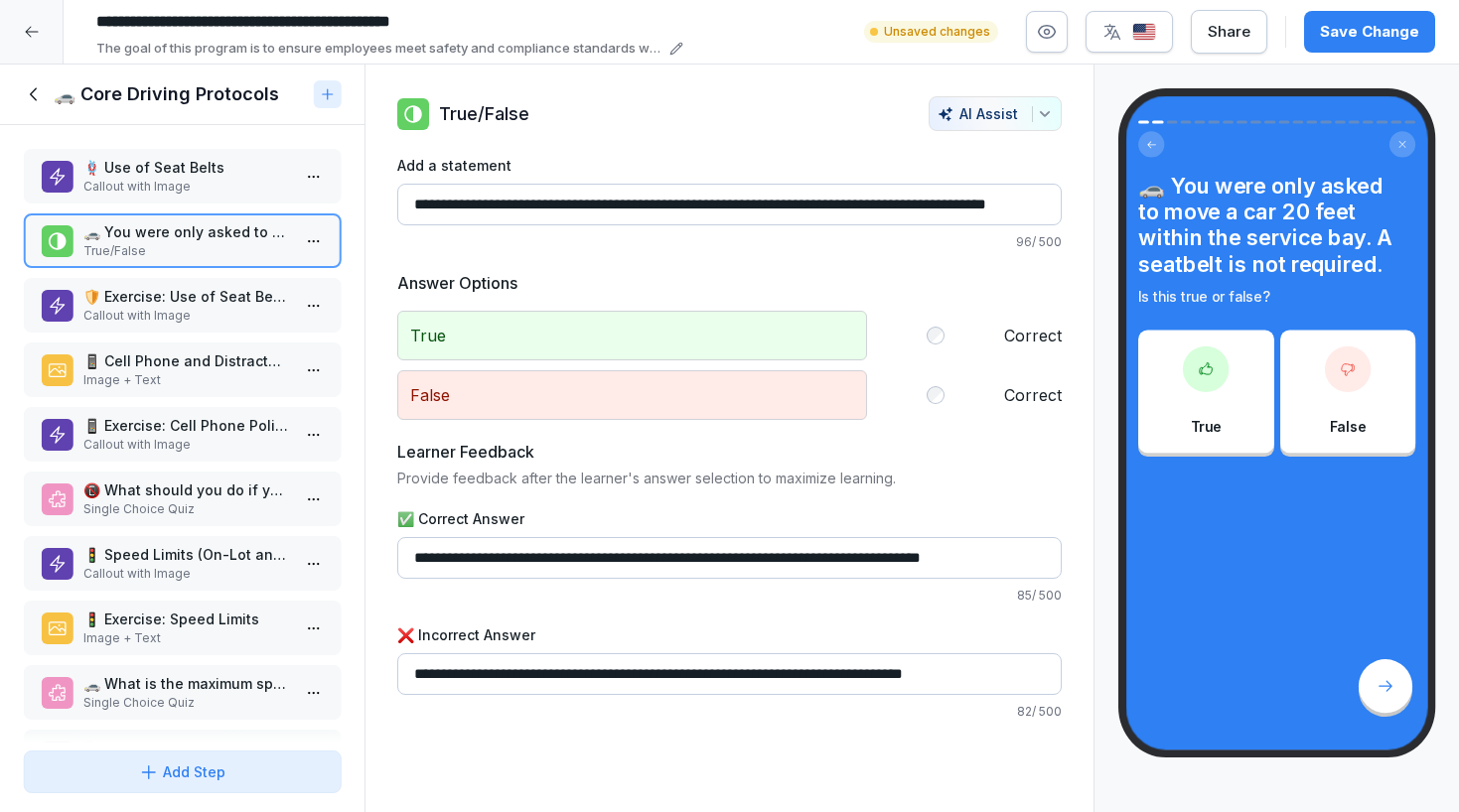 click on "🛡️ Exercise: Use of Seat Belts" at bounding box center [186, 296] 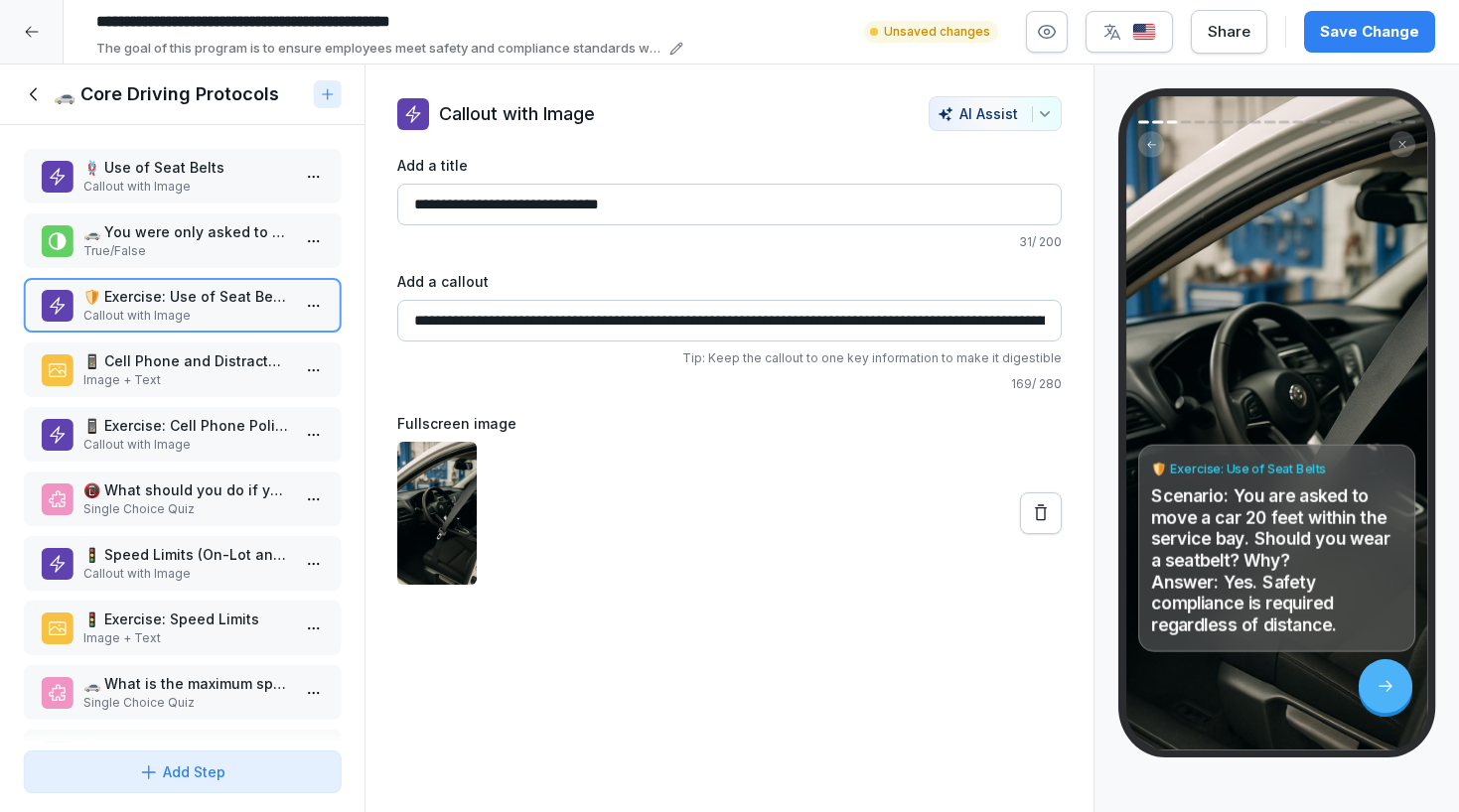 click on "**********" at bounding box center (729, 406) 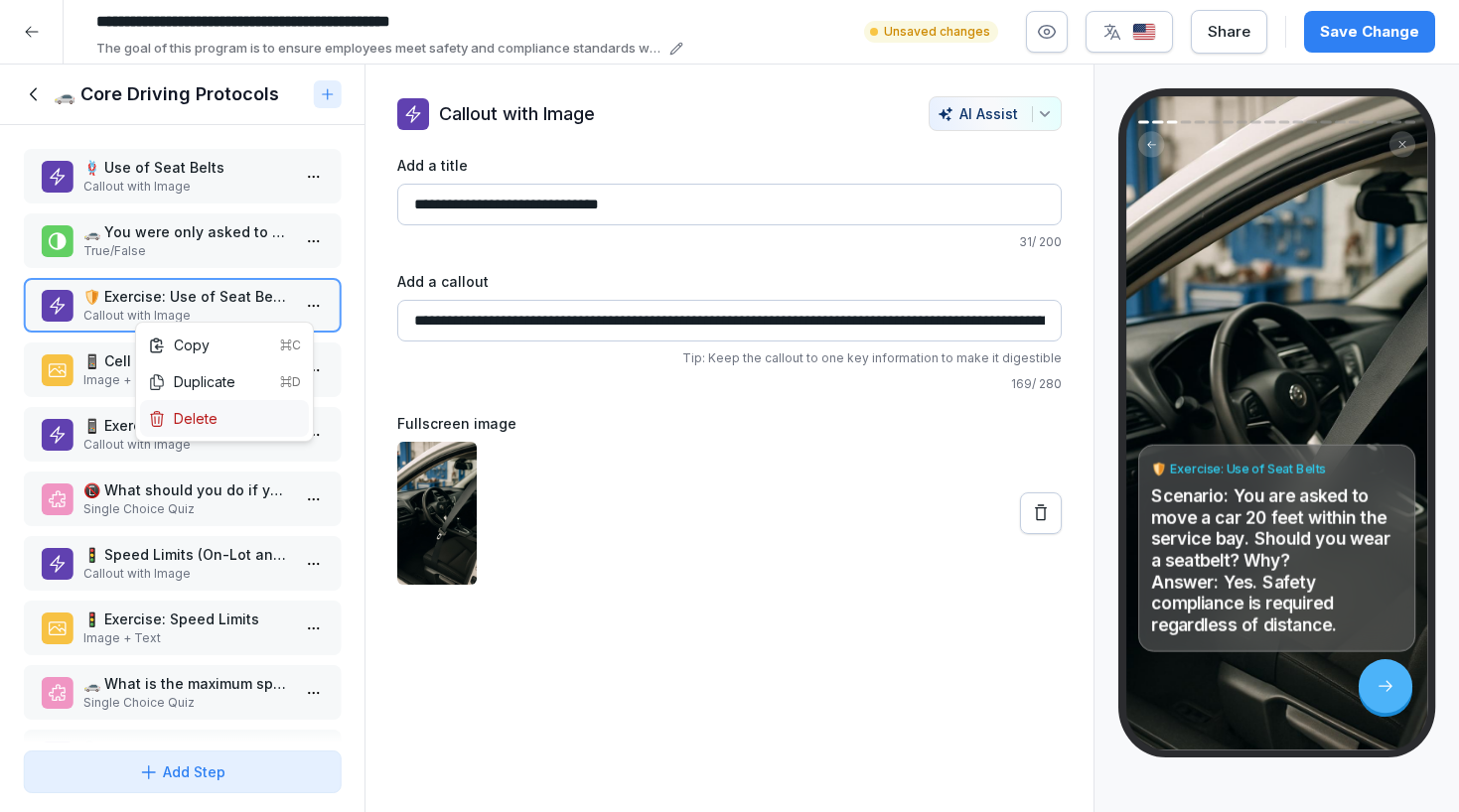 click on "Delete" at bounding box center [224, 418] 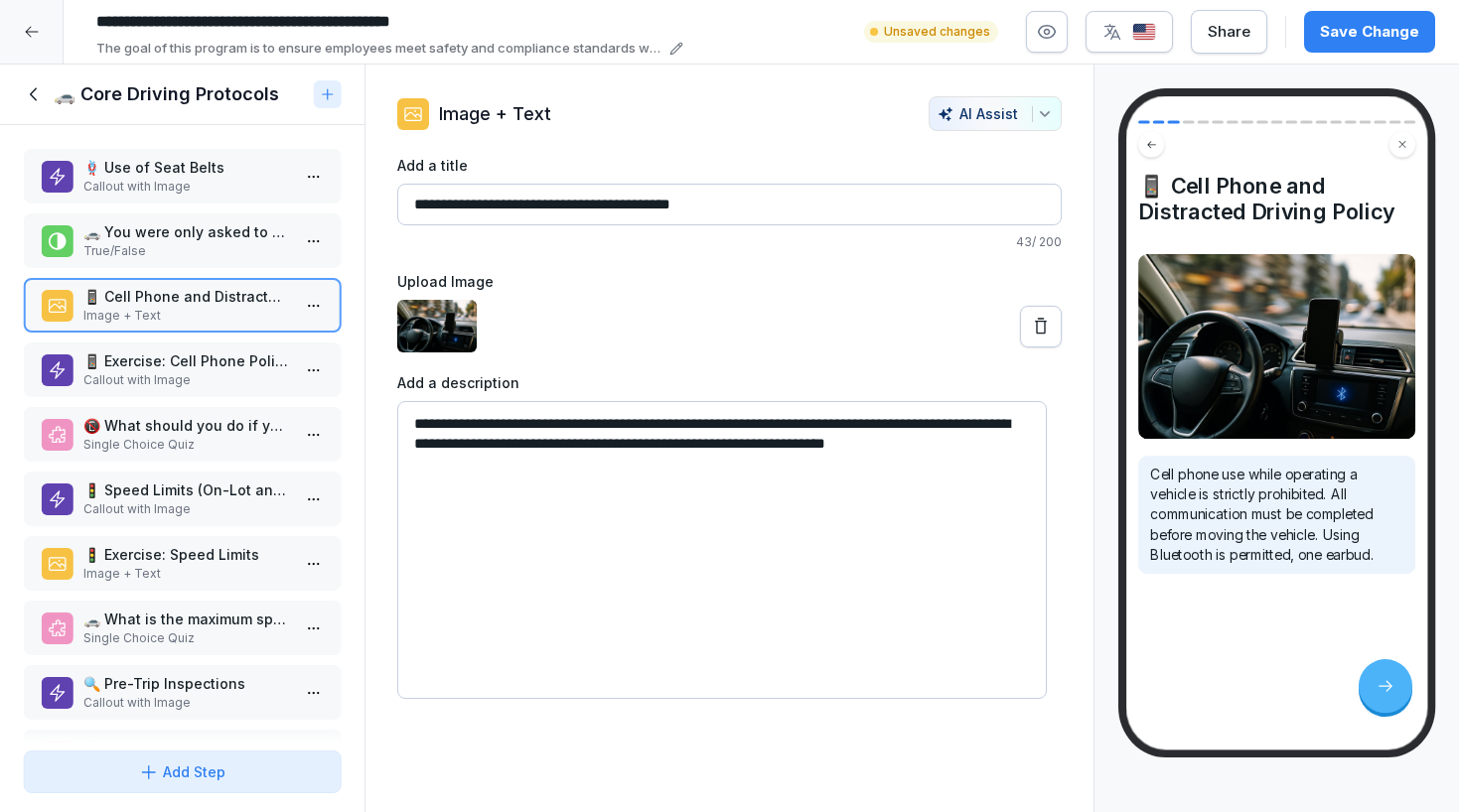 click on "**********" at bounding box center (729, 427) 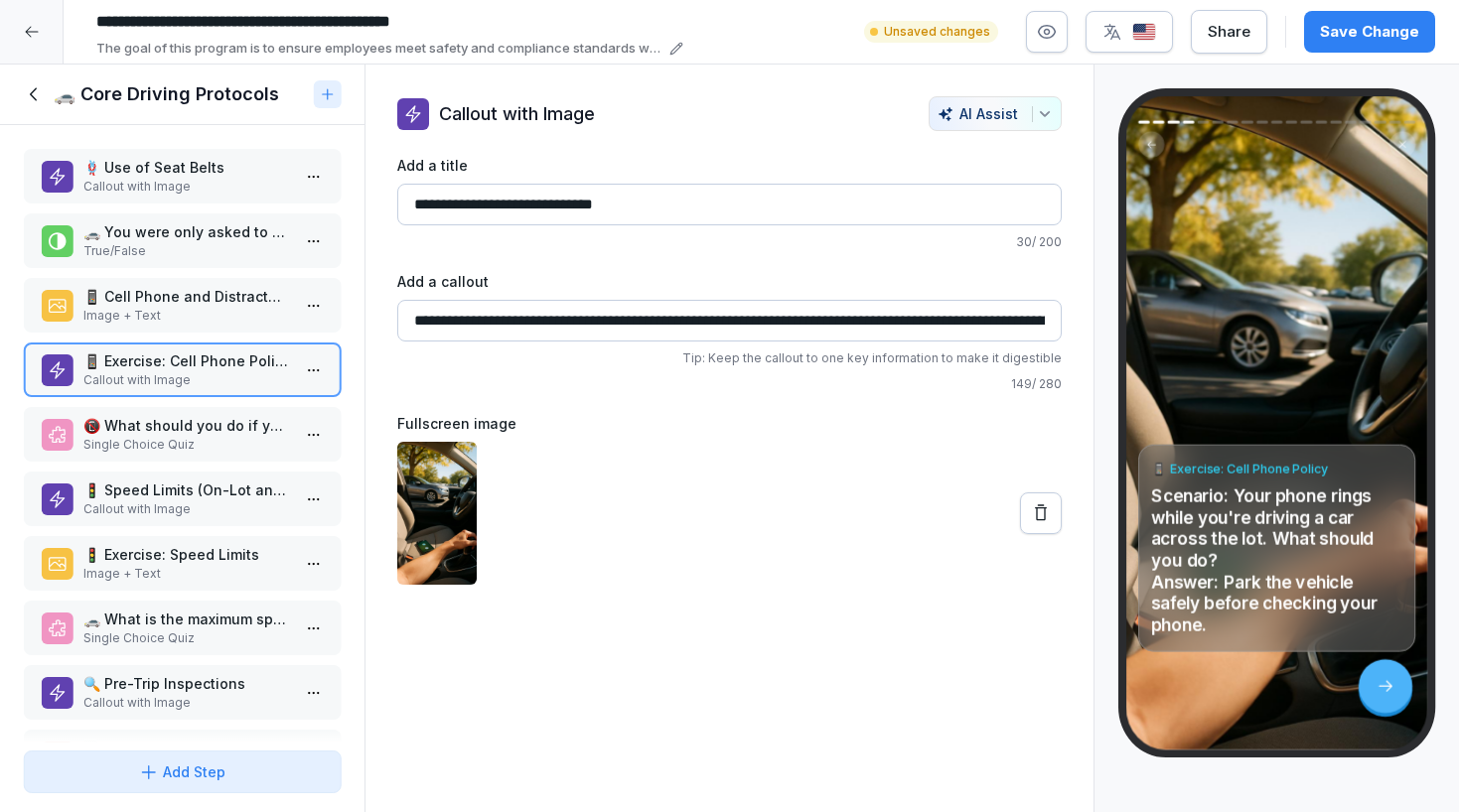 click on "📵 What should you do if your phone rings while driving a car across the lot?" at bounding box center (186, 425) 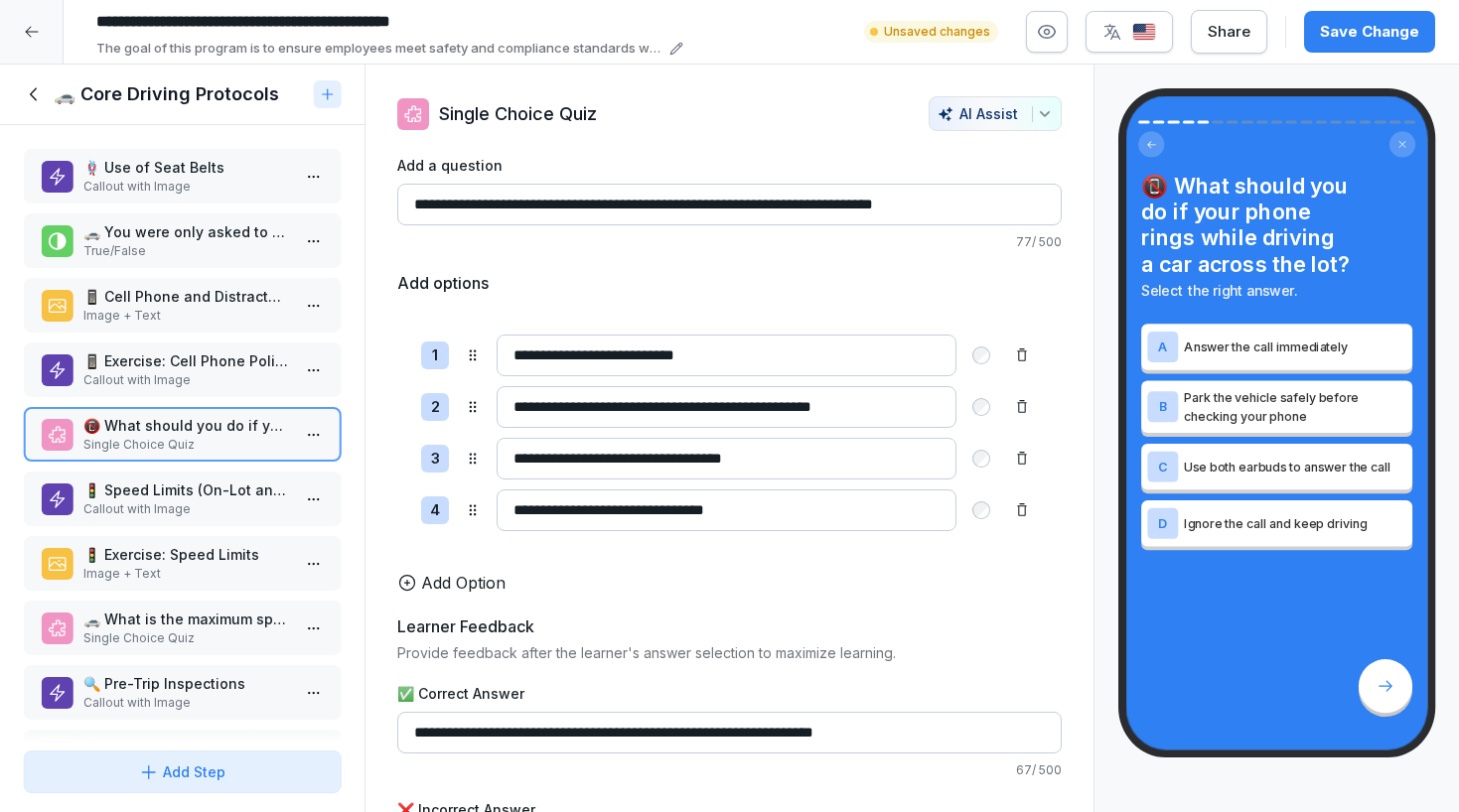 click on "**********" at bounding box center (729, 525) 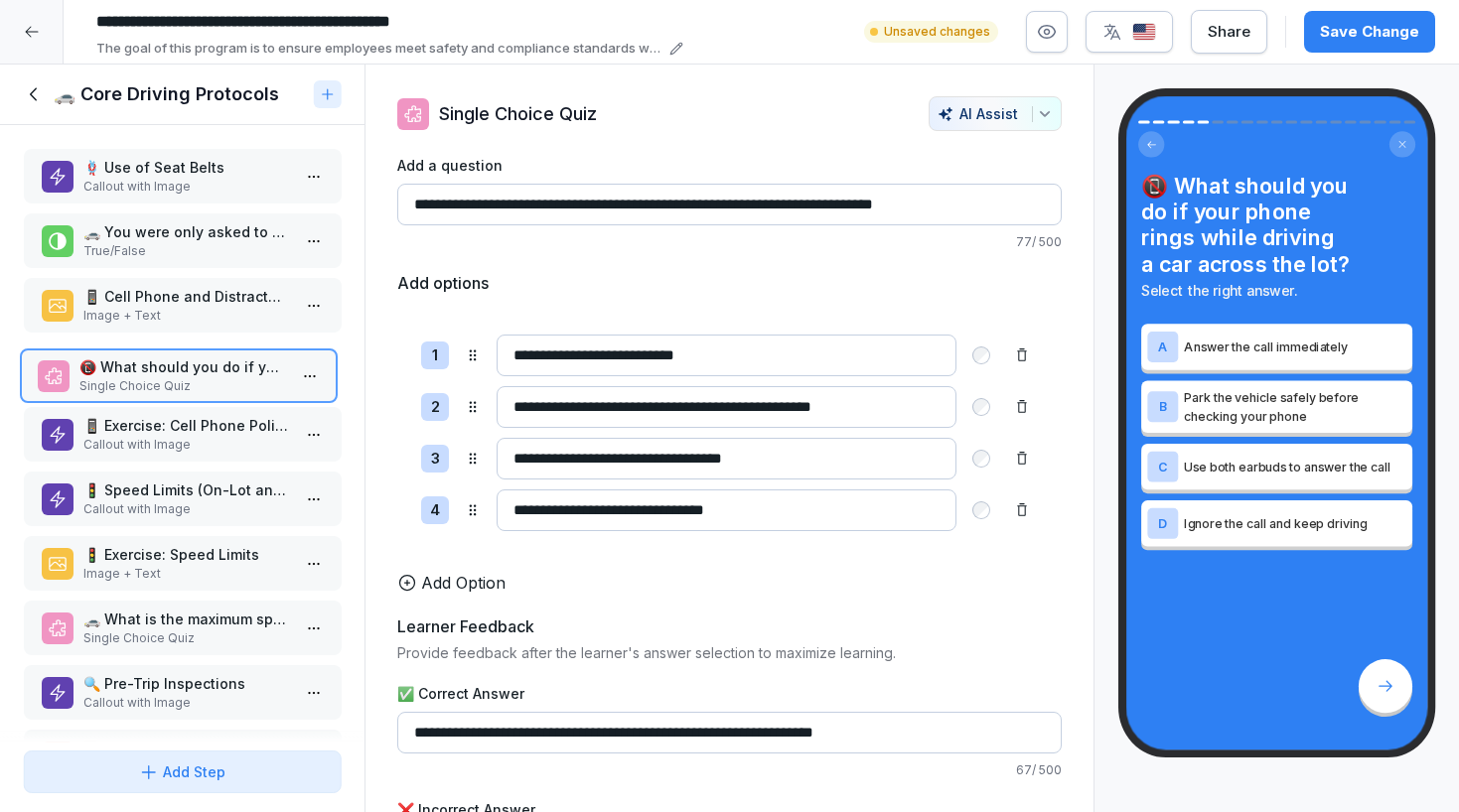 drag, startPoint x: 158, startPoint y: 424, endPoint x: 154, endPoint y: 365, distance: 59.135438 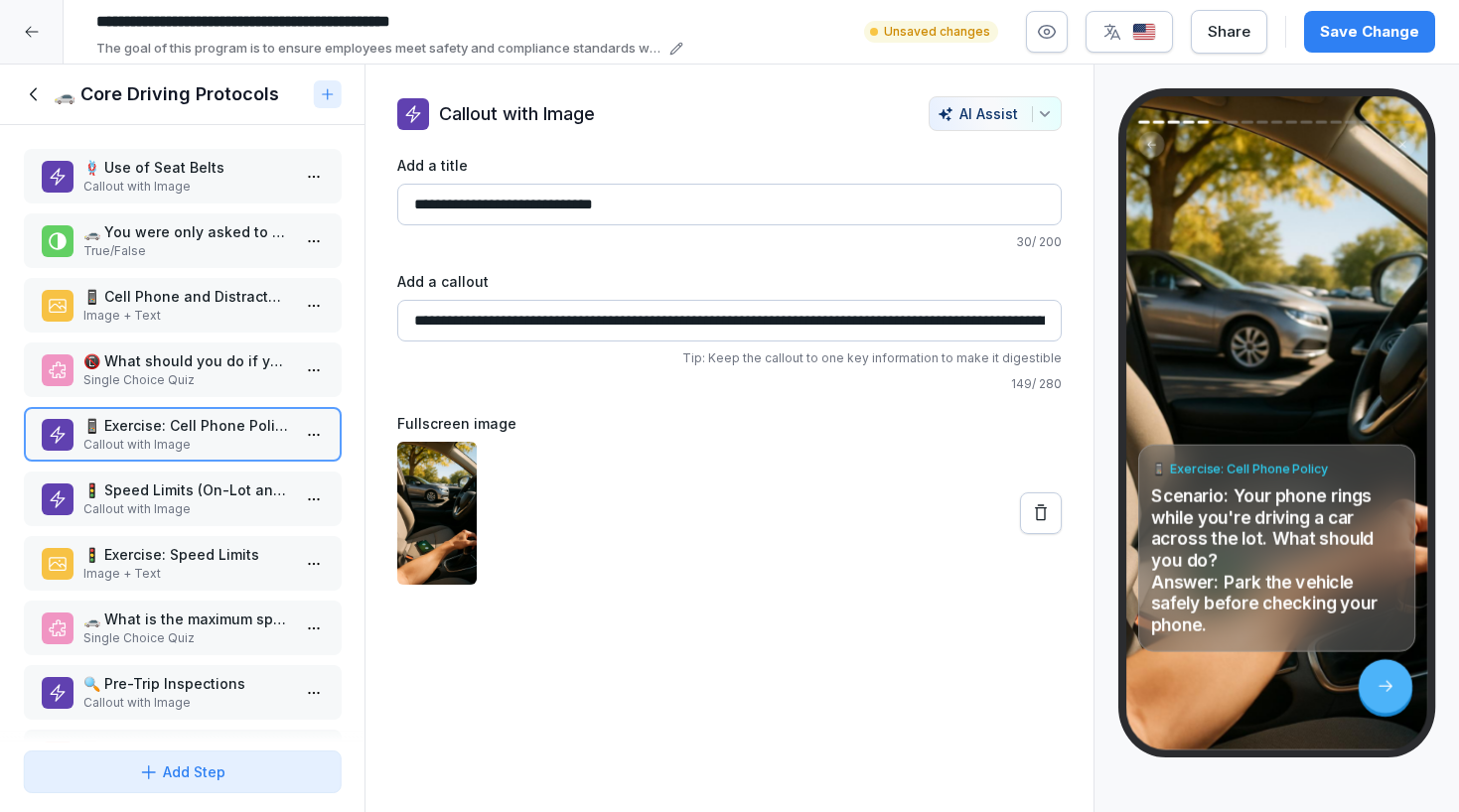 click on "📵 What should you do if your phone rings while driving a car across the lot?" at bounding box center [186, 360] 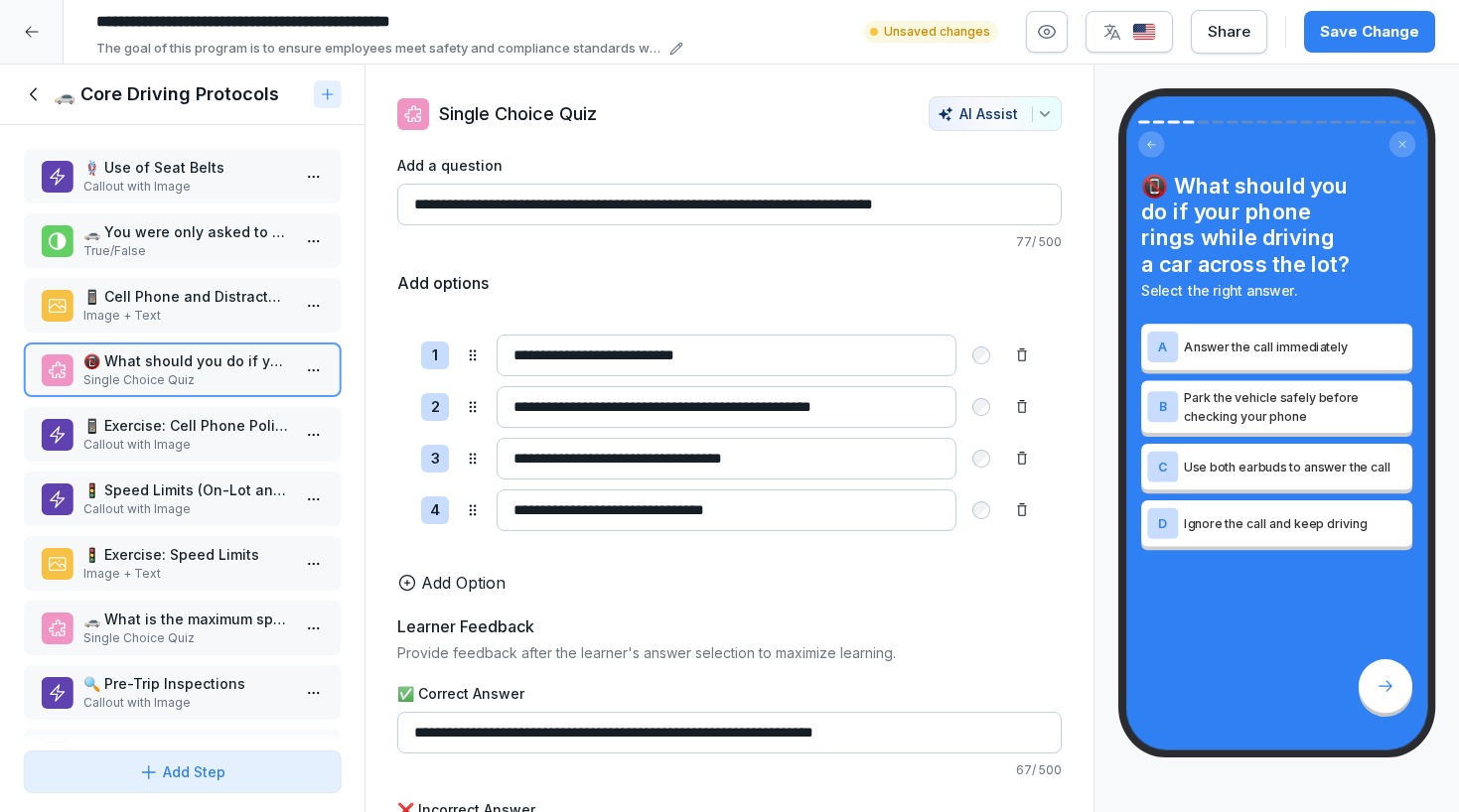 click on "**********" at bounding box center [729, 204] 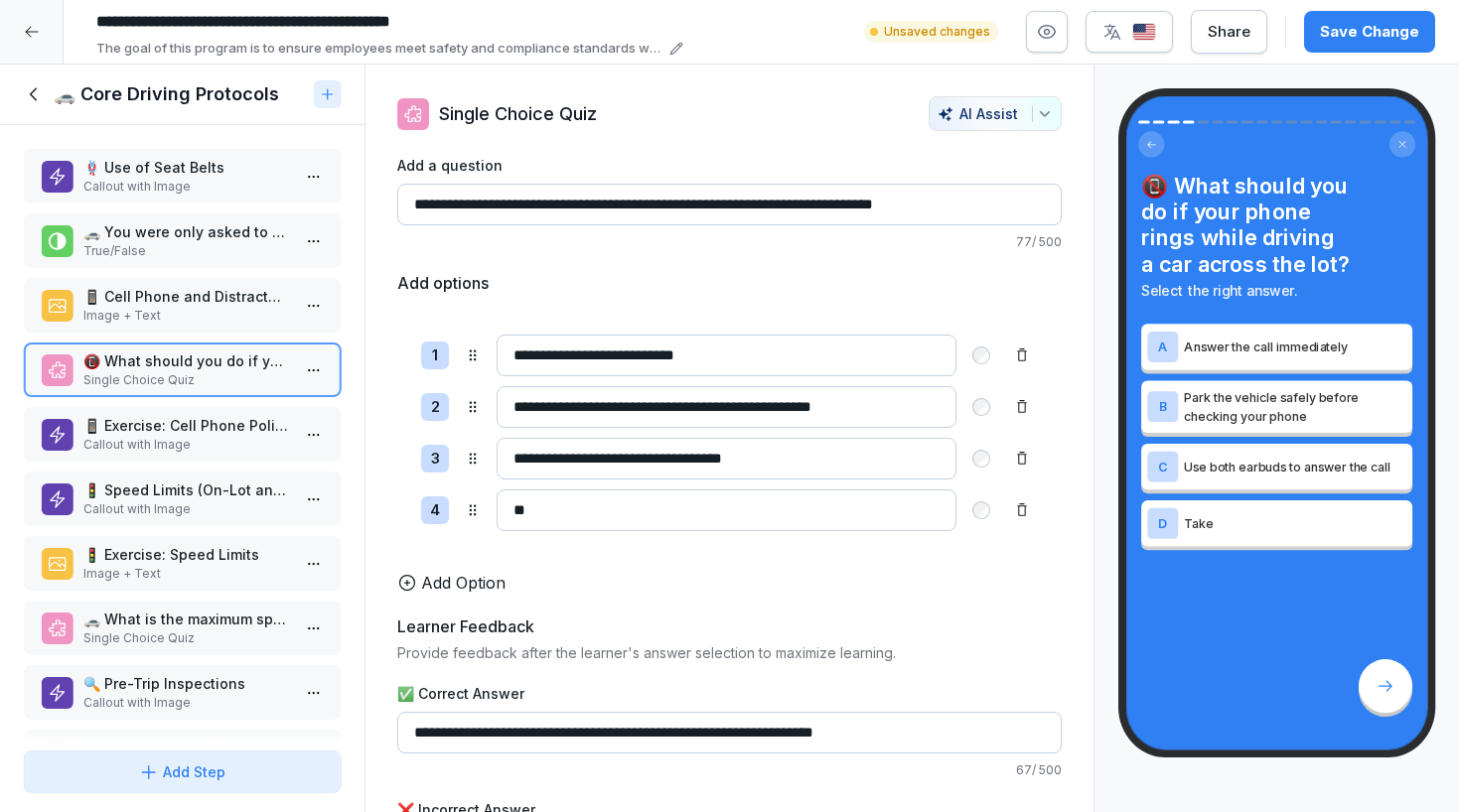 type on "*" 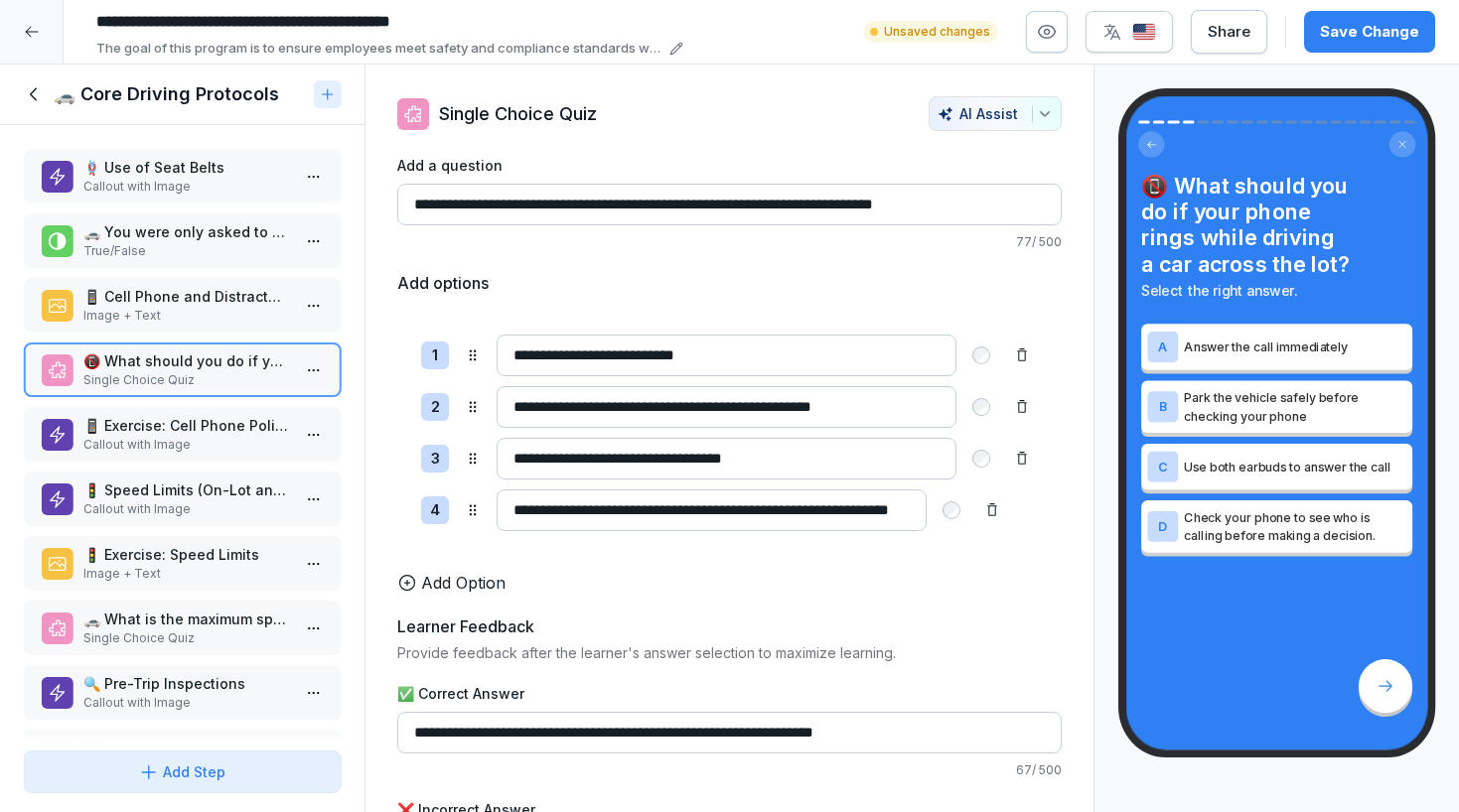 scroll, scrollTop: 0, scrollLeft: 62, axis: horizontal 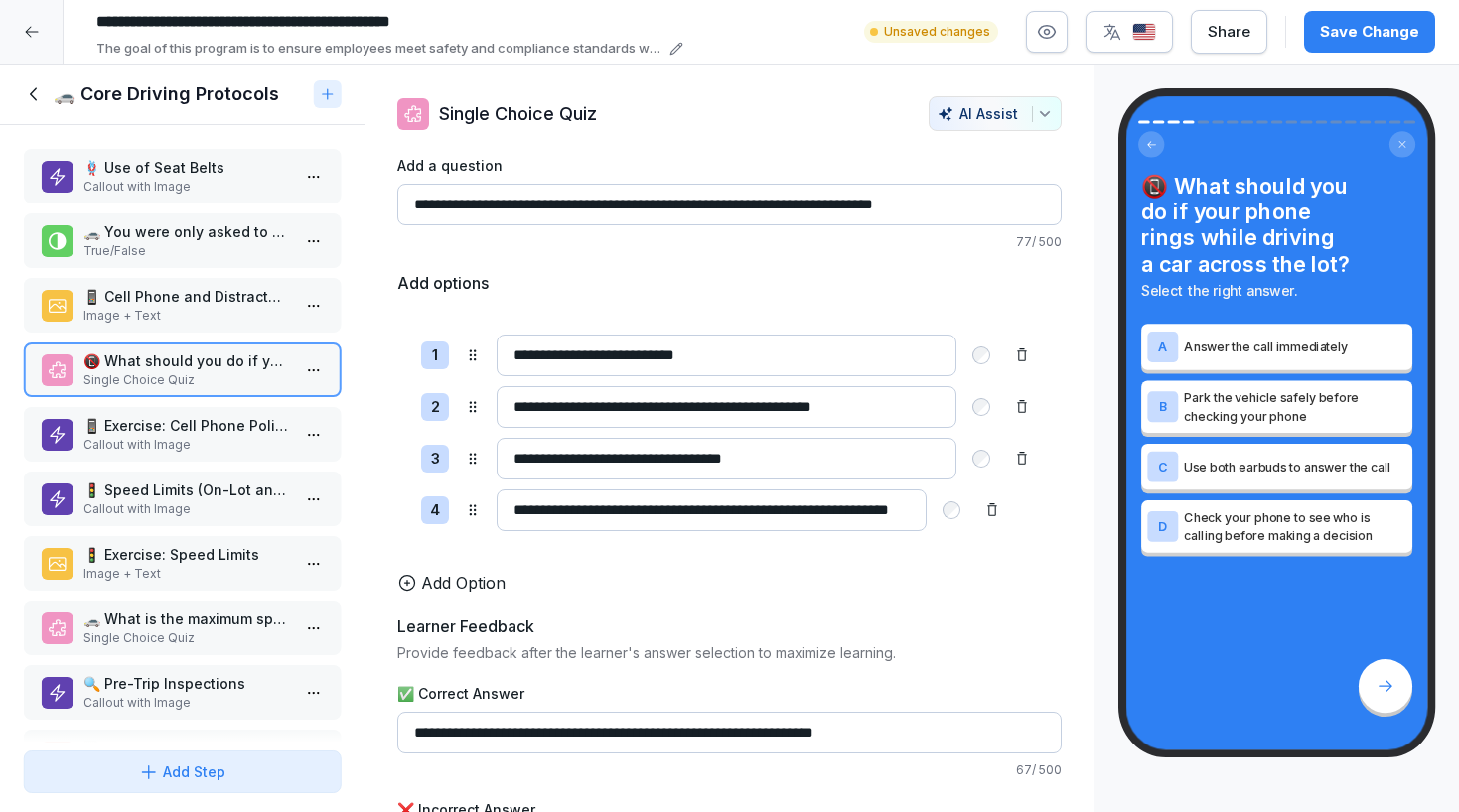 type on "**********" 